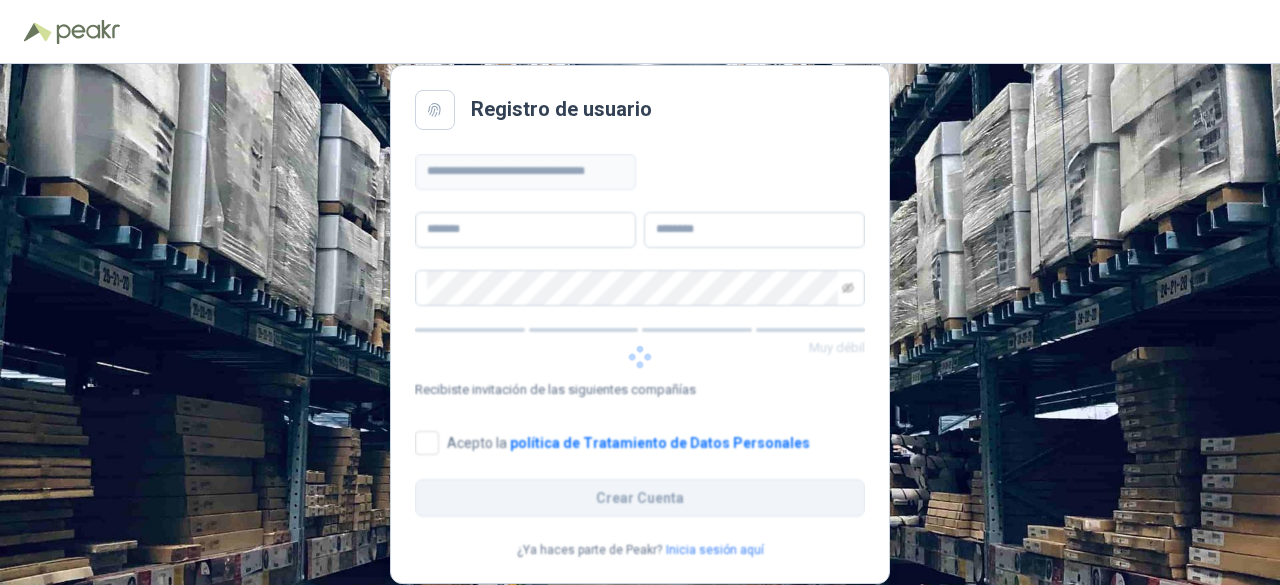 scroll, scrollTop: 0, scrollLeft: 0, axis: both 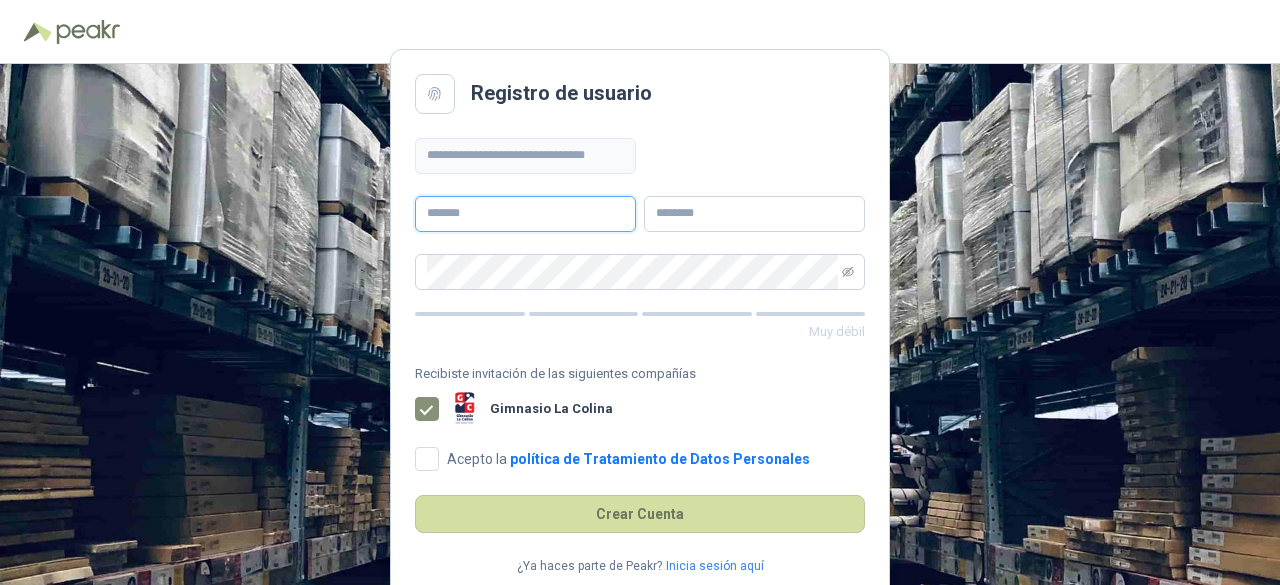 click at bounding box center (525, 214) 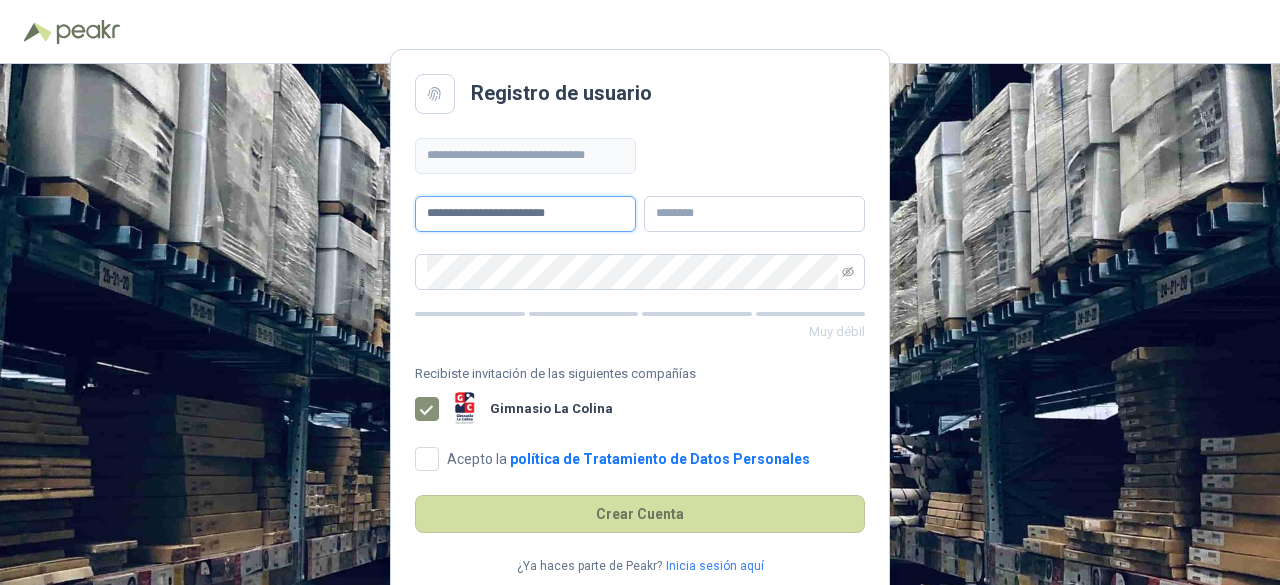 click on "**********" at bounding box center [525, 214] 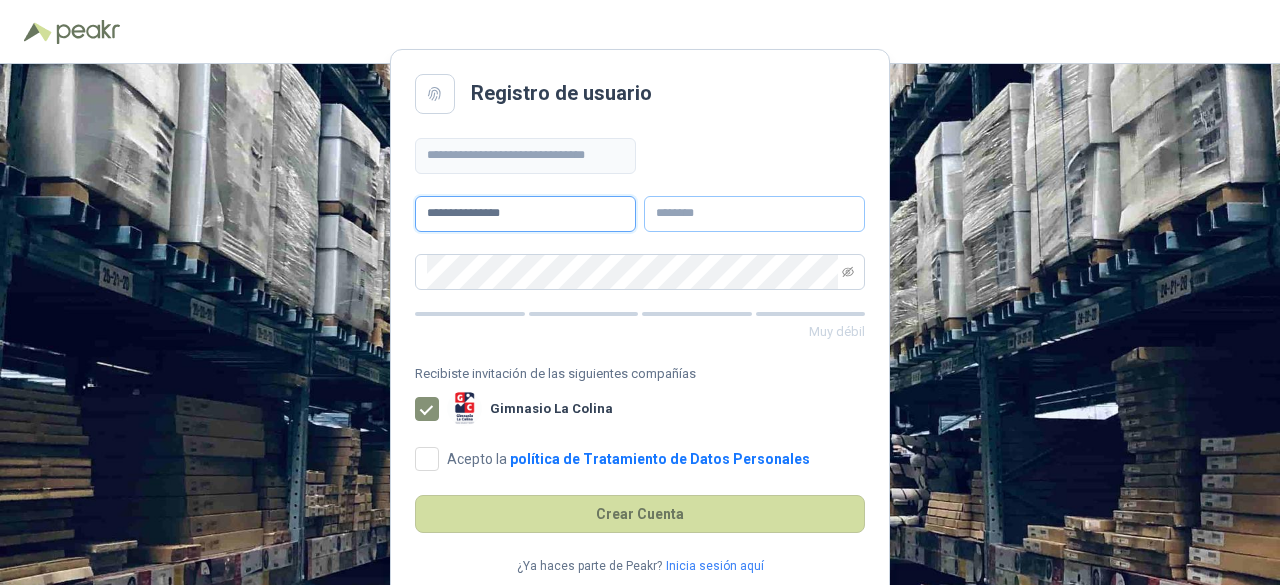 type on "**********" 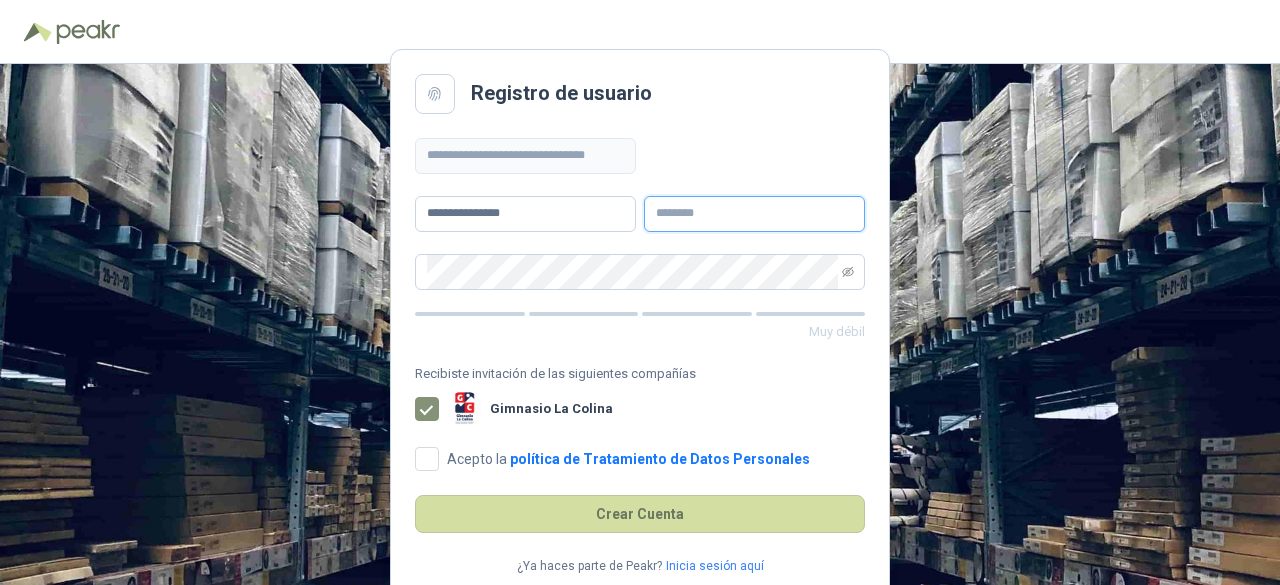 click at bounding box center (754, 214) 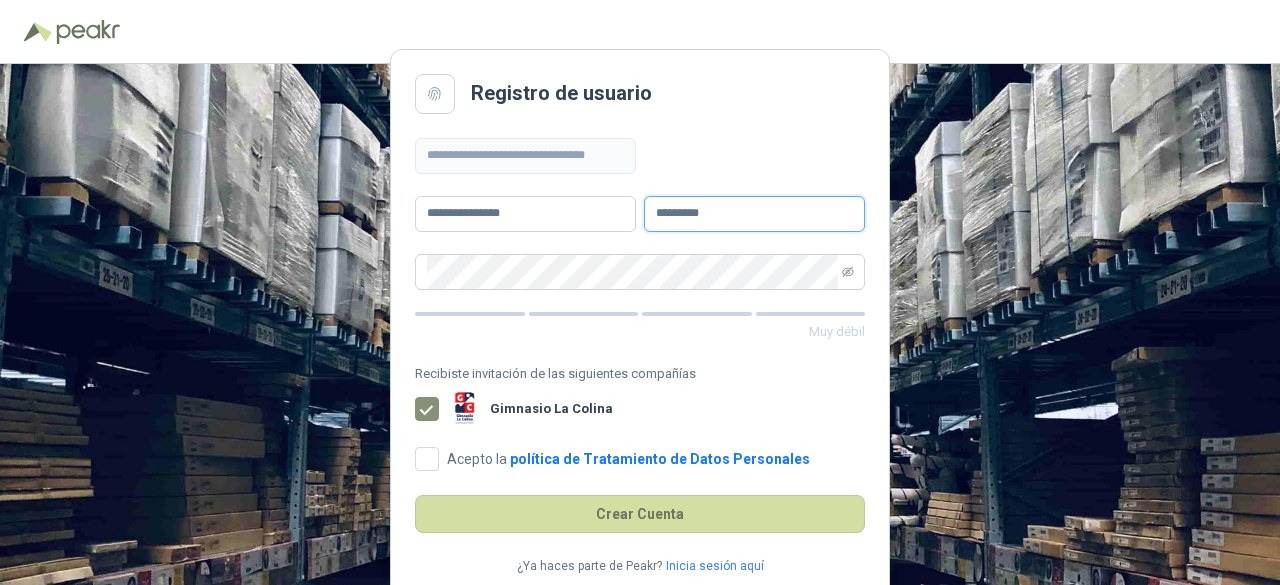 type on "*********" 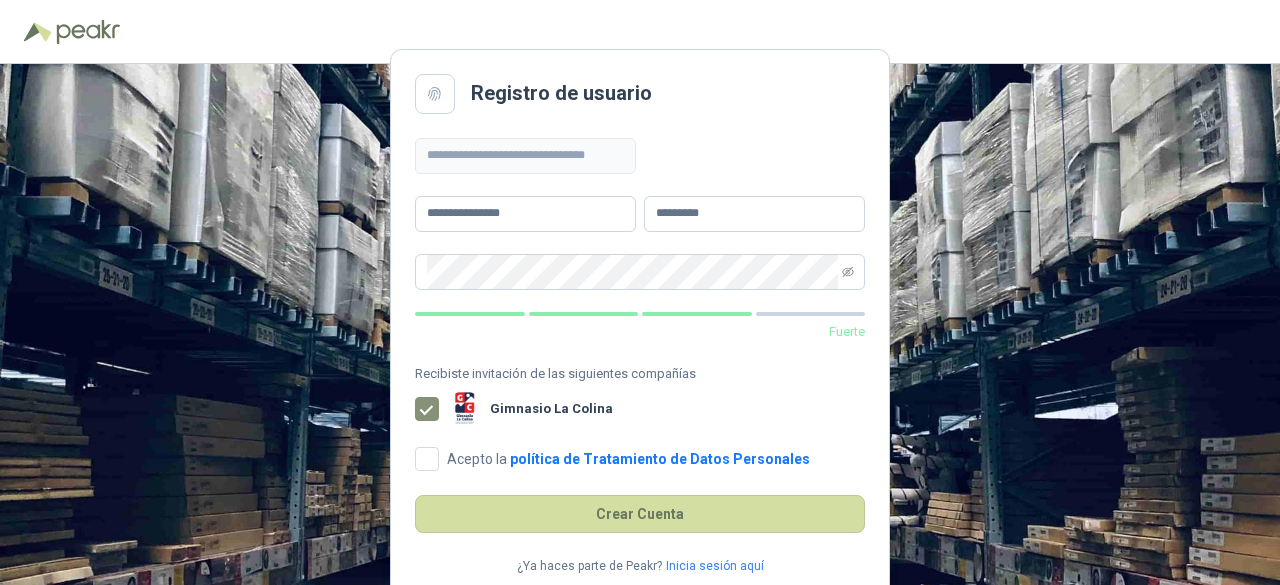click on "Acepto la   política de Tratamiento de Datos Personales" at bounding box center (628, 459) 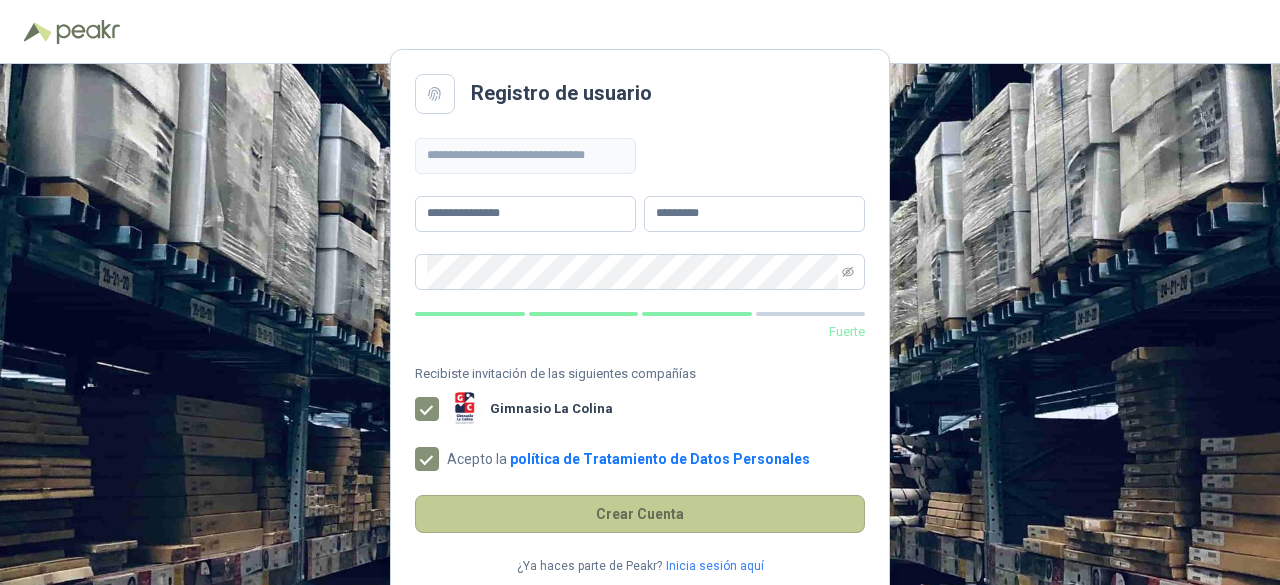 click on "Crear Cuenta" at bounding box center [640, 514] 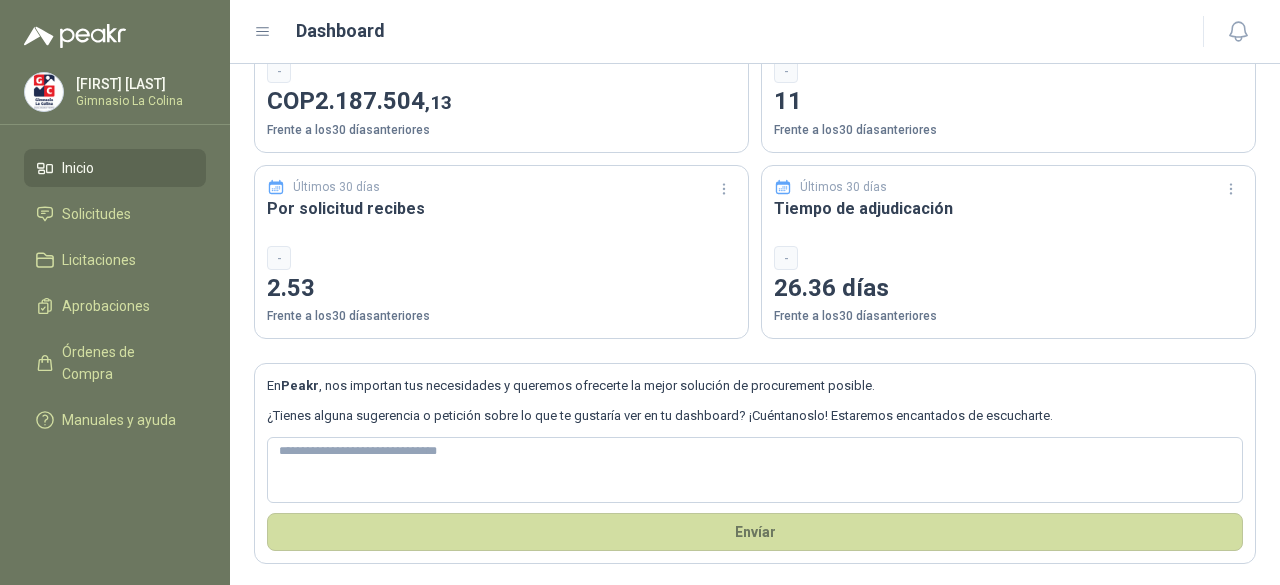 scroll, scrollTop: 0, scrollLeft: 0, axis: both 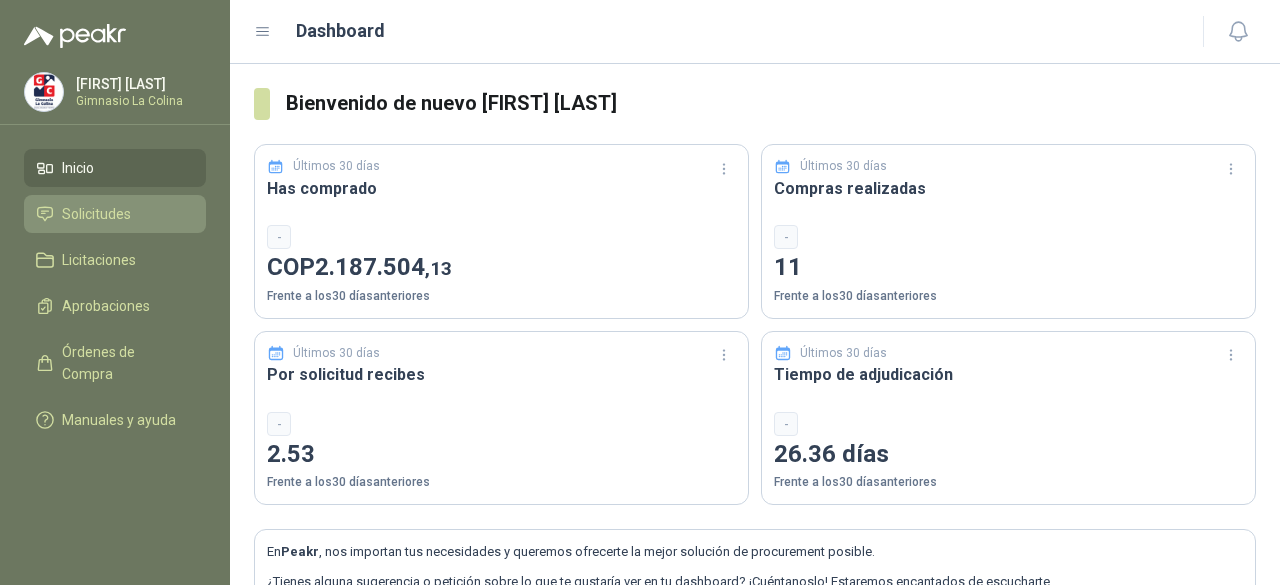 click on "Solicitudes" at bounding box center [96, 214] 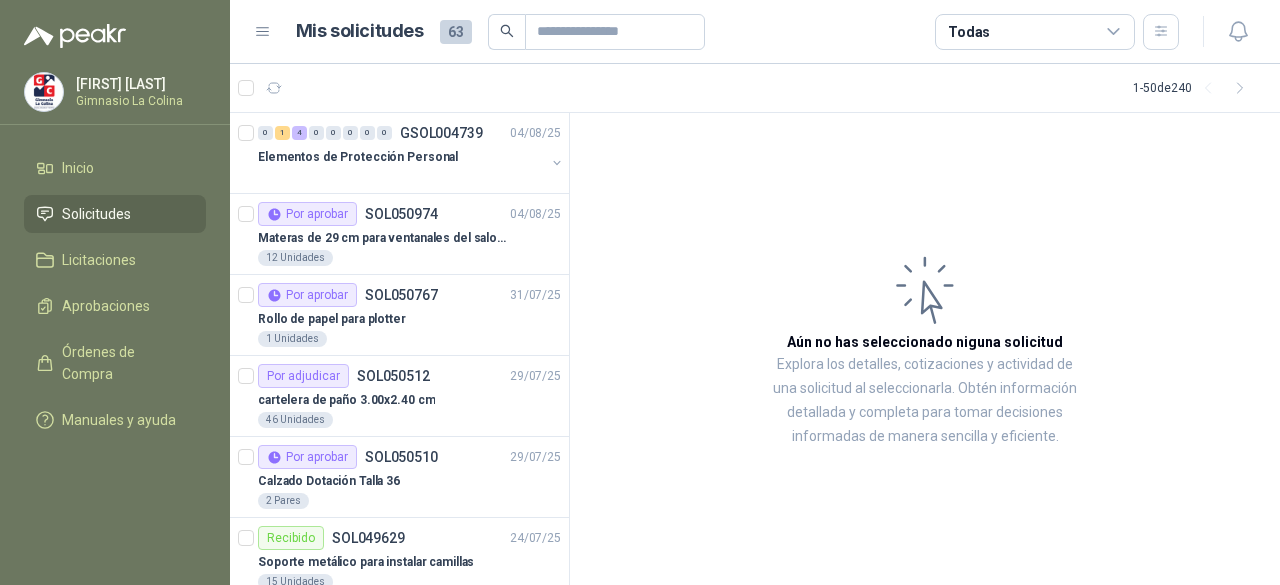 click 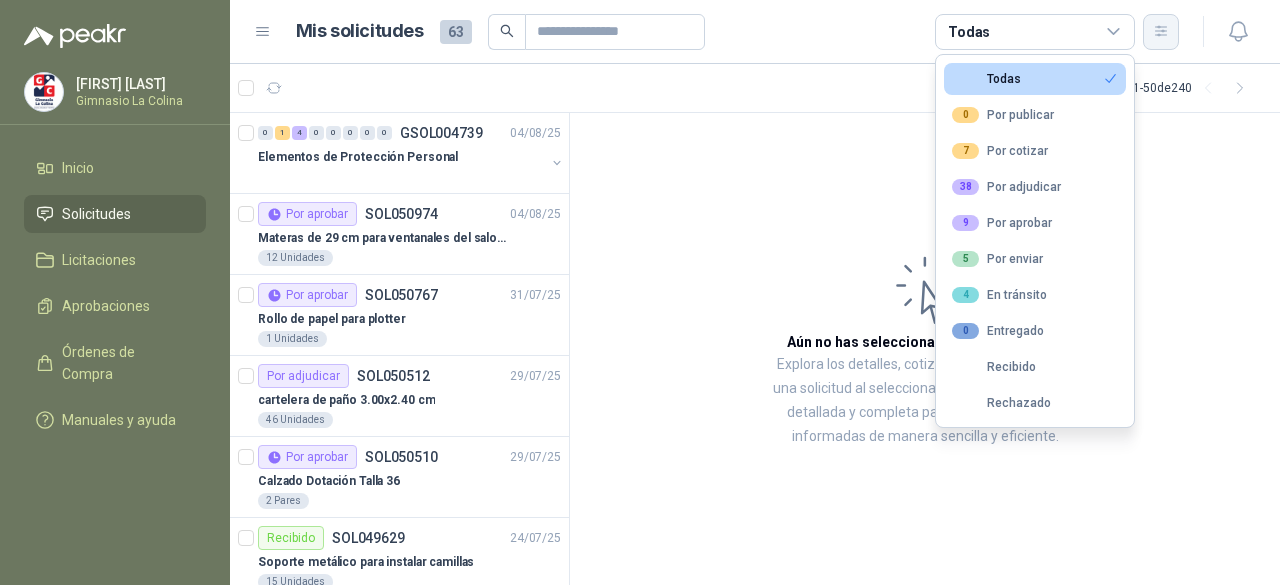 click 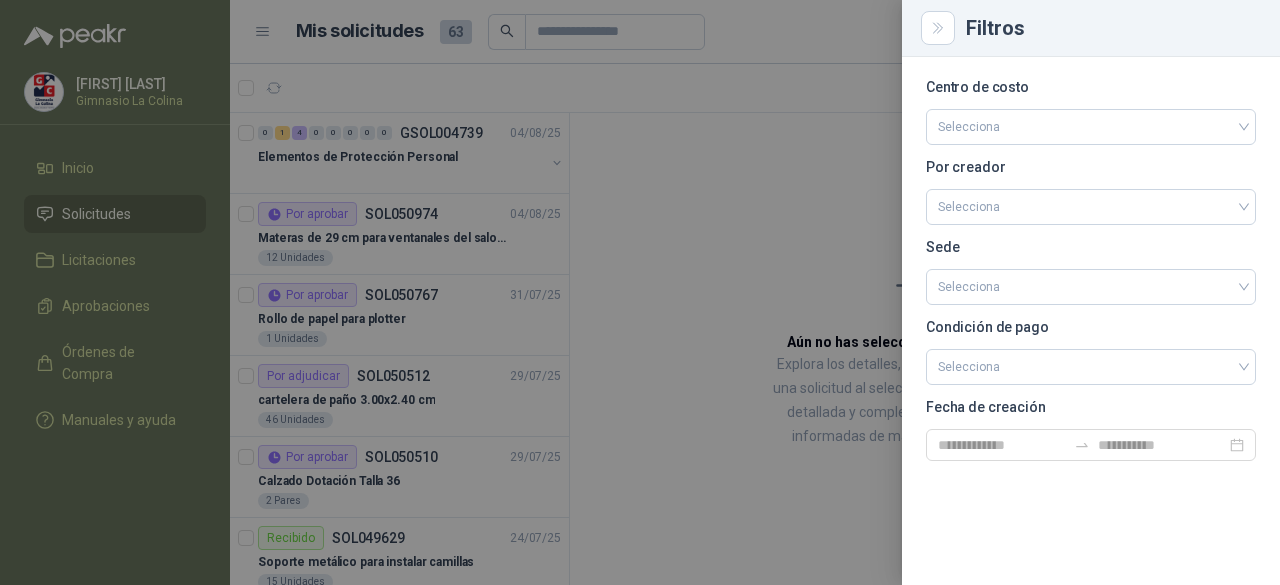 click at bounding box center [640, 292] 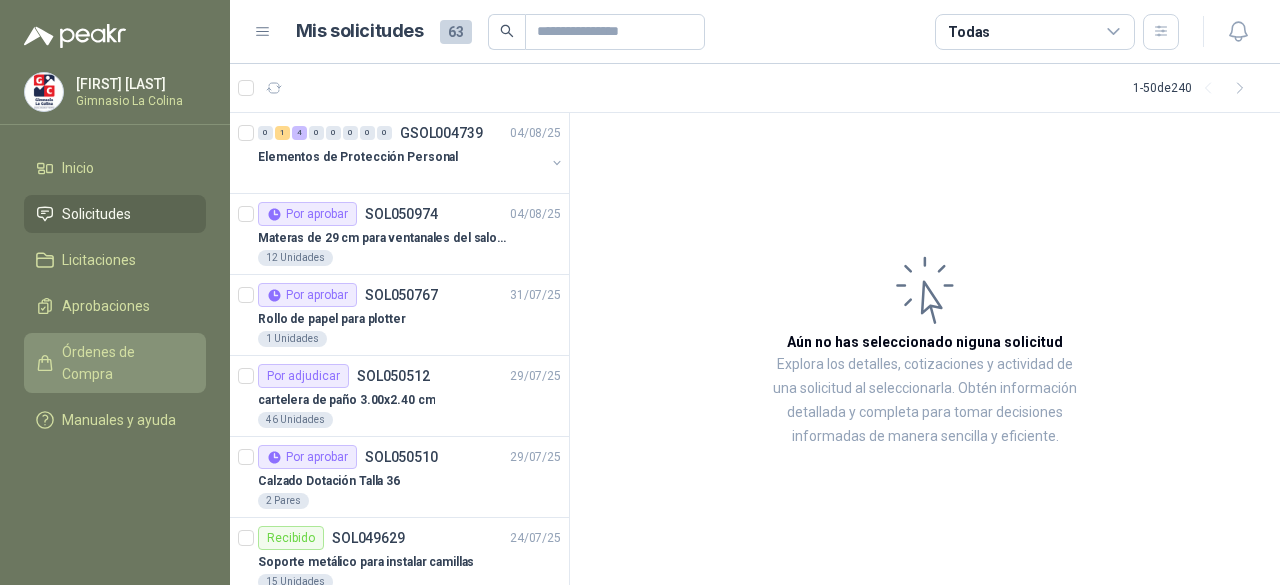 click on "Órdenes de Compra" at bounding box center (124, 363) 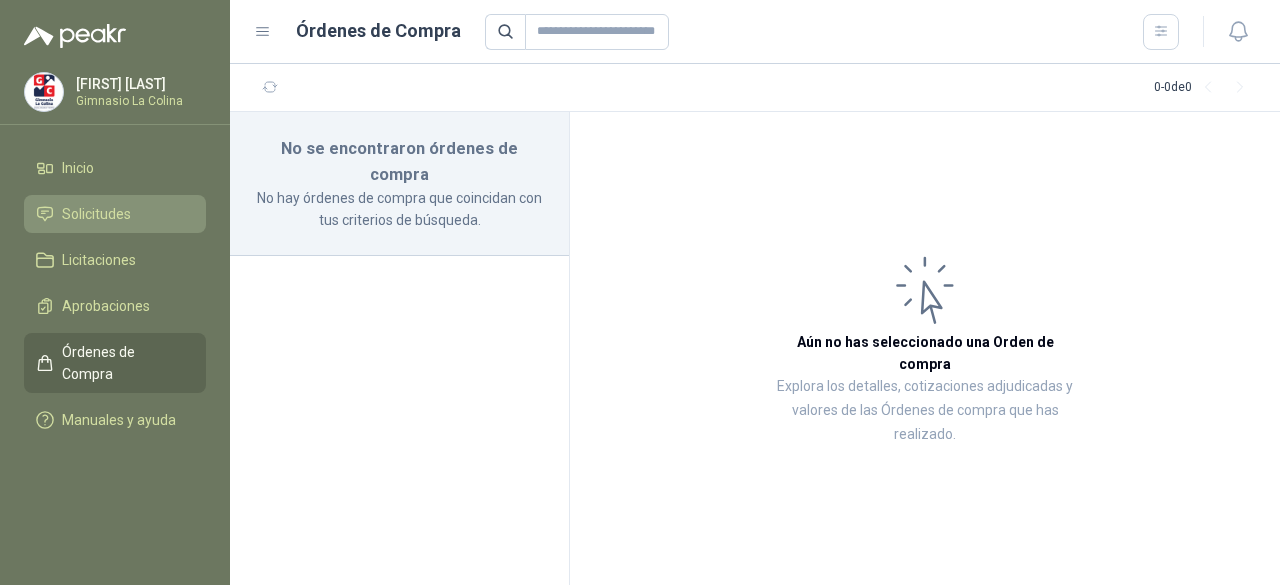 click on "Solicitudes" at bounding box center [115, 214] 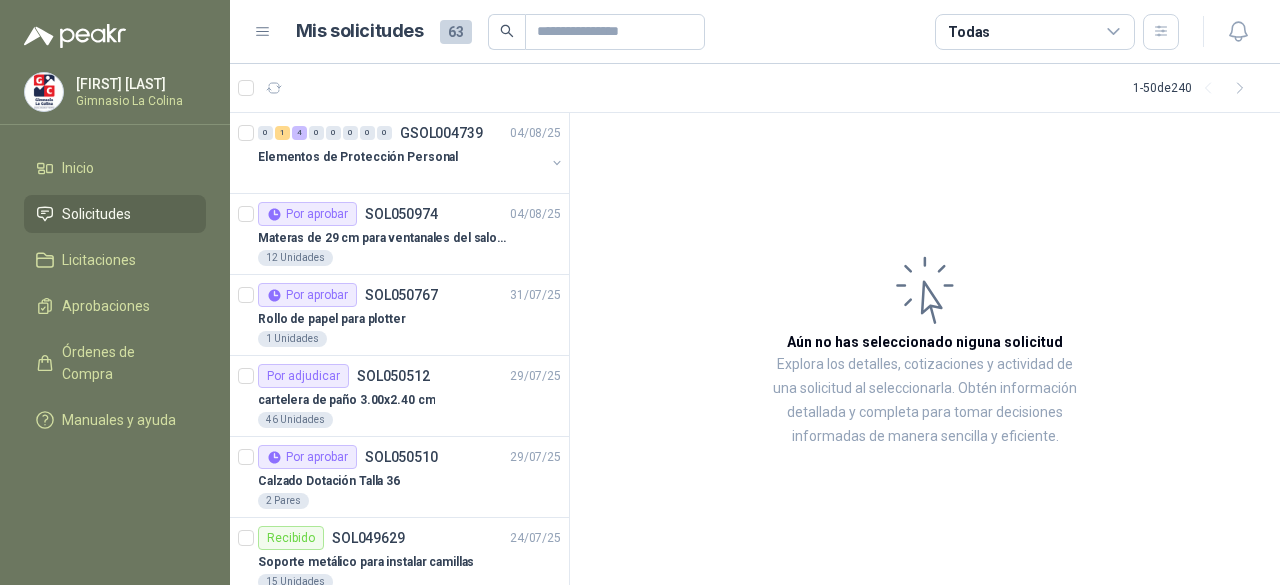 click 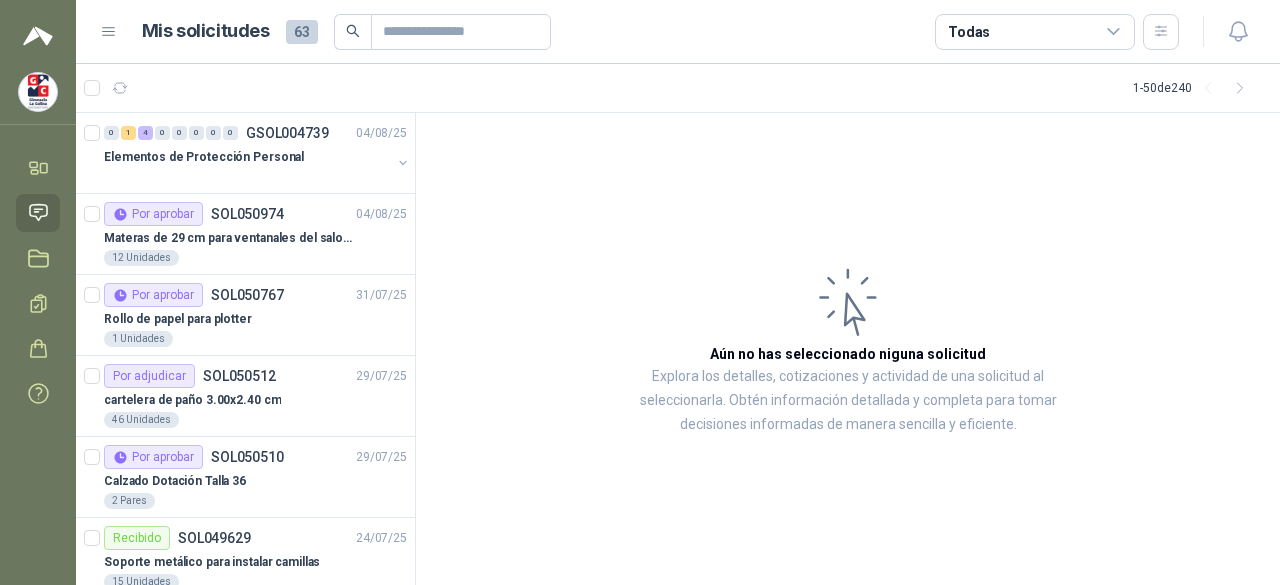 click 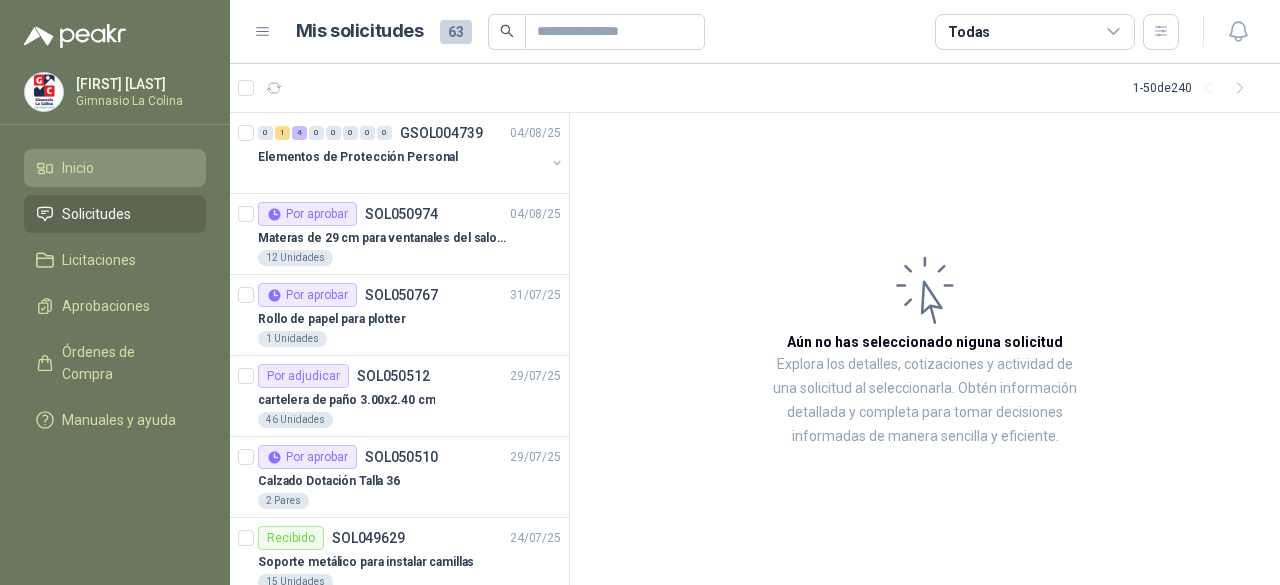 click on "Inicio" at bounding box center [78, 168] 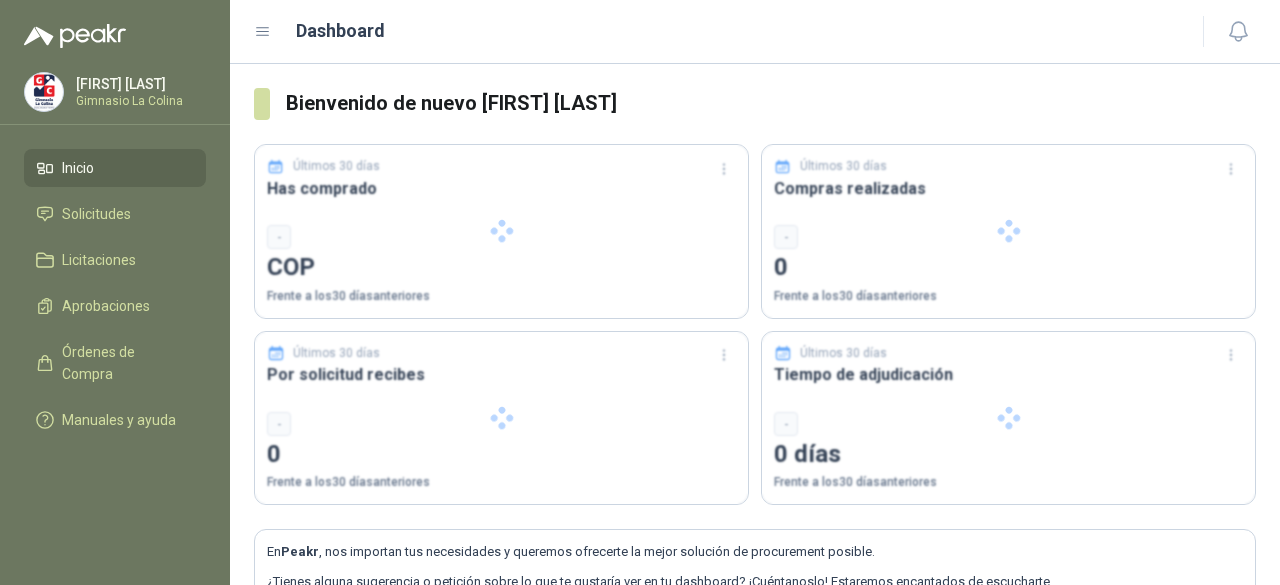 type 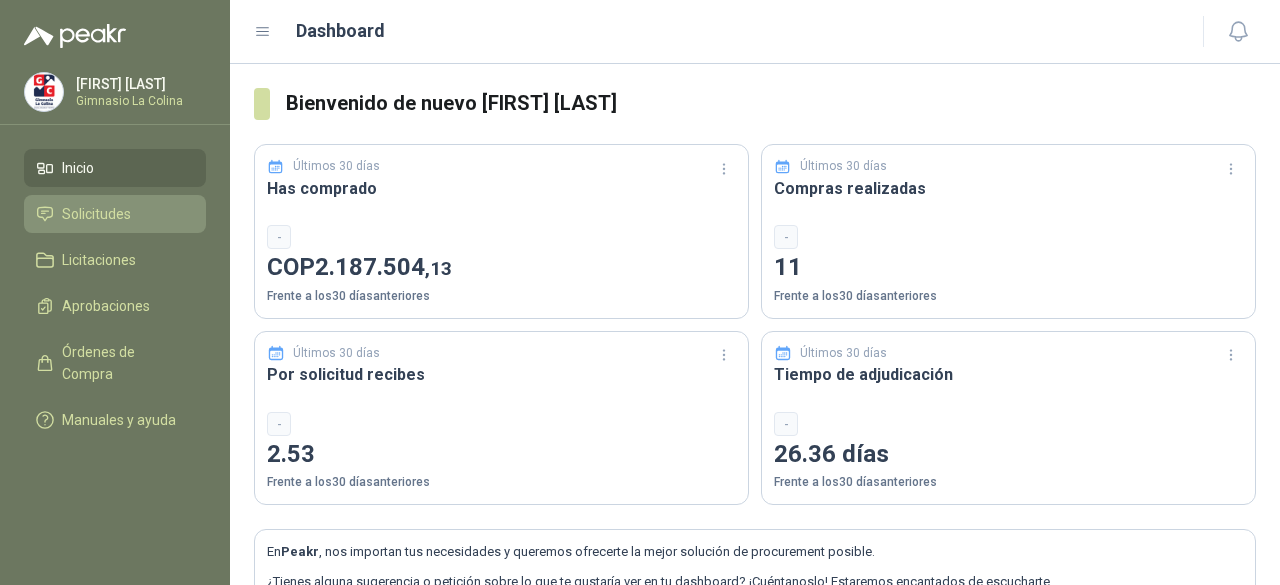click on "Solicitudes" at bounding box center [96, 214] 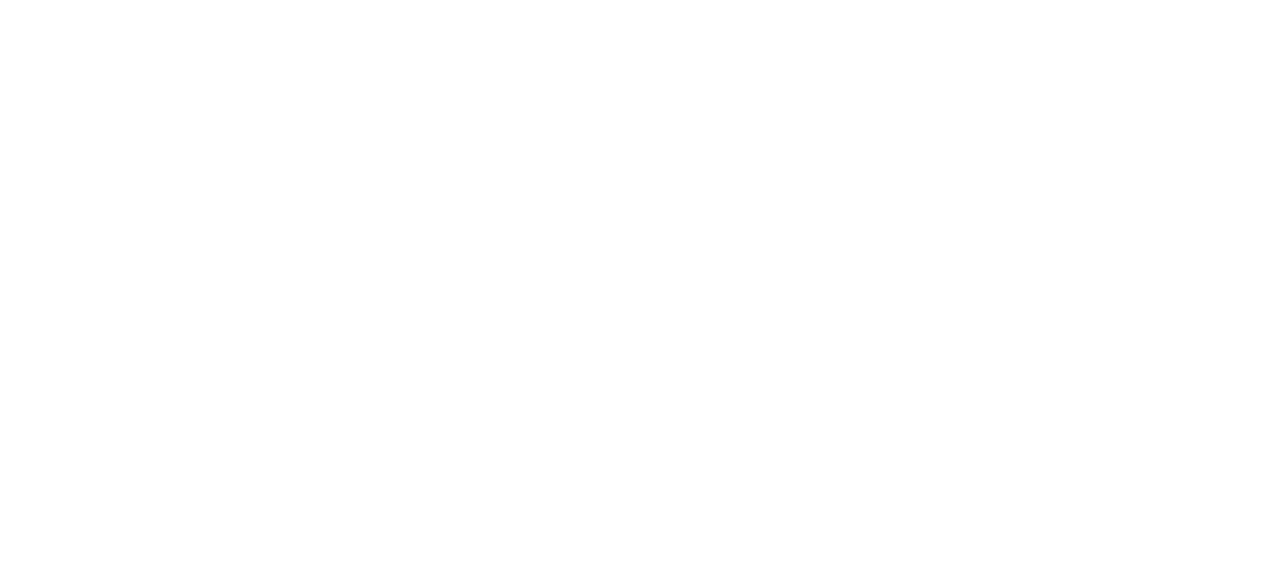 scroll, scrollTop: 0, scrollLeft: 0, axis: both 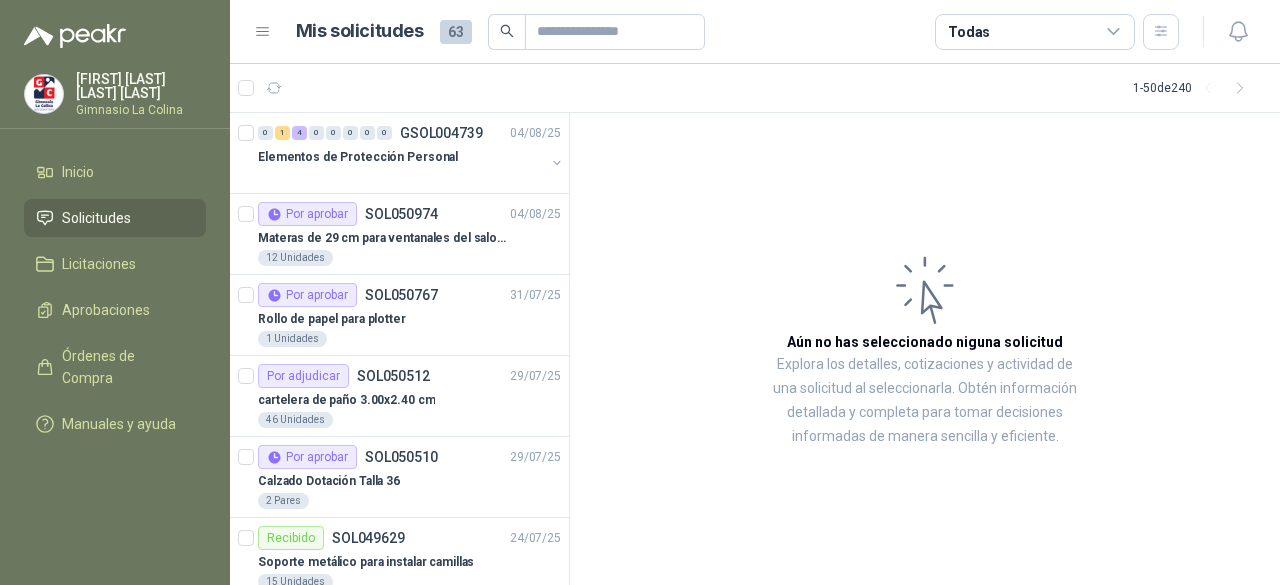 click on "Solicitudes" at bounding box center (115, 218) 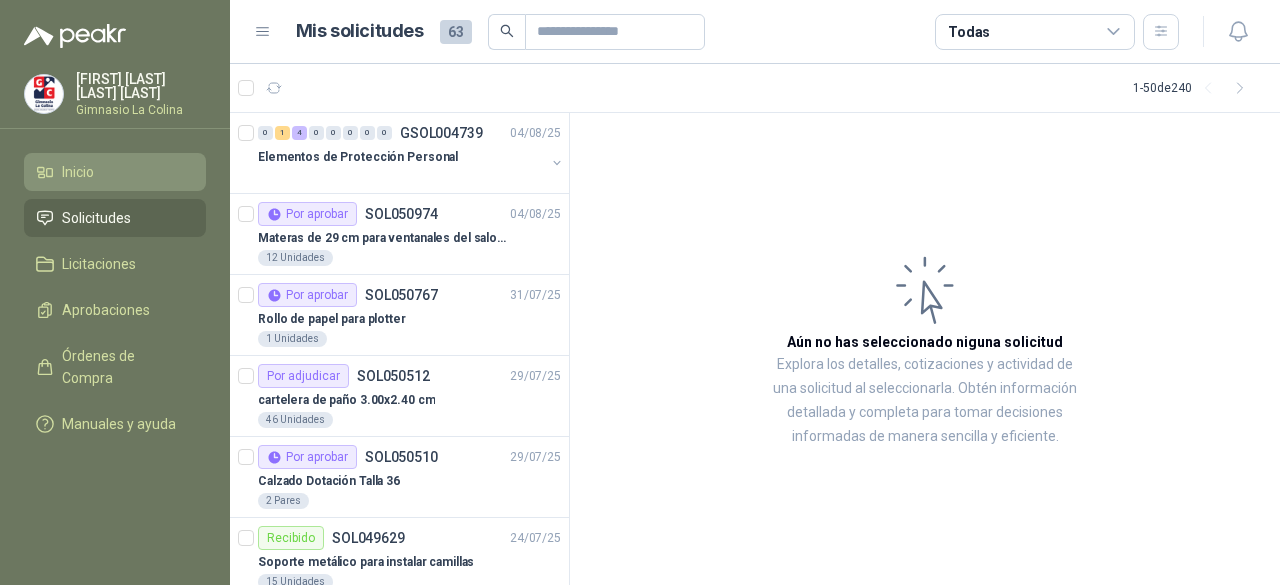 click on "Inicio" at bounding box center [78, 172] 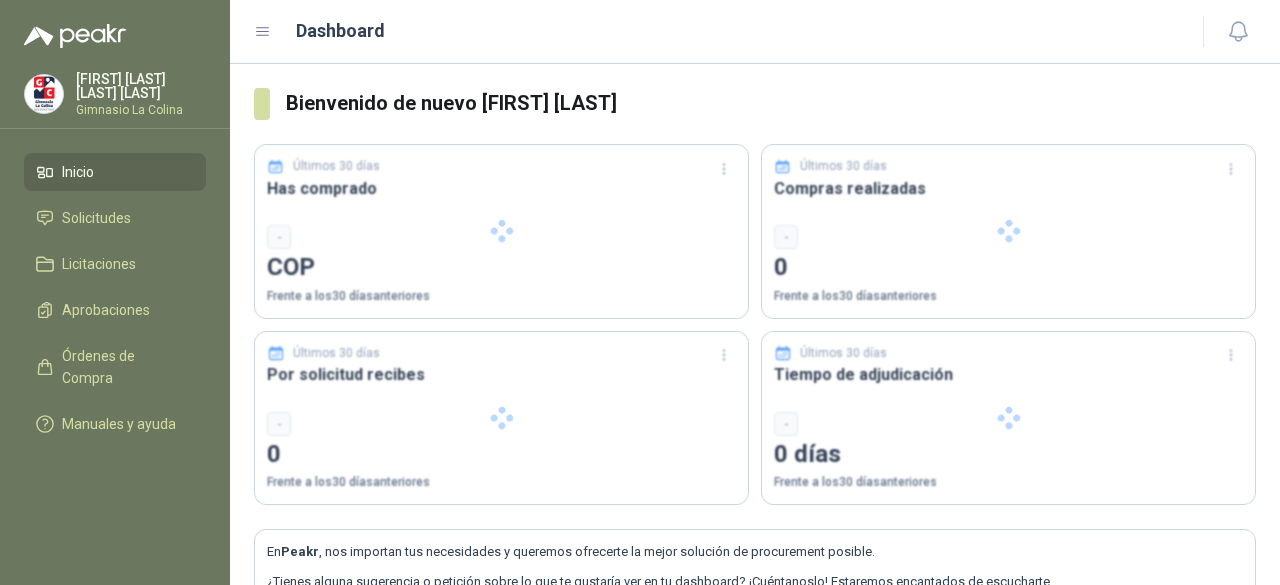 type 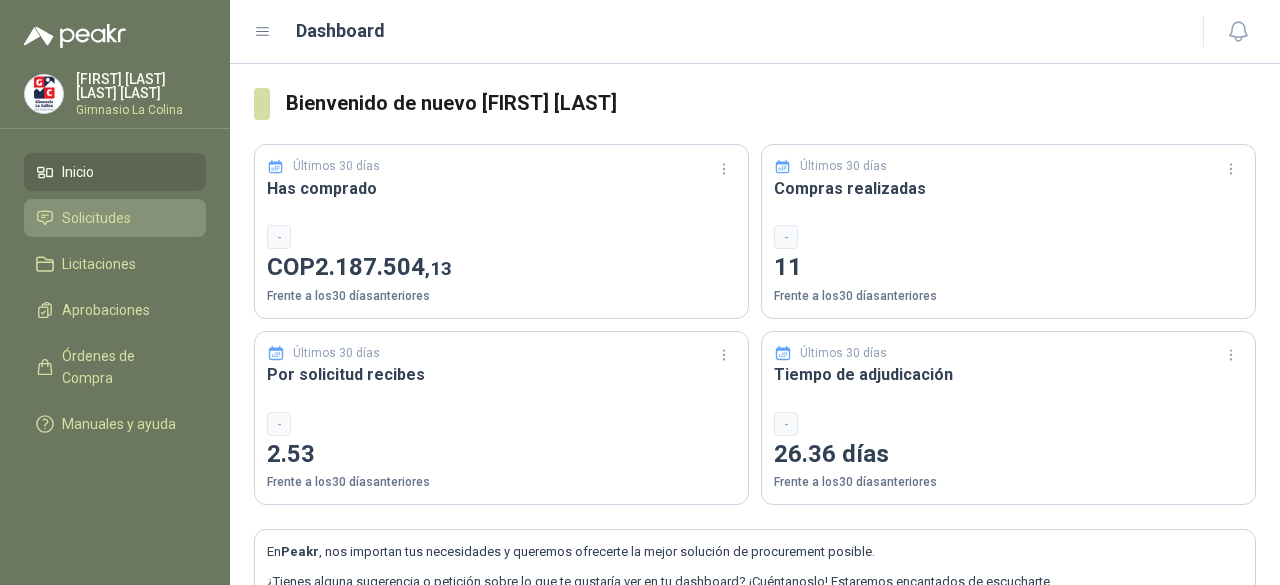 click on "Solicitudes" at bounding box center (96, 218) 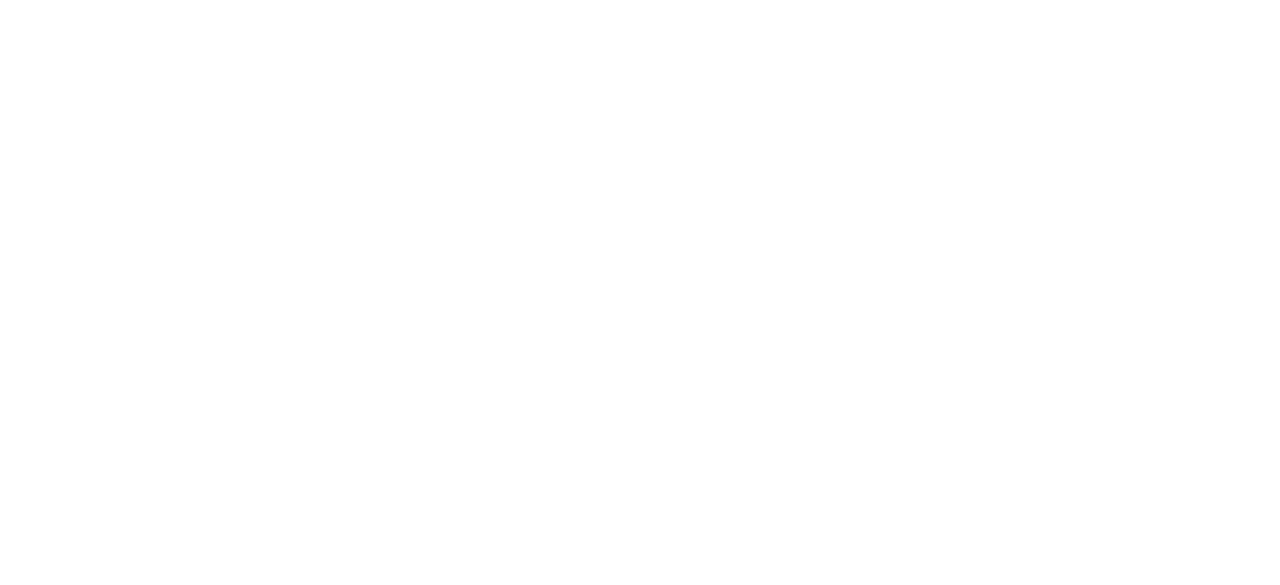 scroll, scrollTop: 0, scrollLeft: 0, axis: both 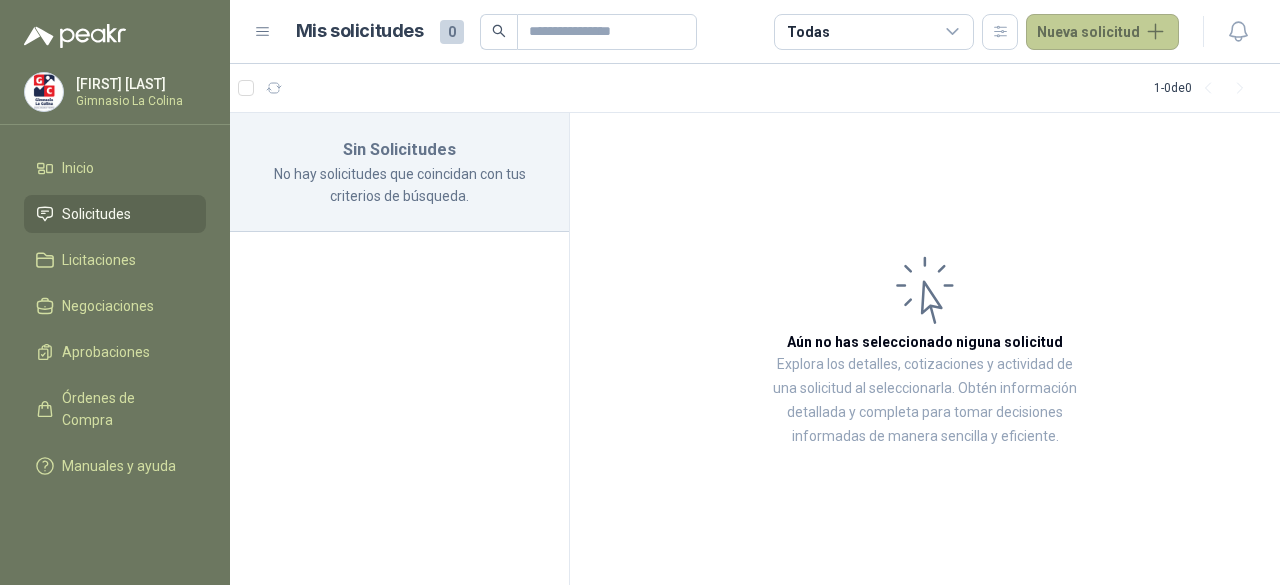 click on "Nueva solicitud" at bounding box center (1102, 32) 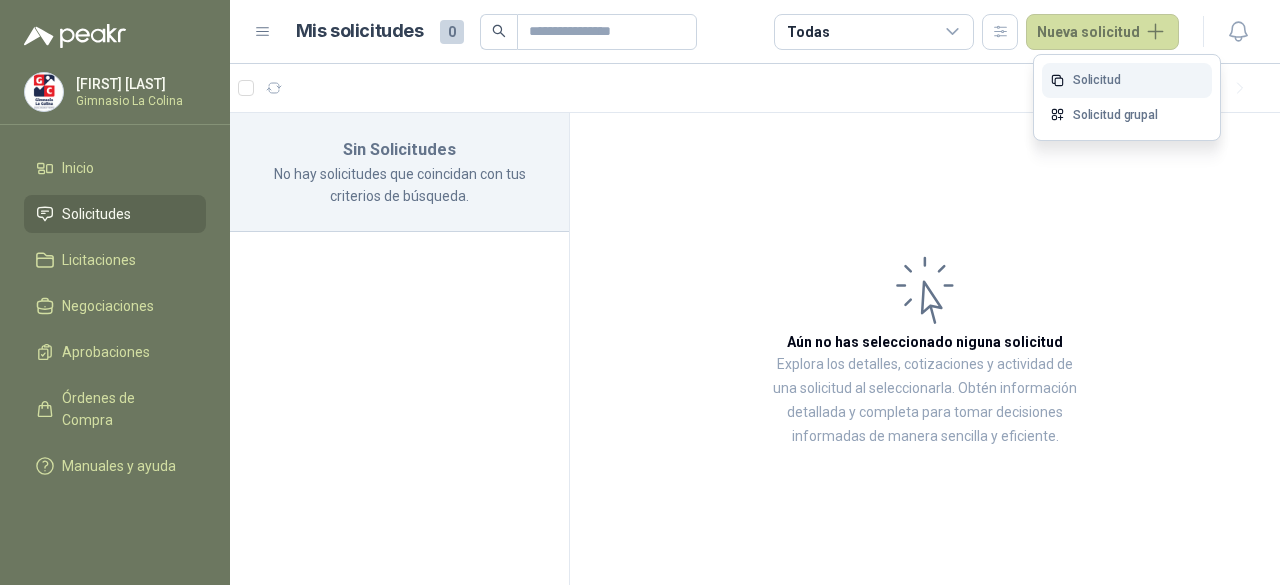 click on "Solicitud" at bounding box center [1127, 80] 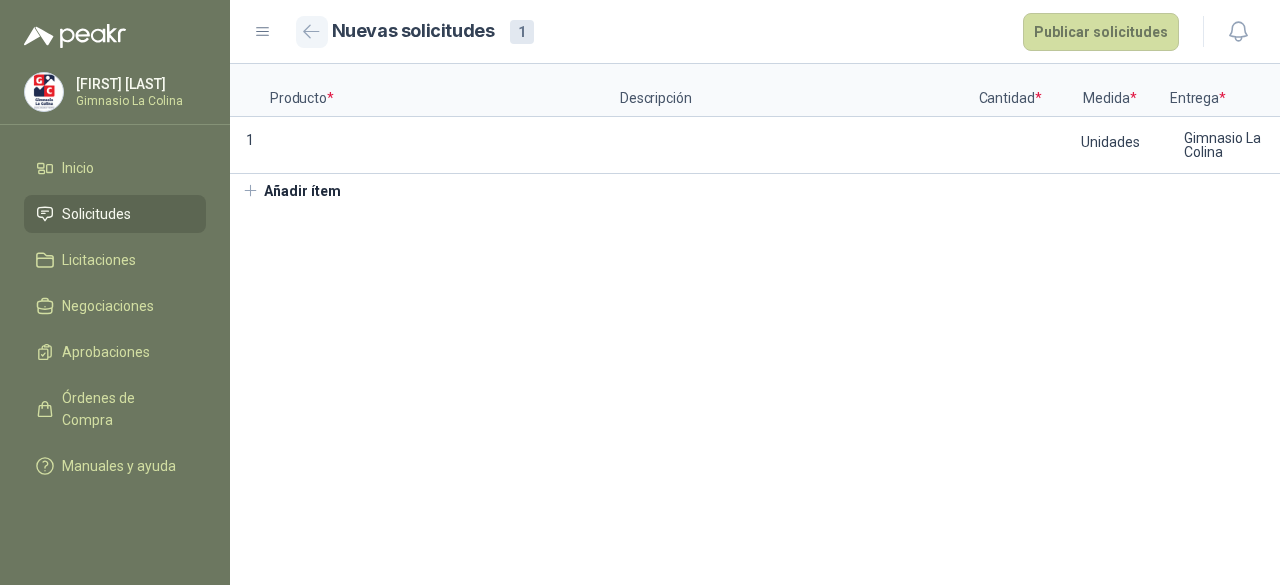click 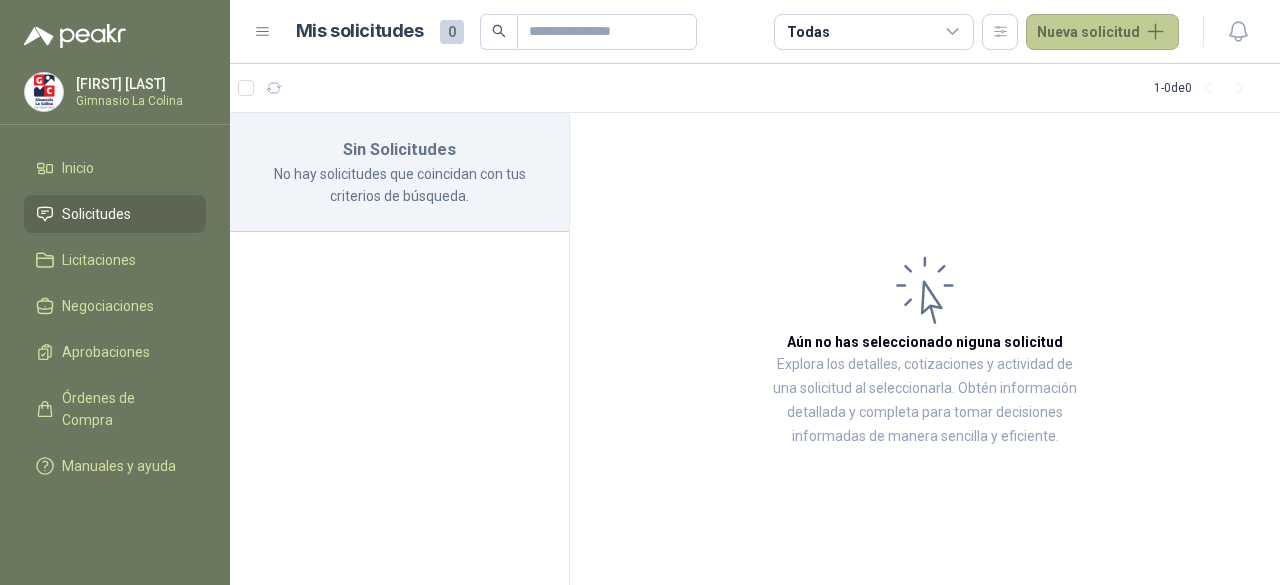 click on "Nueva solicitud" at bounding box center [1102, 32] 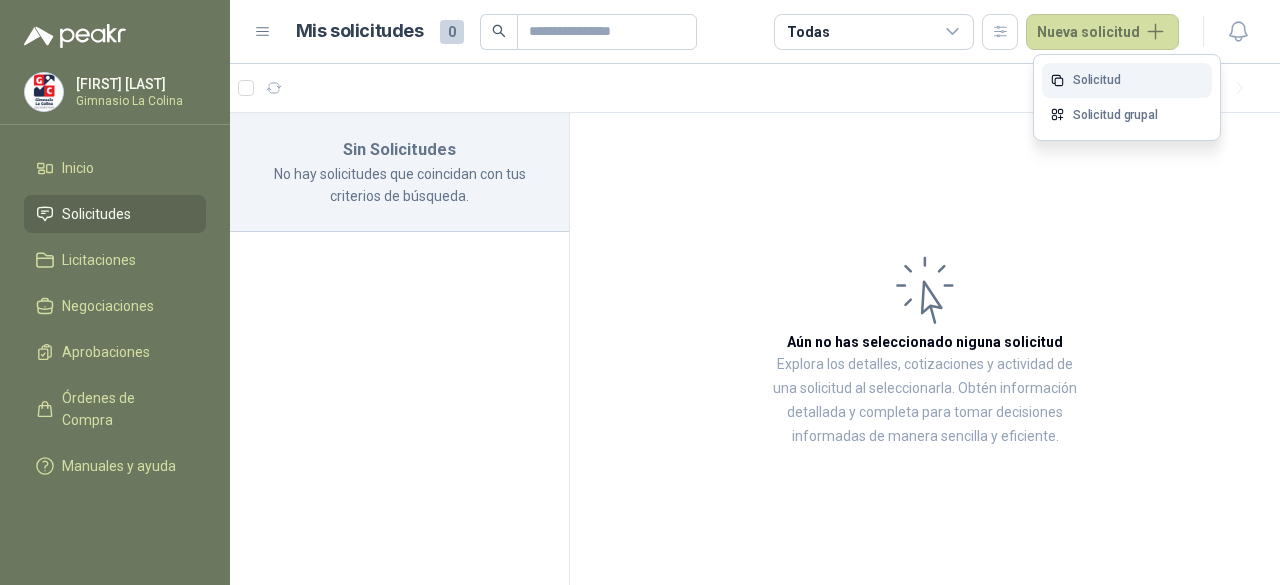 click on "Solicitud" at bounding box center [1127, 80] 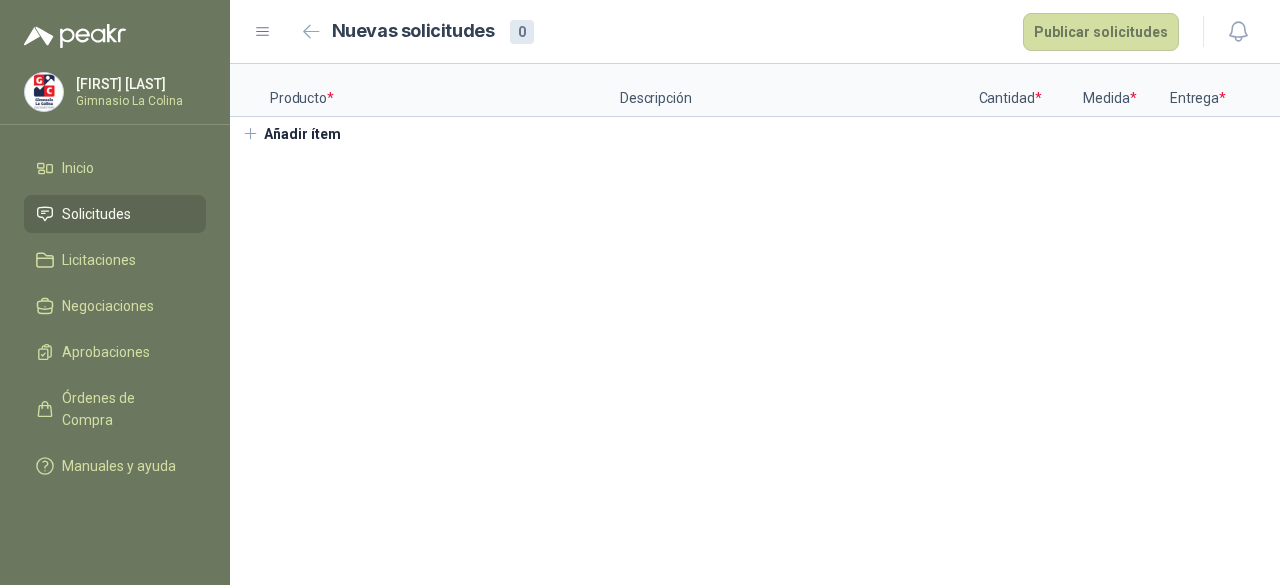 type 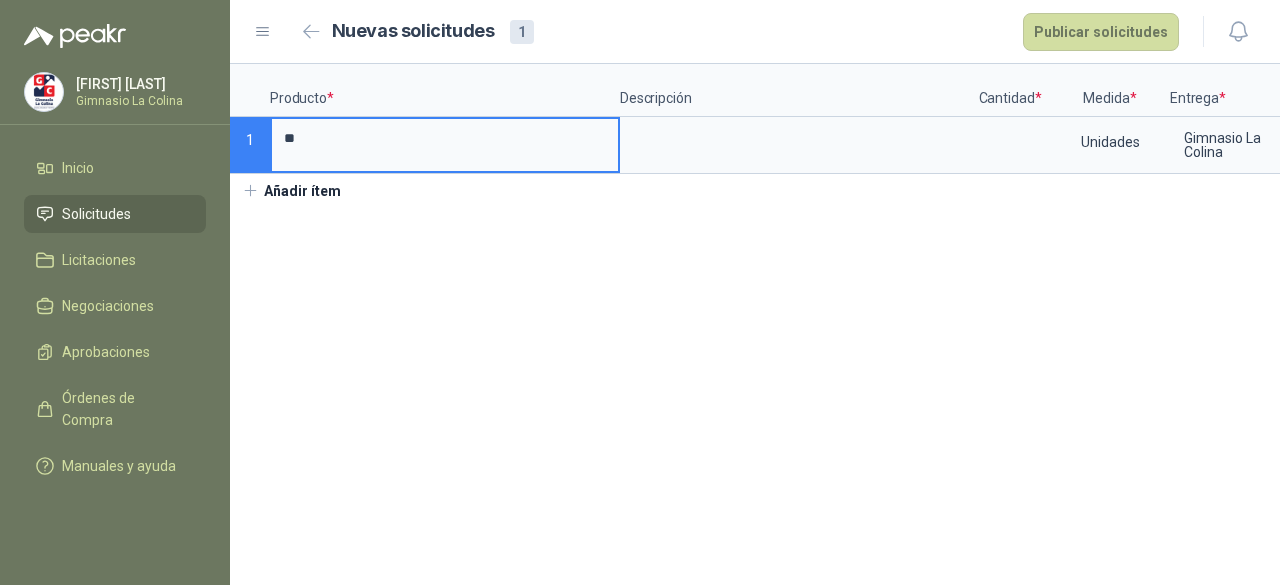 type on "*" 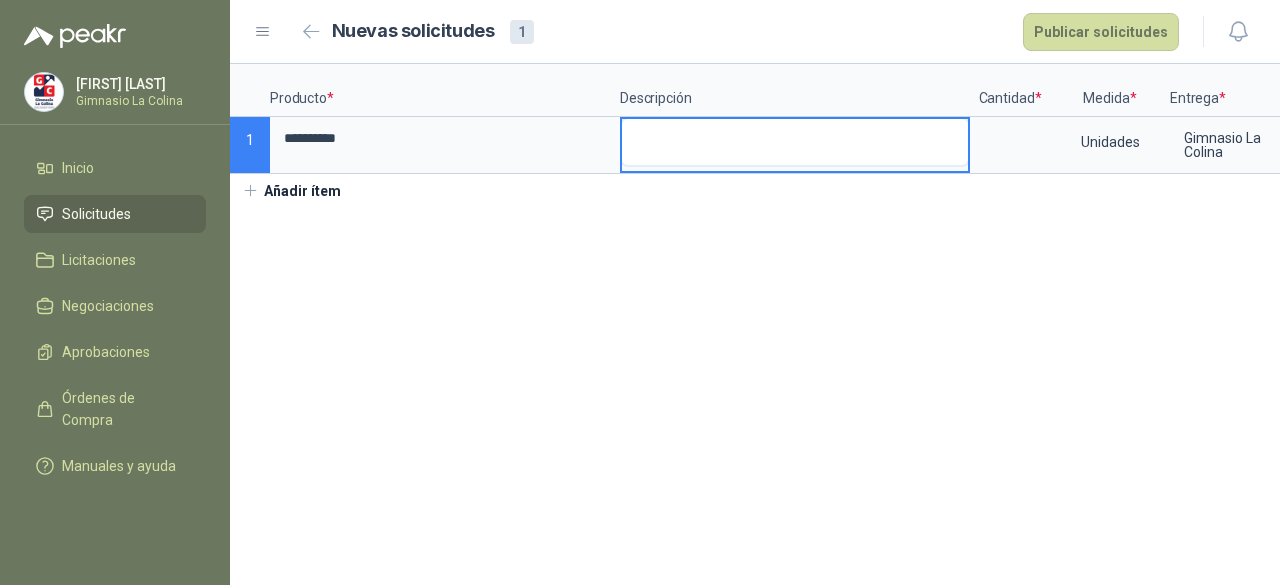 click at bounding box center [795, 142] 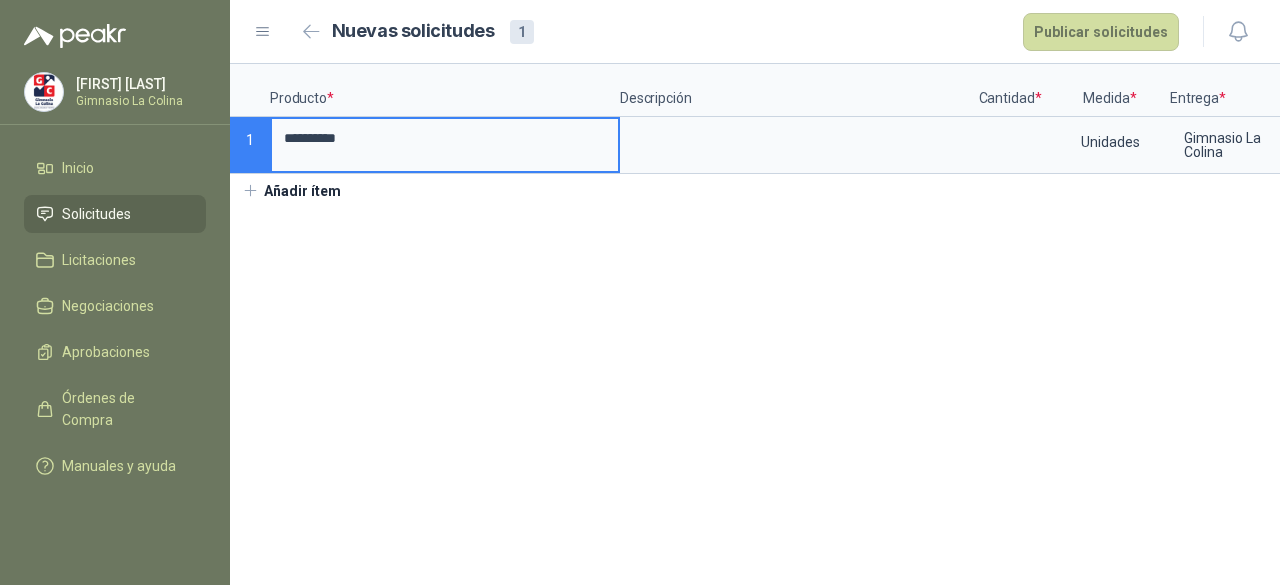 click on "**********" at bounding box center (445, 138) 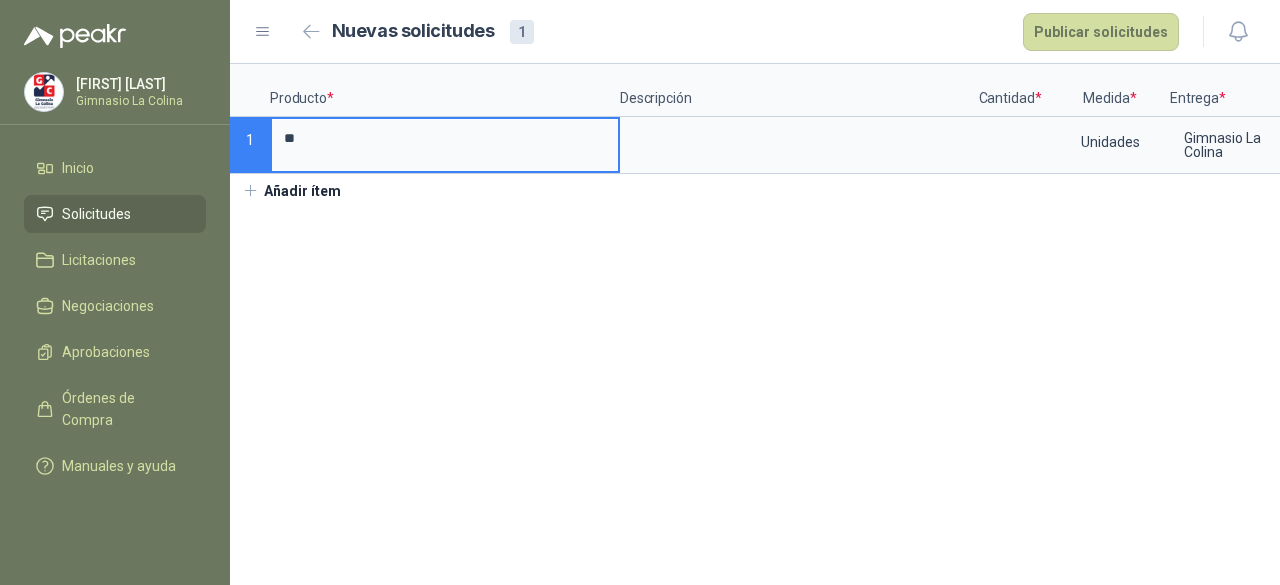 type on "*" 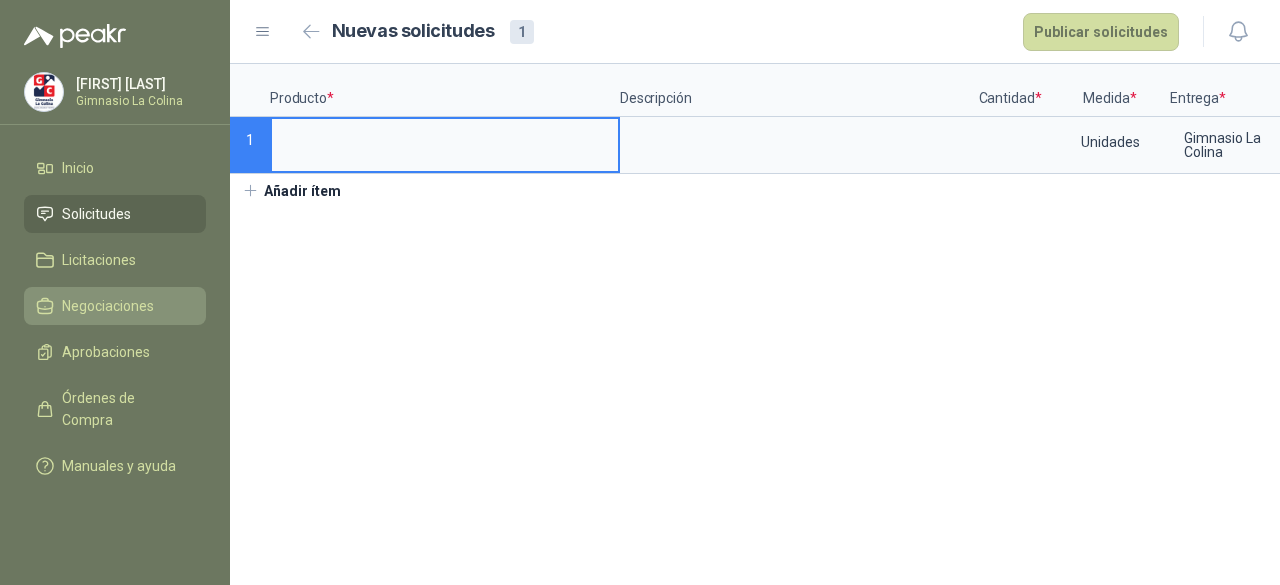 type 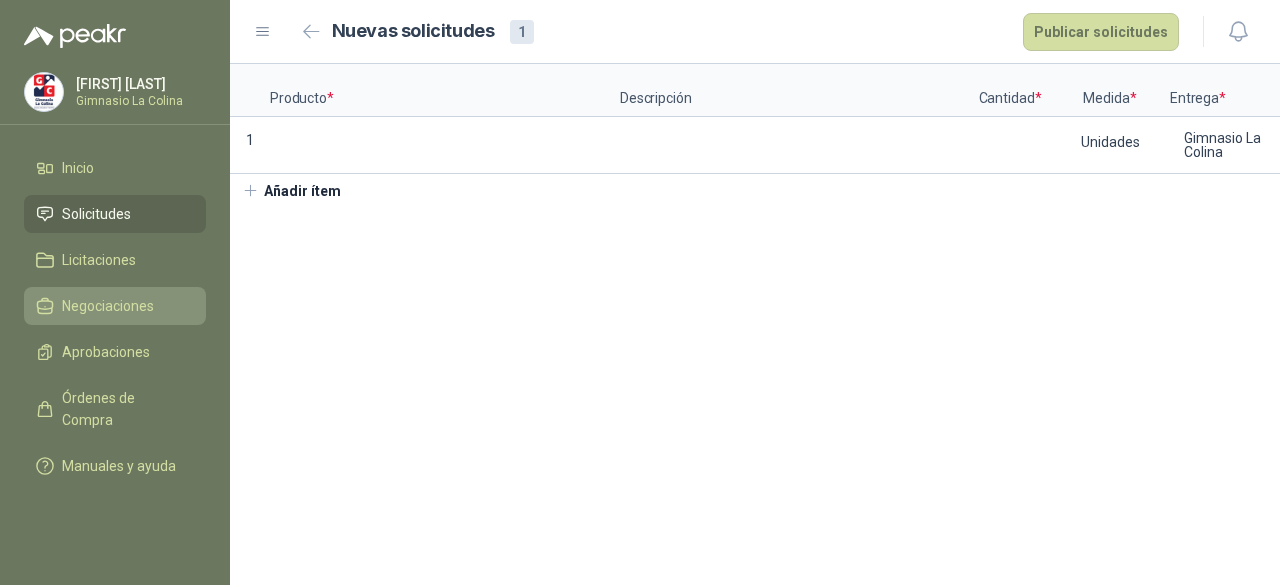 click on "Negociaciones" at bounding box center (108, 306) 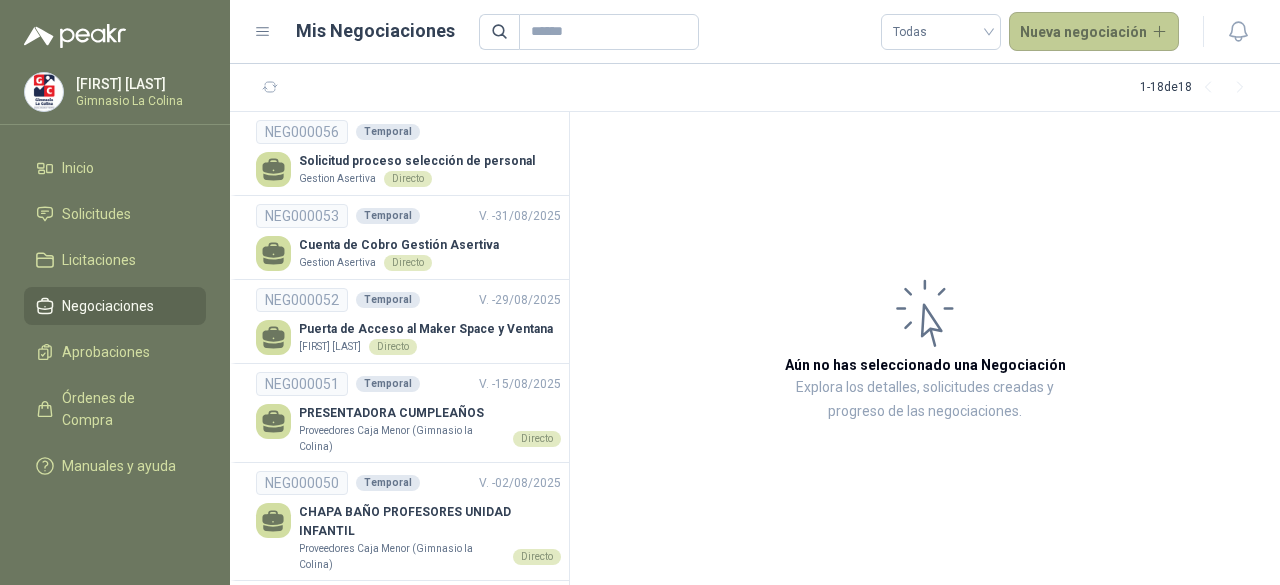 click on "Nueva negociación" at bounding box center [1094, 32] 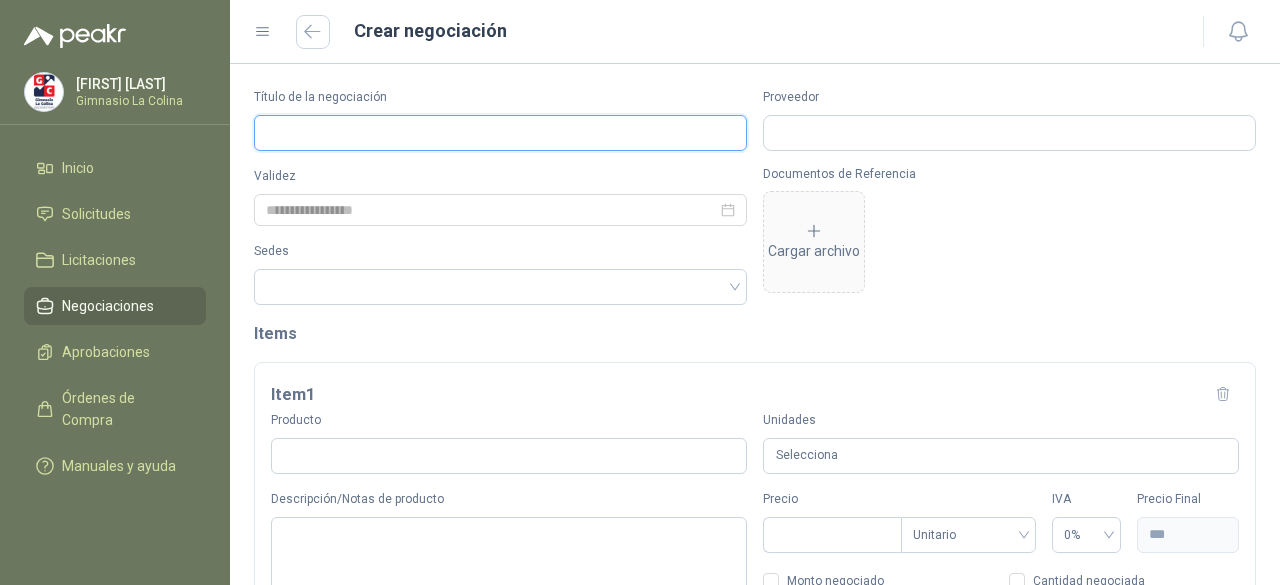 click on "Título de la negociación" at bounding box center (500, 133) 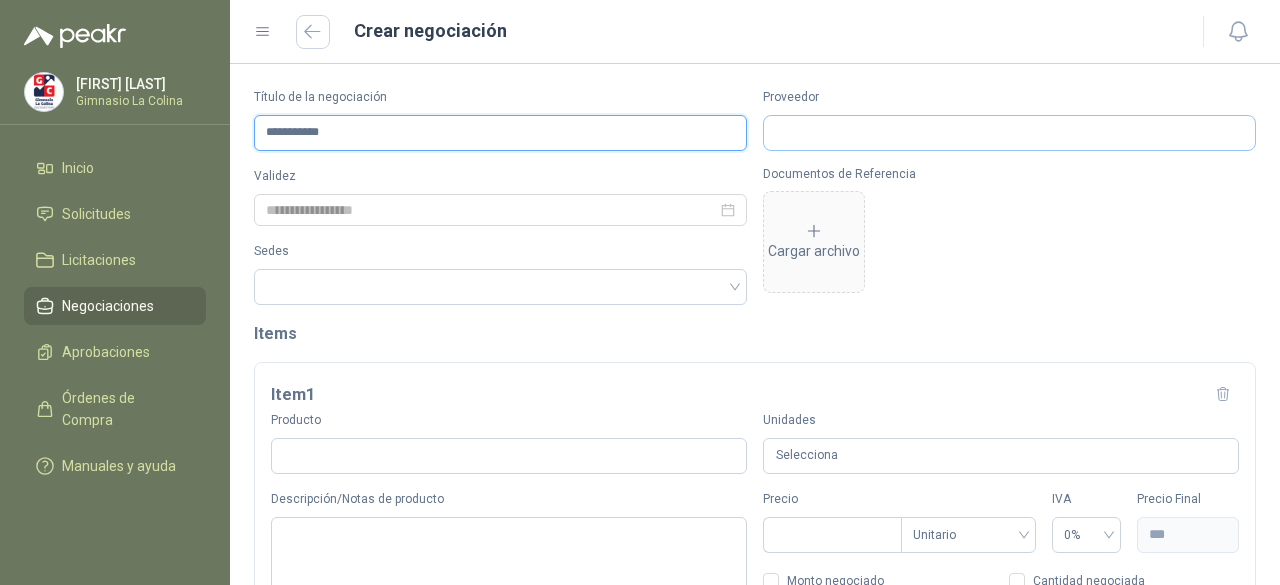 type on "**********" 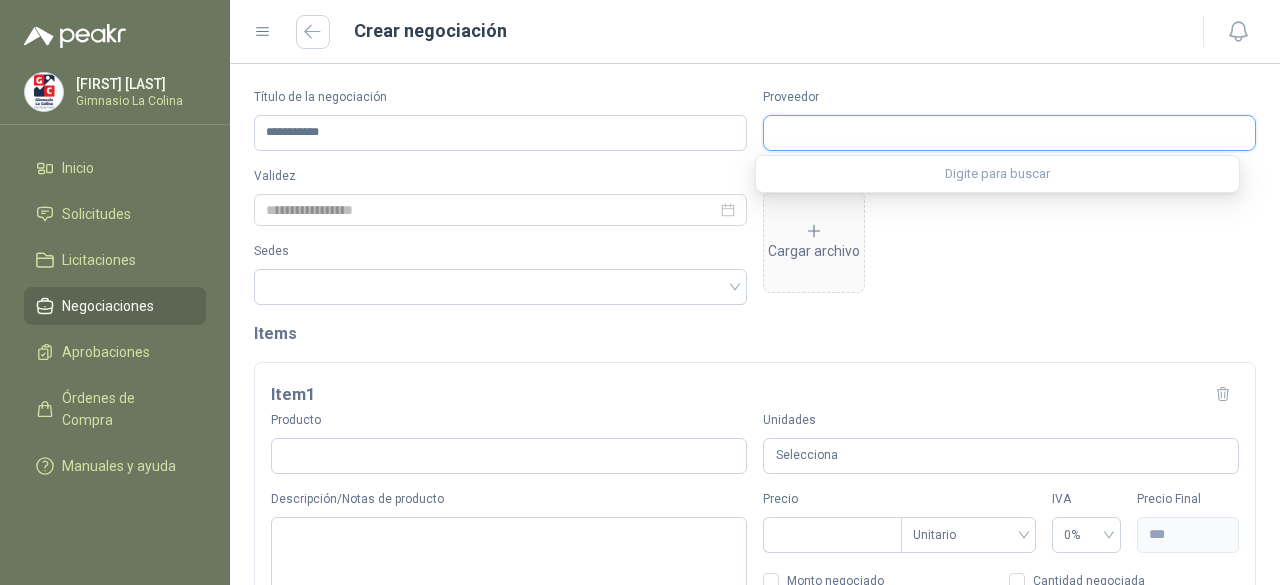 click on "Proveedor" at bounding box center [1009, 133] 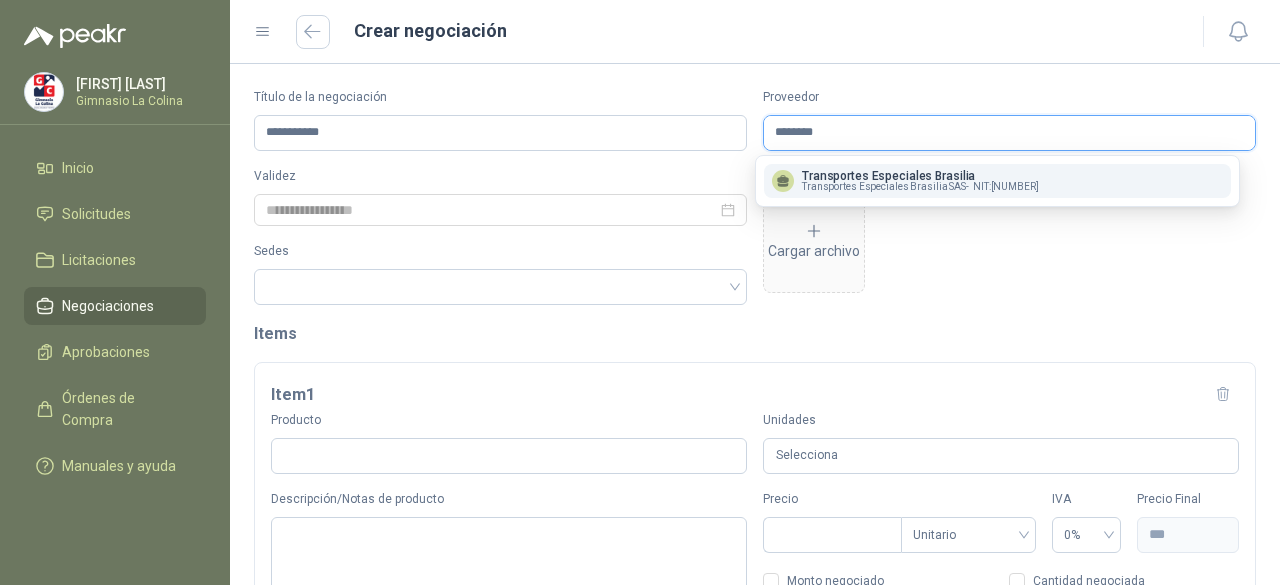 scroll, scrollTop: 0, scrollLeft: 0, axis: both 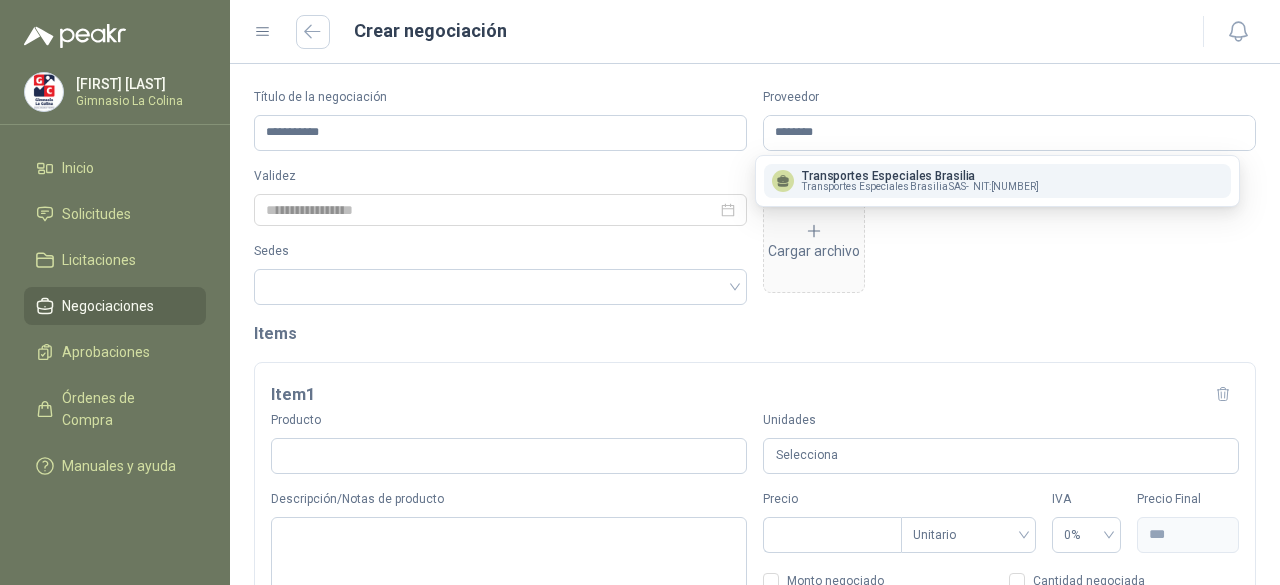click on "Transportes Especiales Brasilia SAS  -" at bounding box center (885, 187) 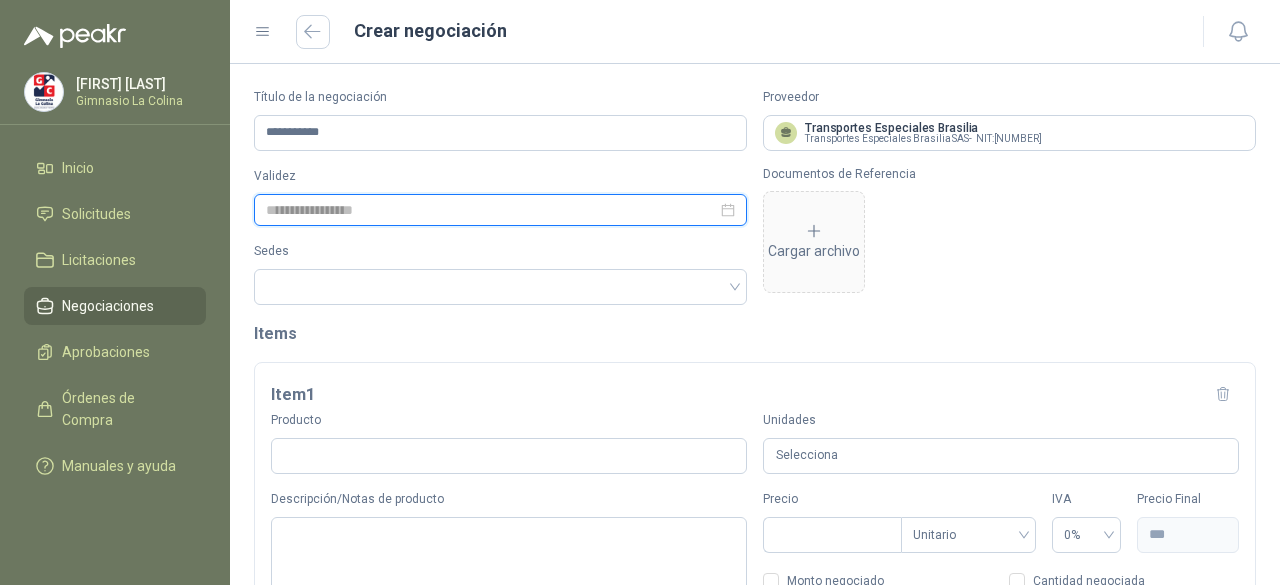 click at bounding box center (491, 210) 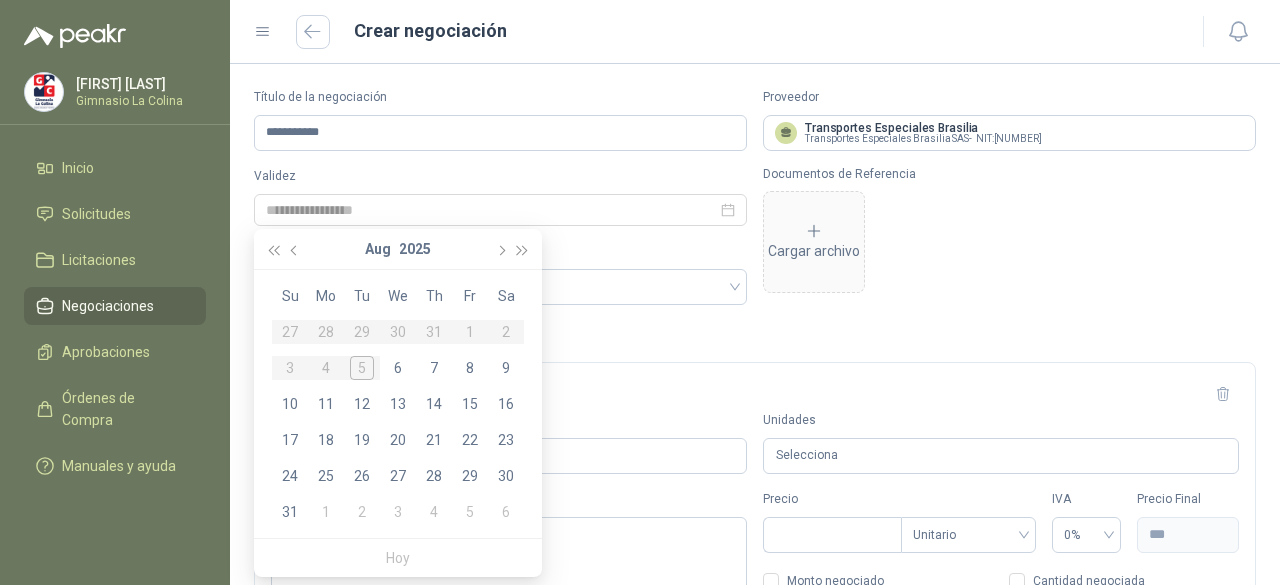 click on "**********" at bounding box center [755, 440] 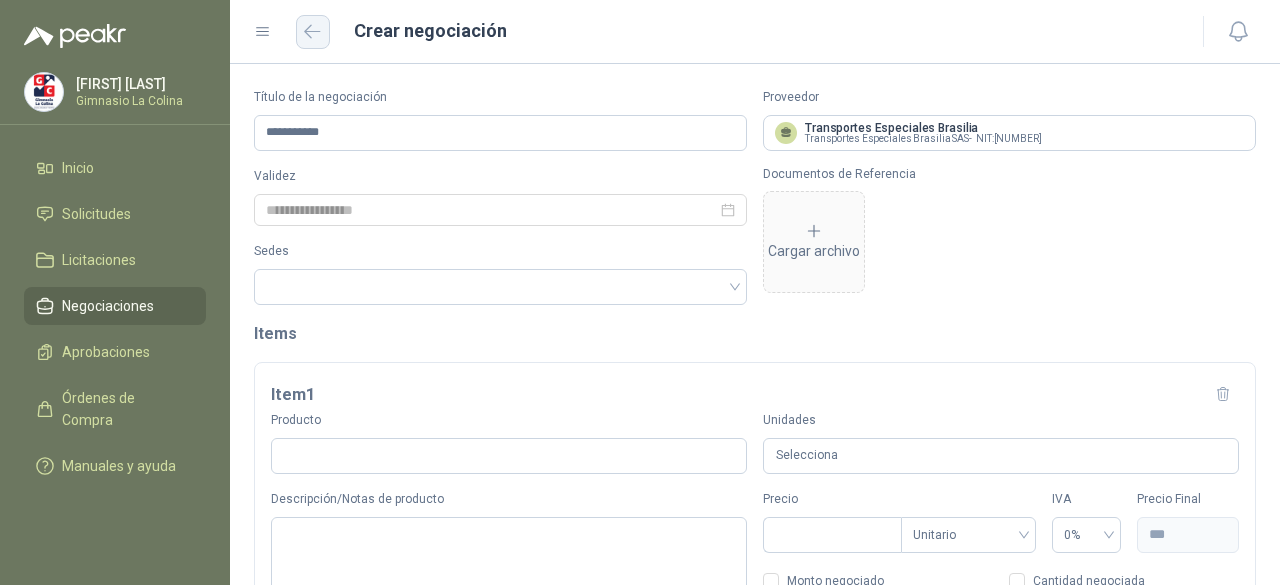 click at bounding box center (313, 32) 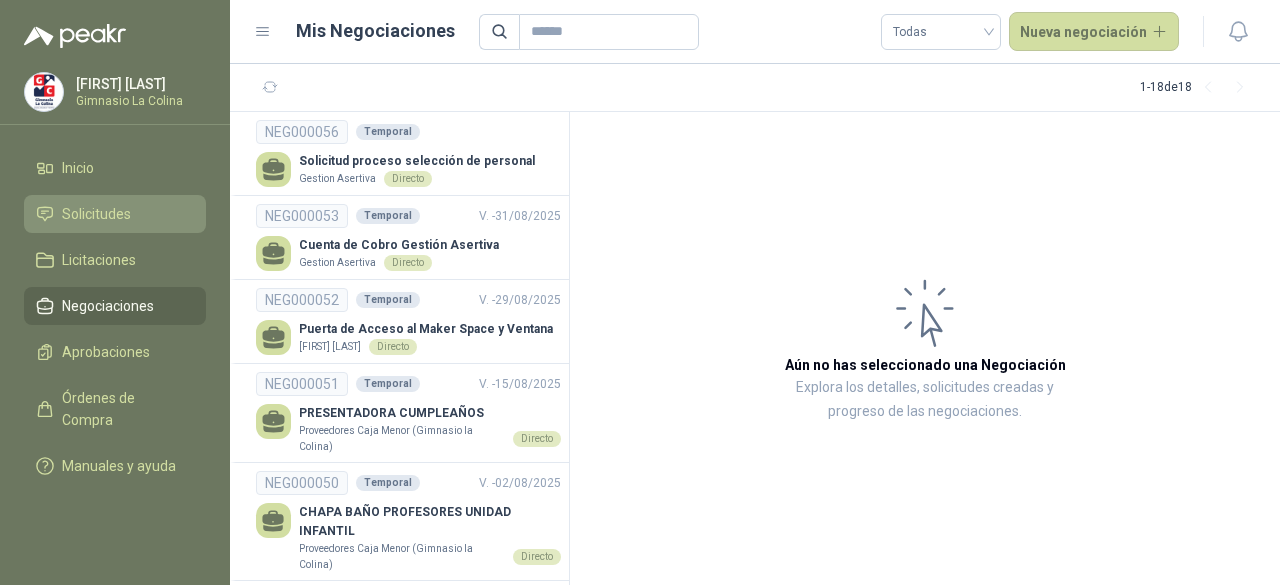 click on "Solicitudes" at bounding box center [96, 214] 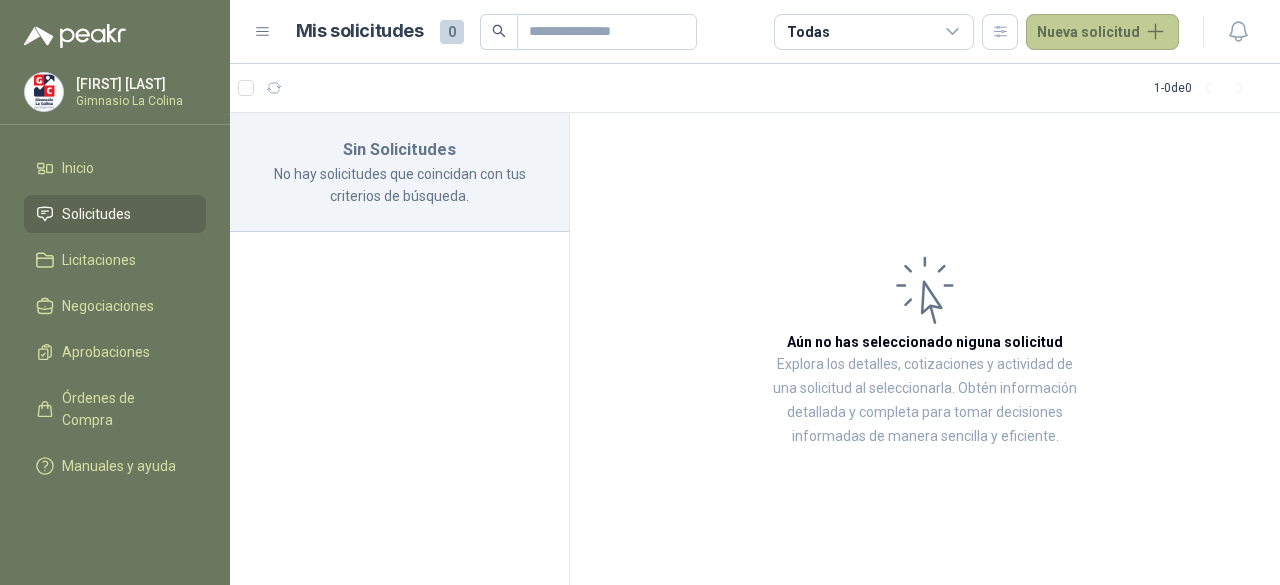 click on "Nueva solicitud" at bounding box center (1102, 32) 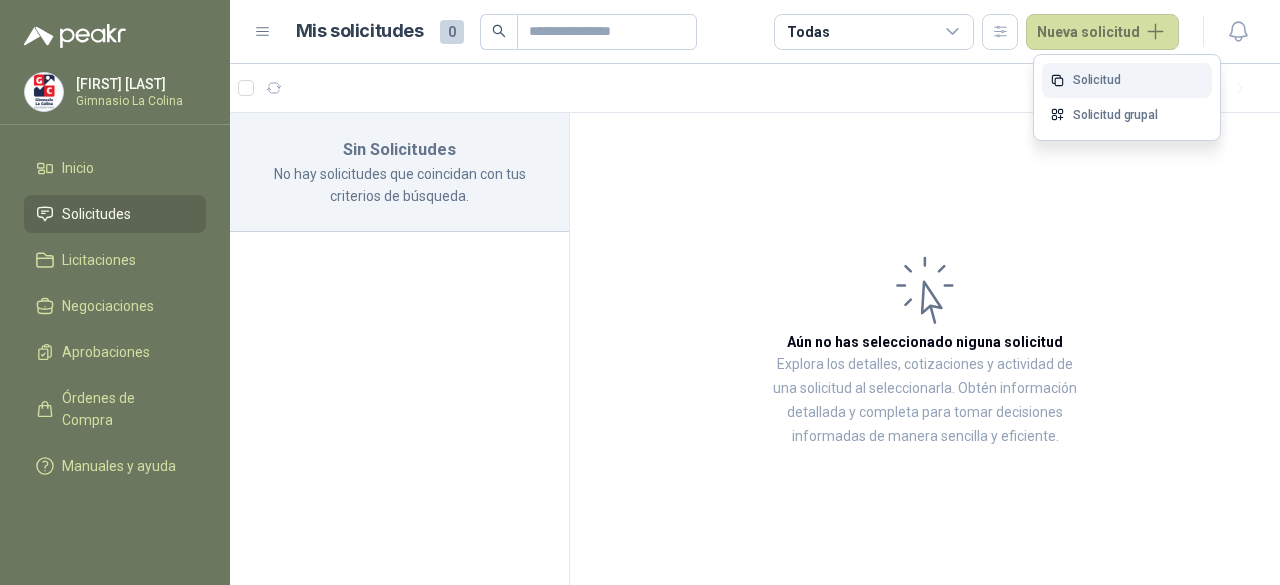 click on "Solicitud" at bounding box center (1127, 80) 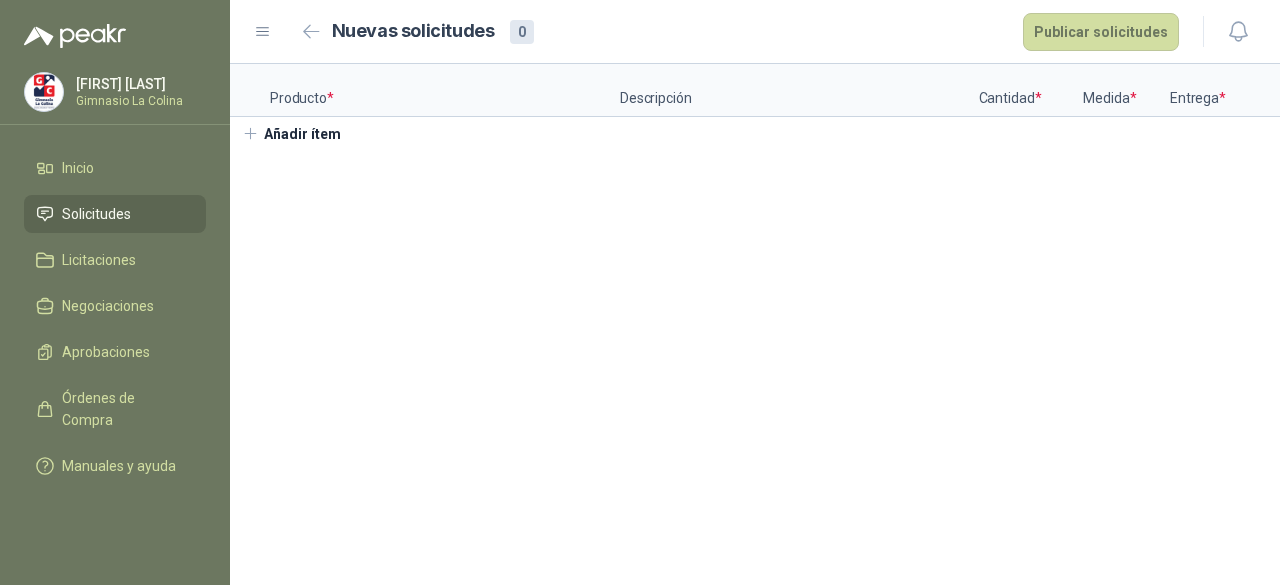type 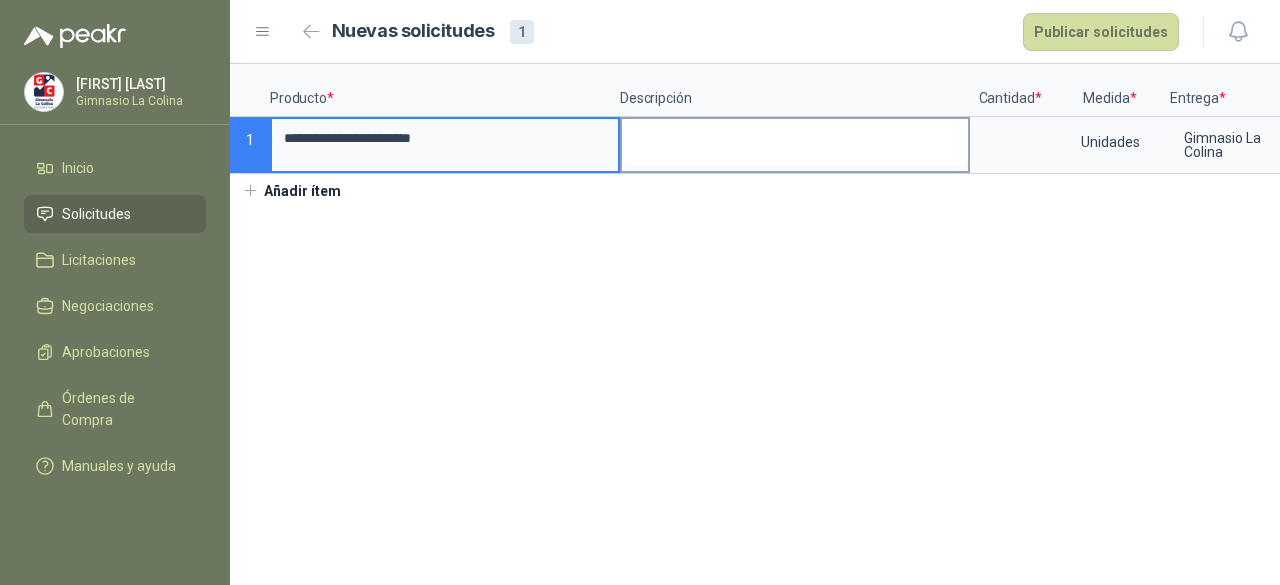 type on "**********" 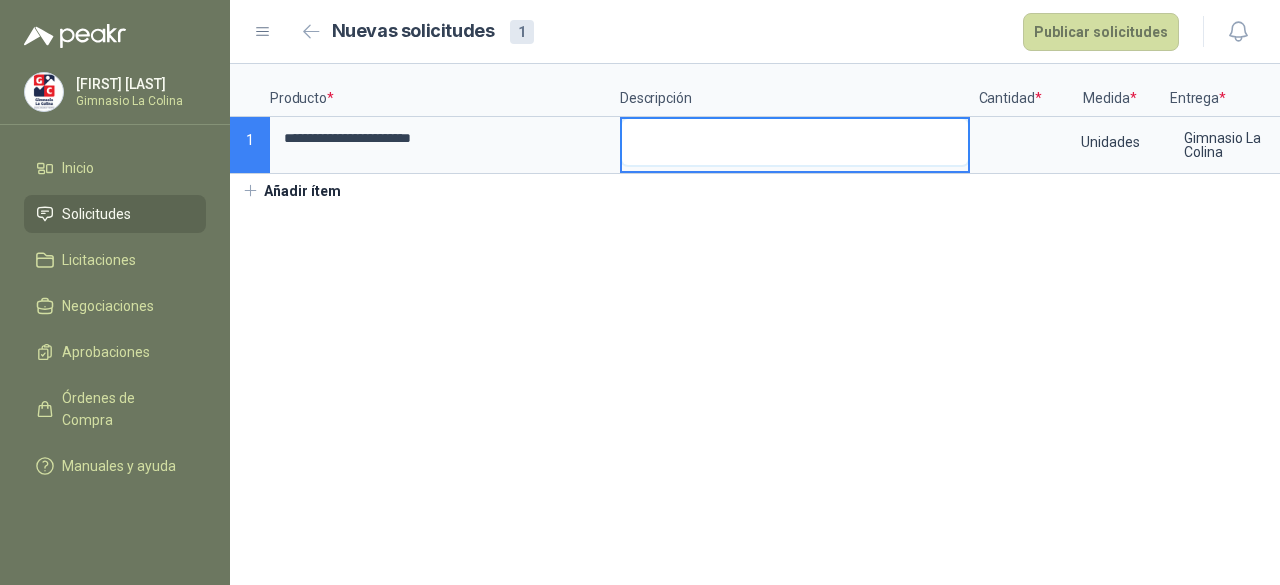 click at bounding box center [795, 142] 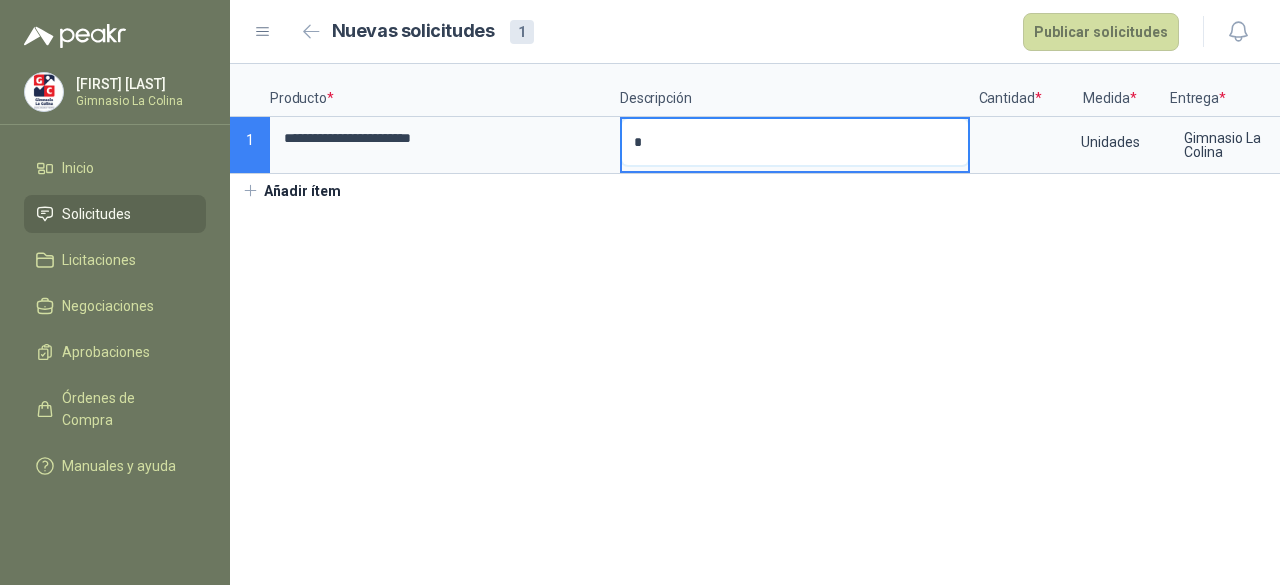 type 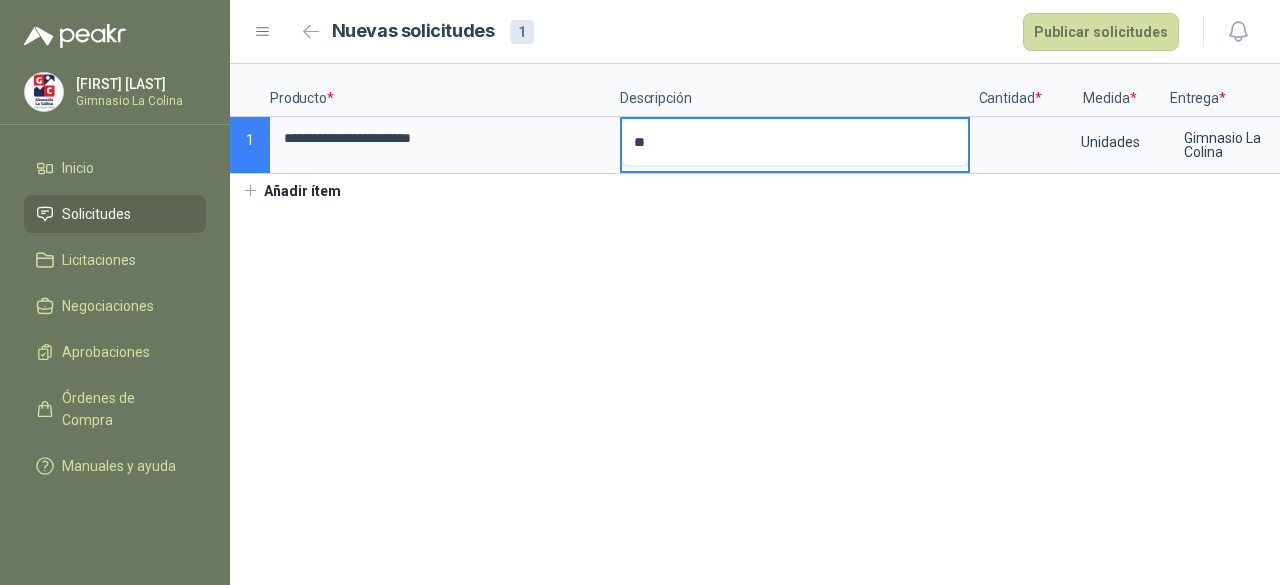 type 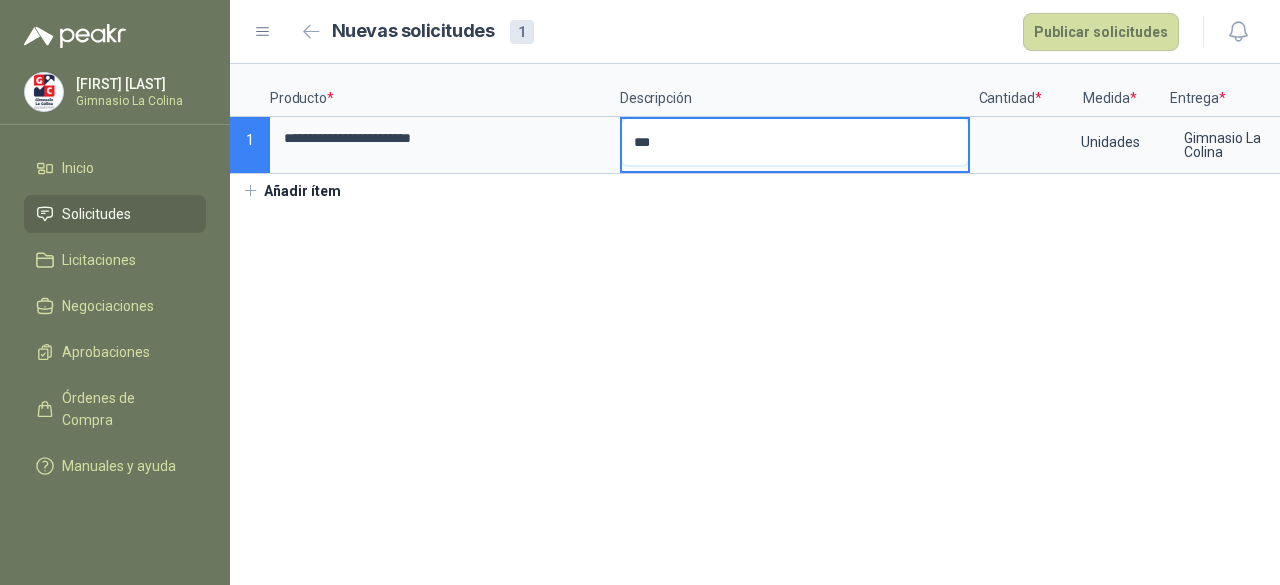 type 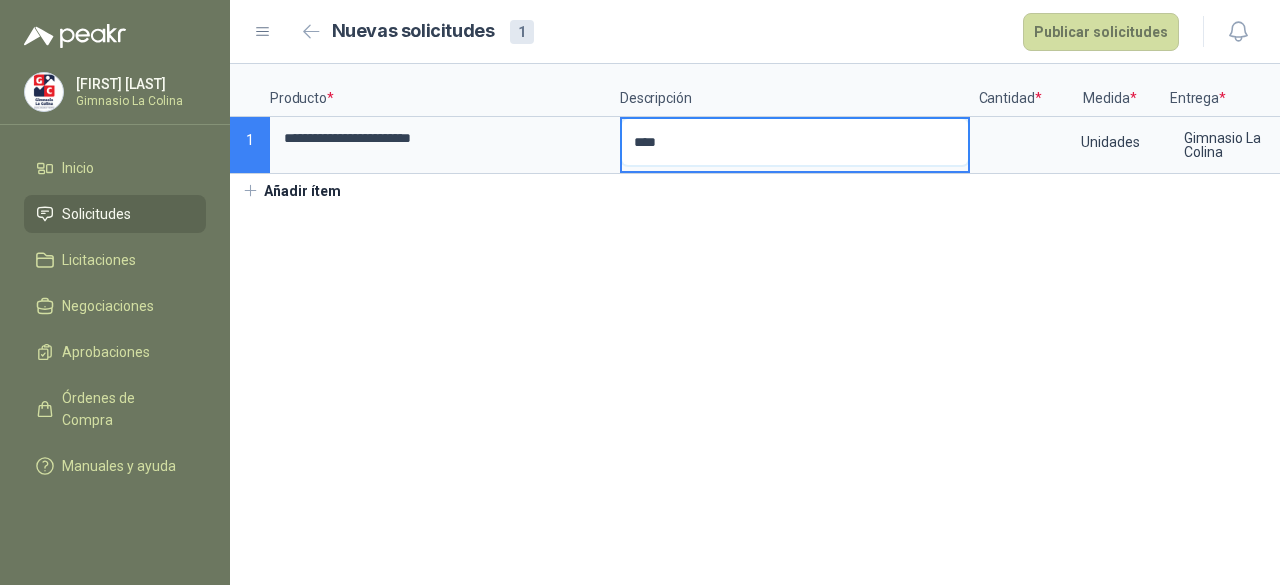type 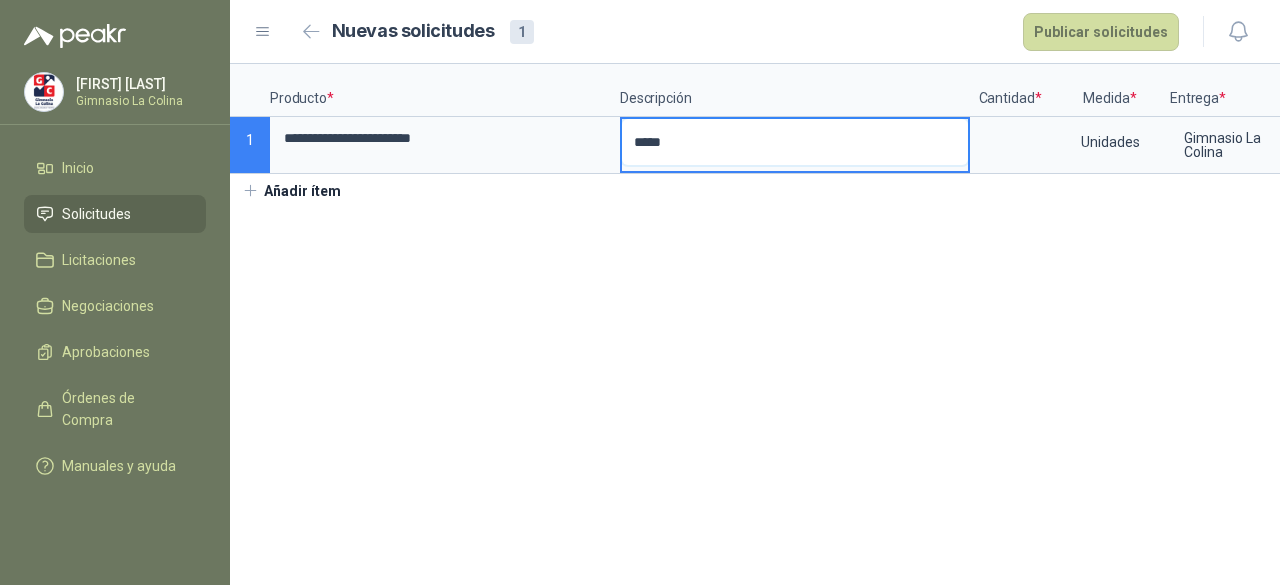 type 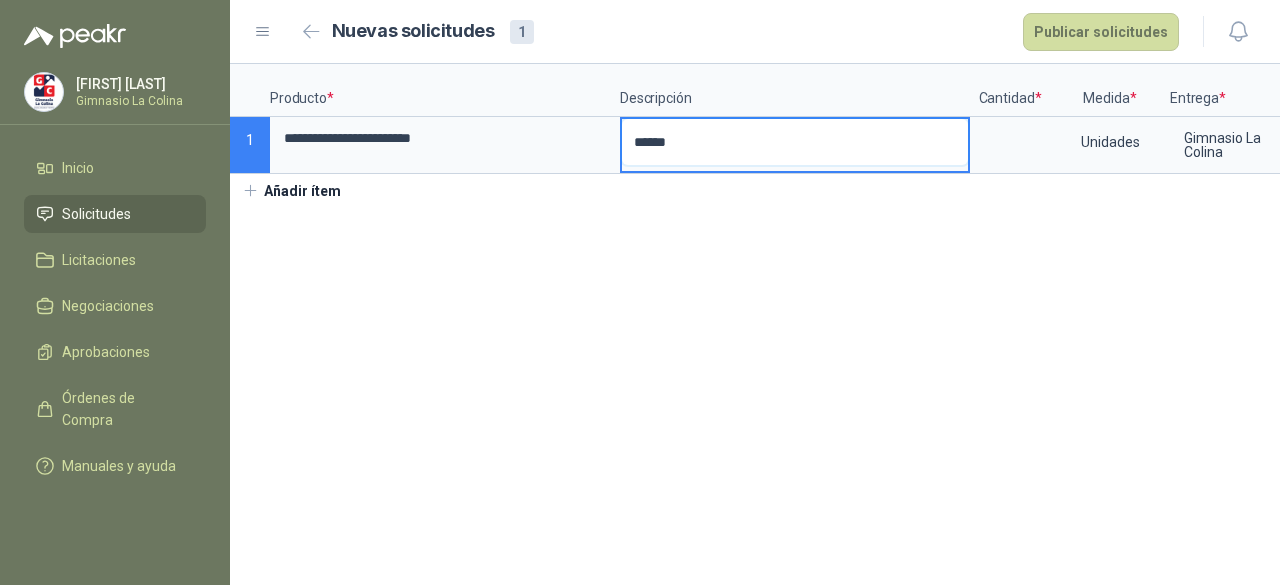 type 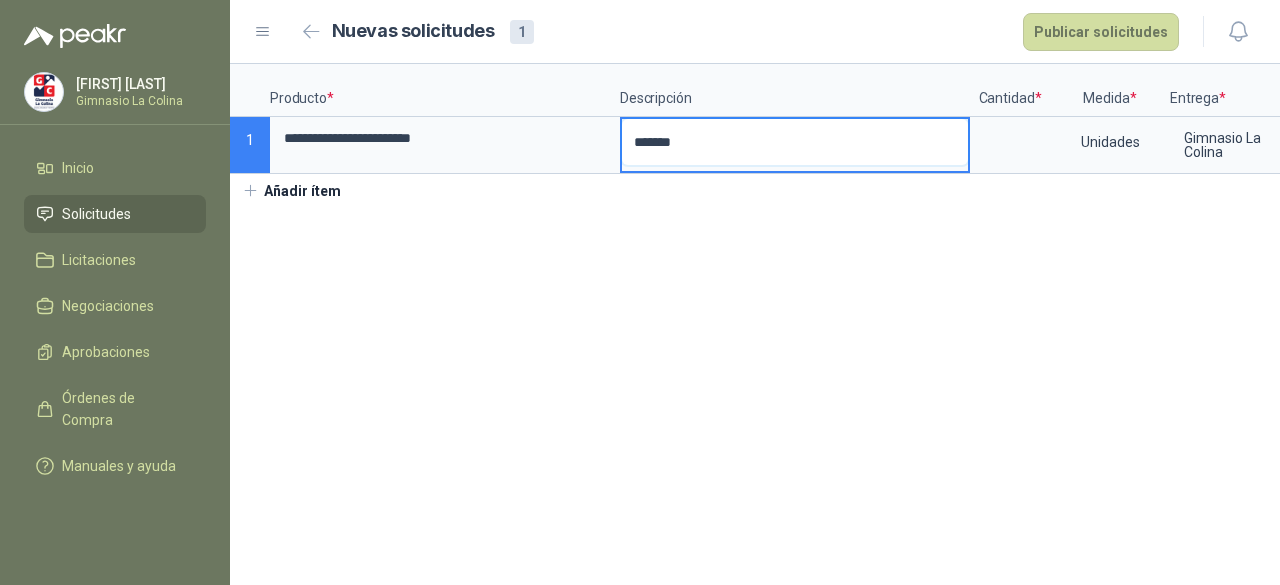 type 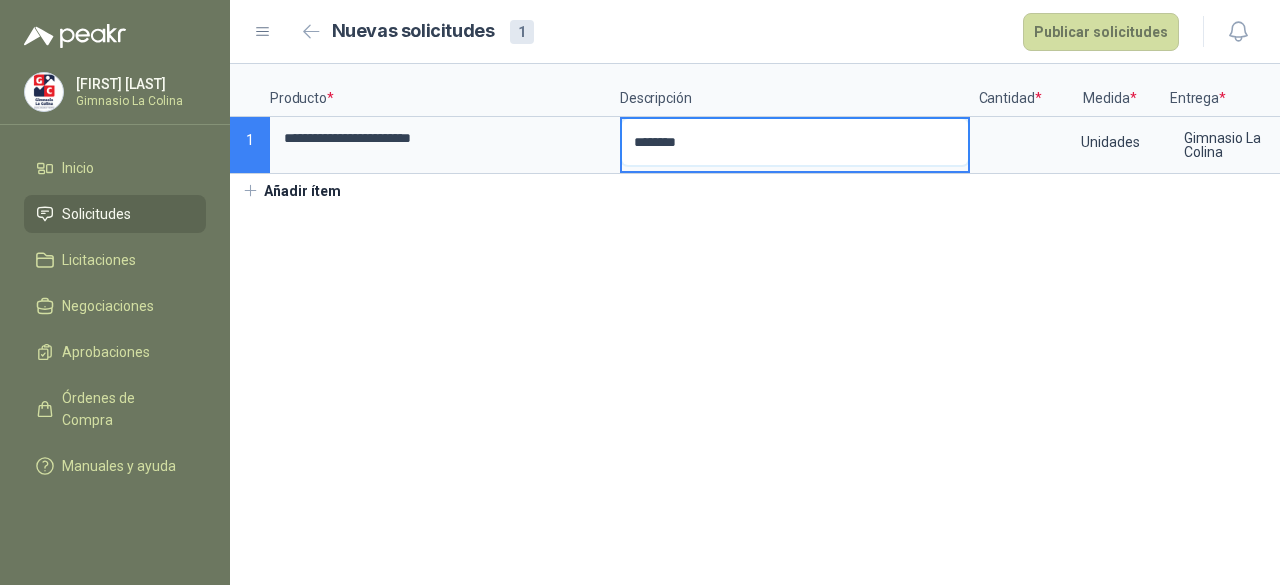 type 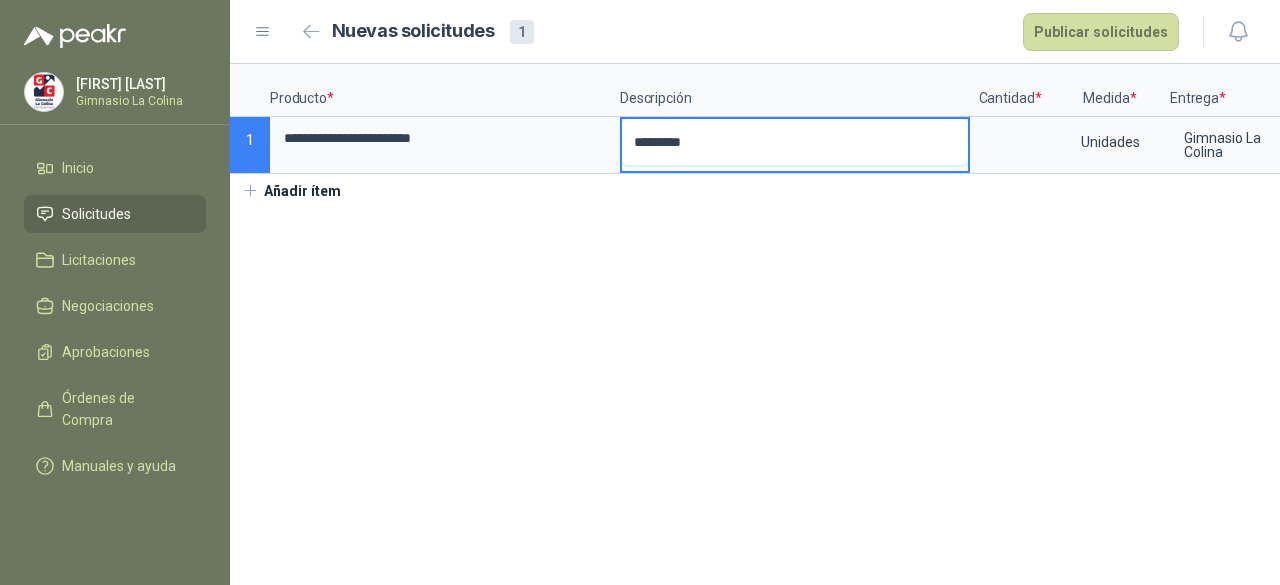 type 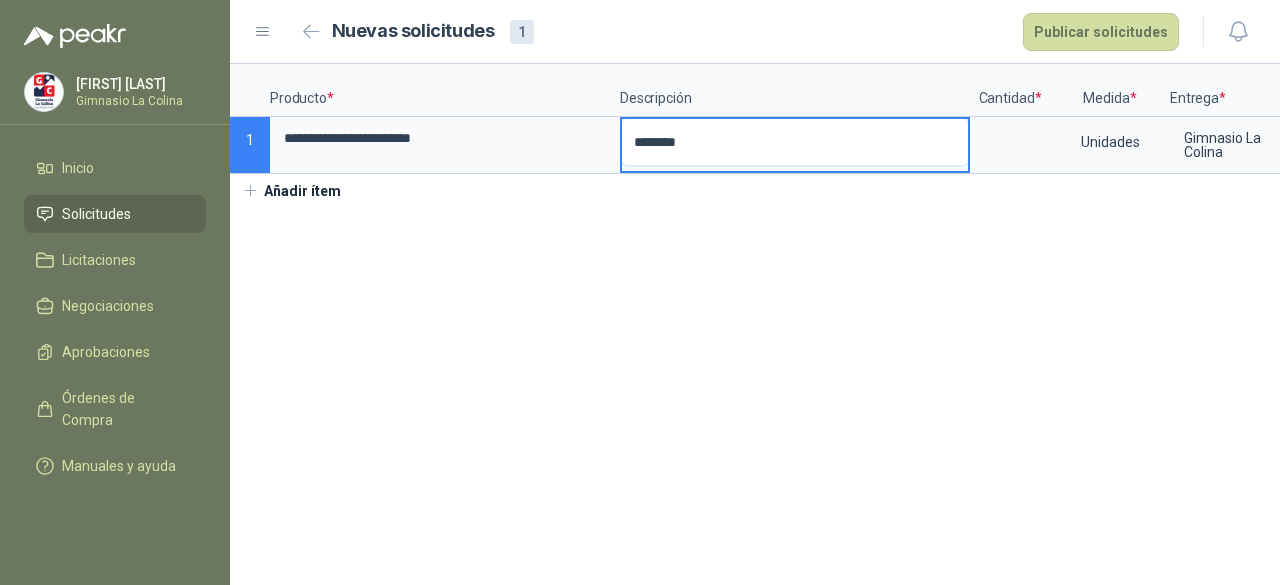 type 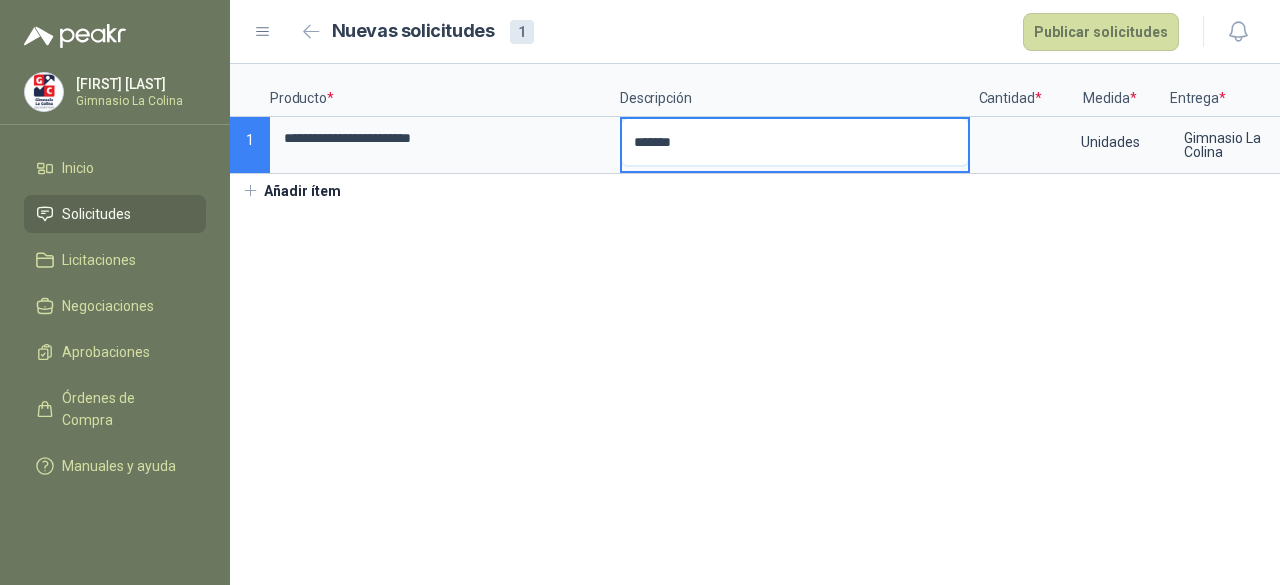 type 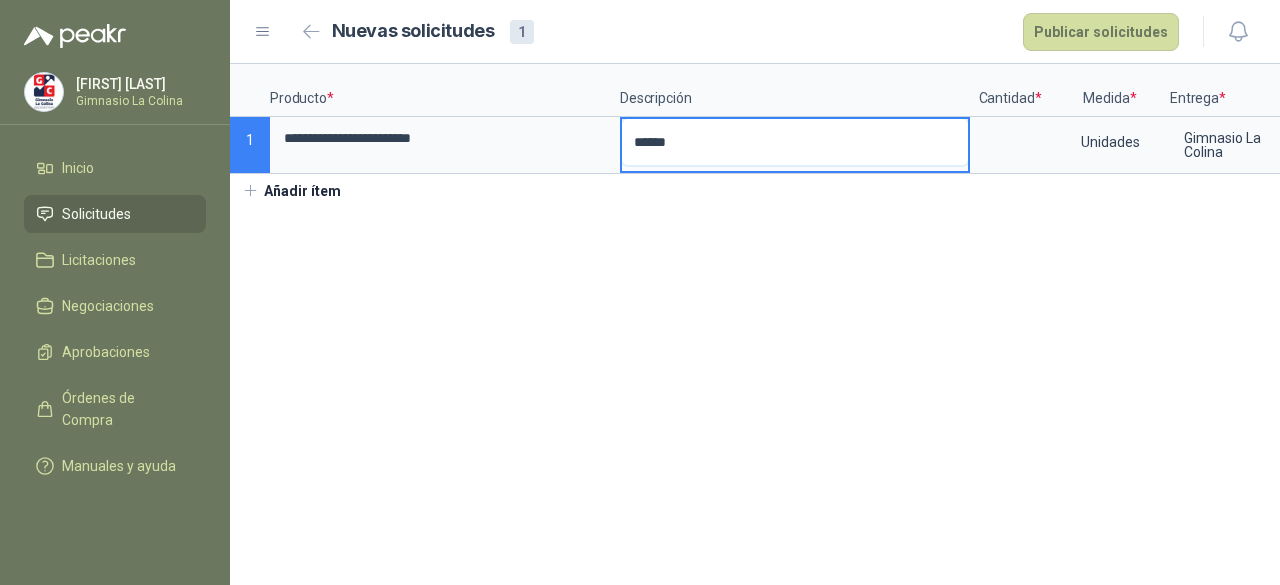 type 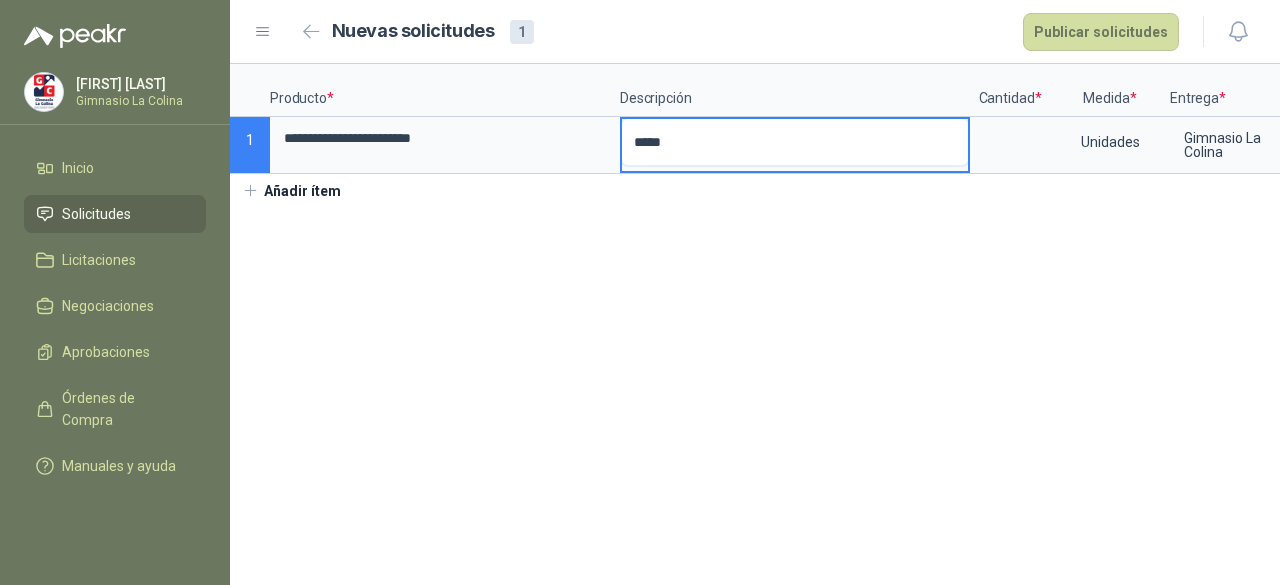type 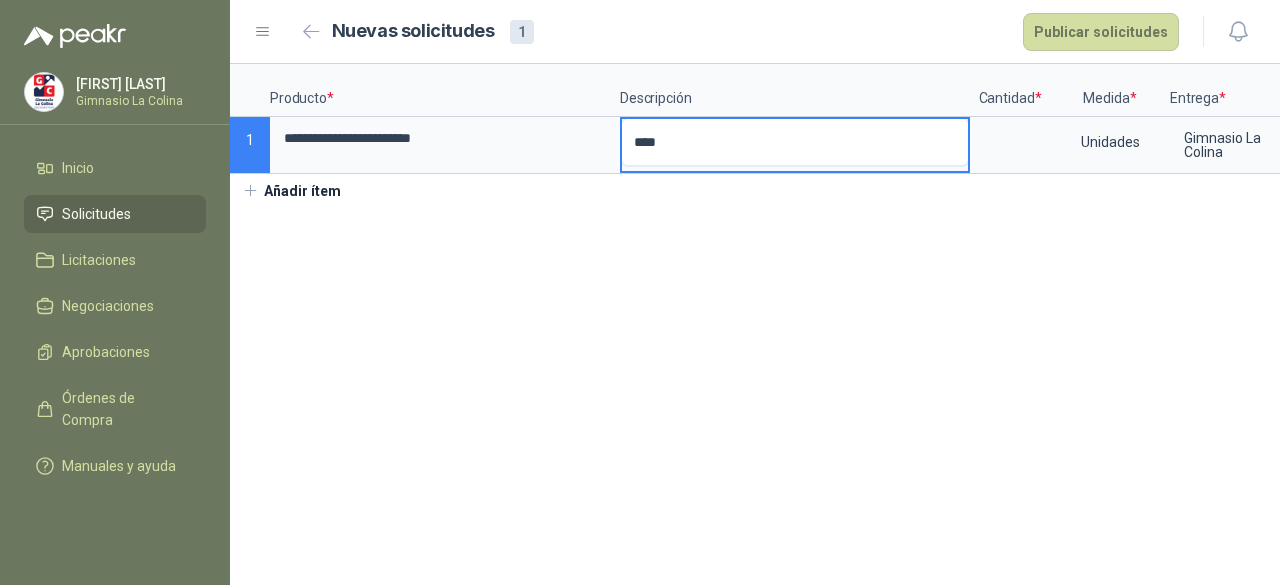 type 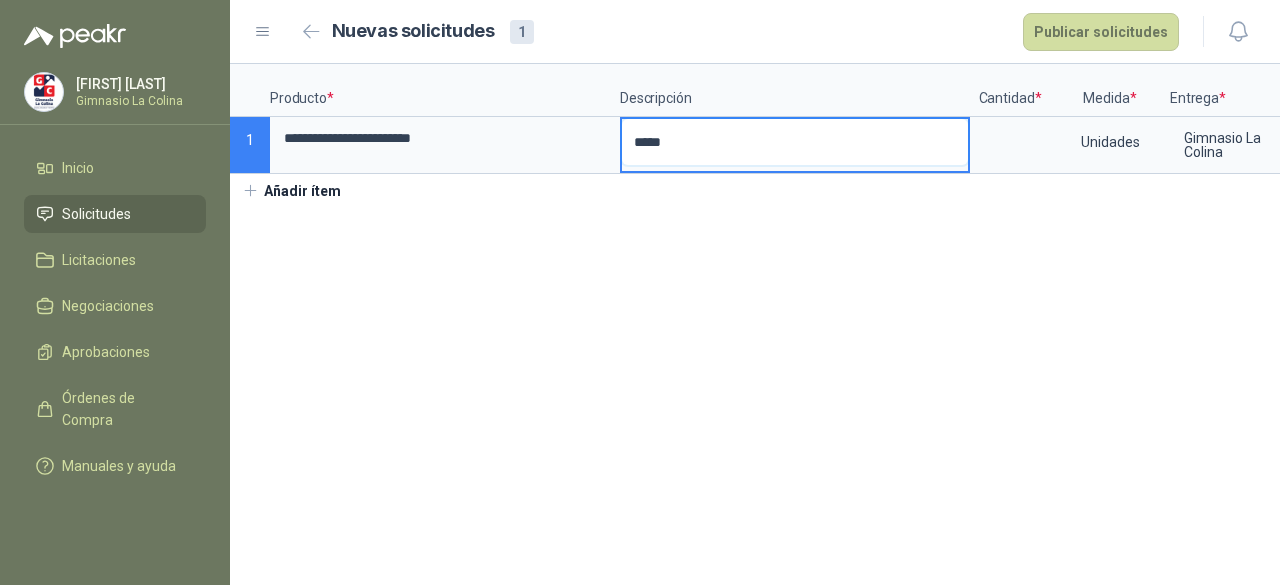 type 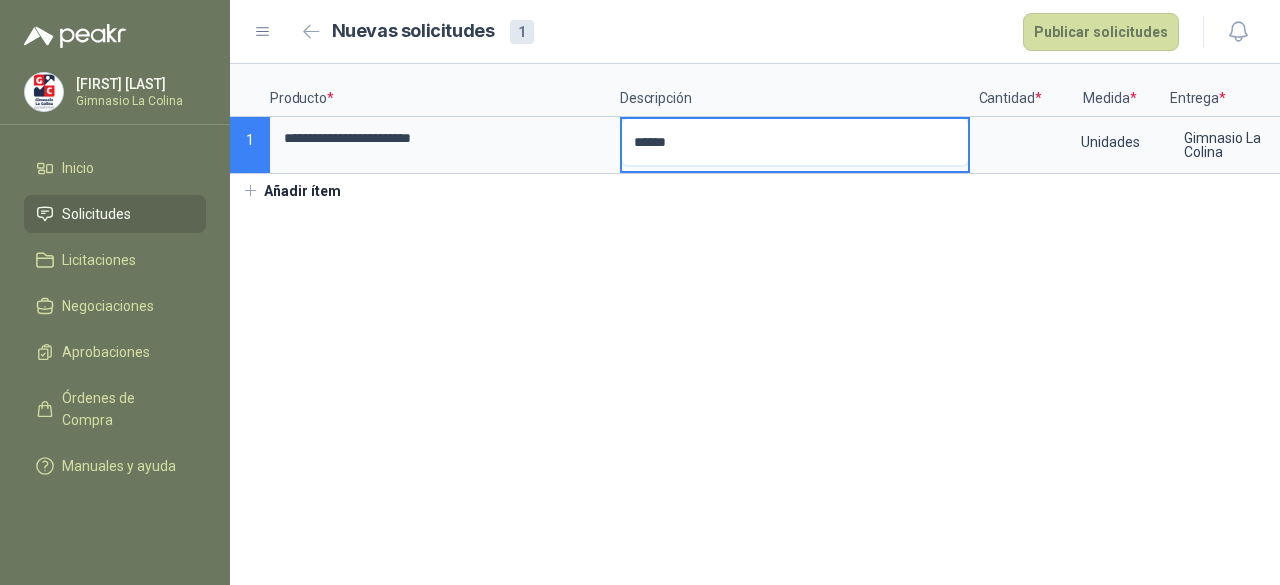type 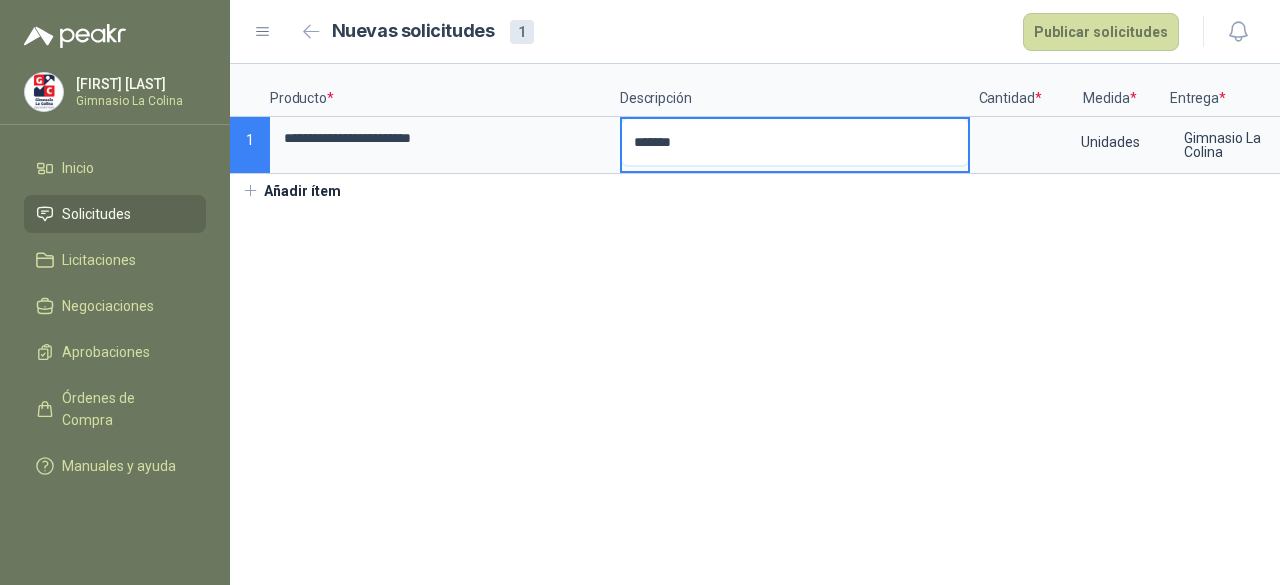 type 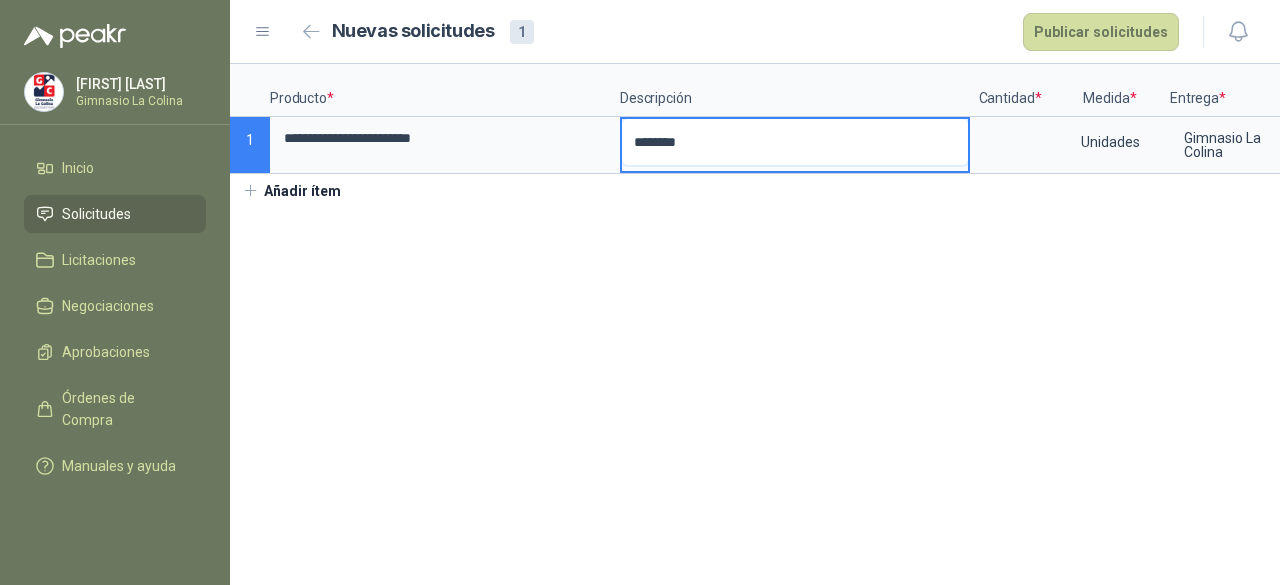 type 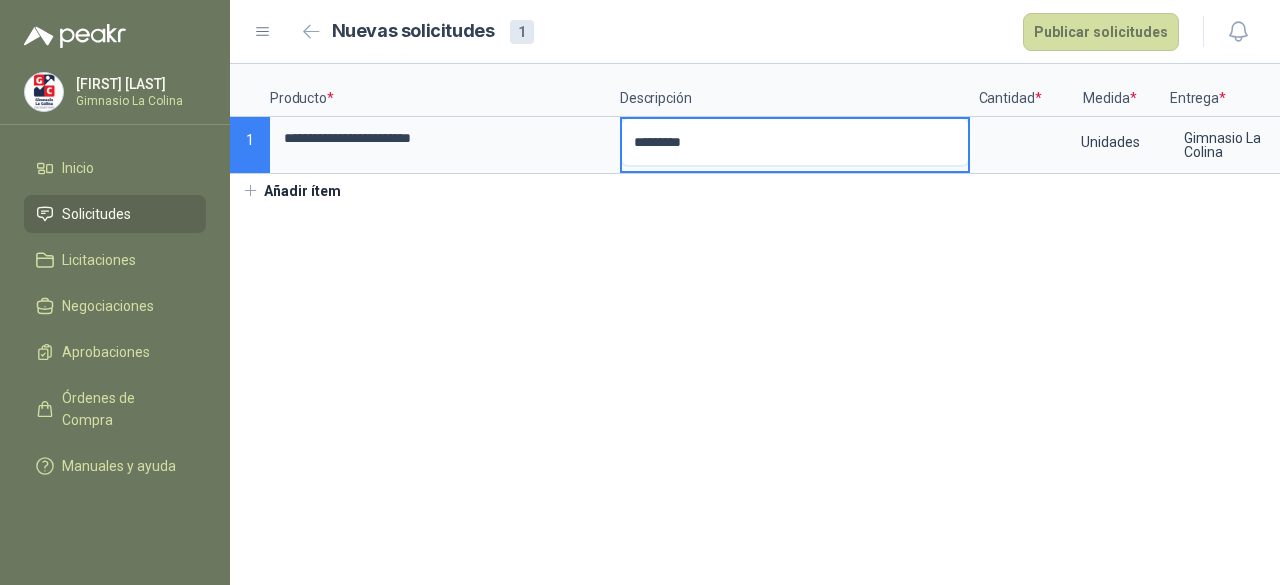 type 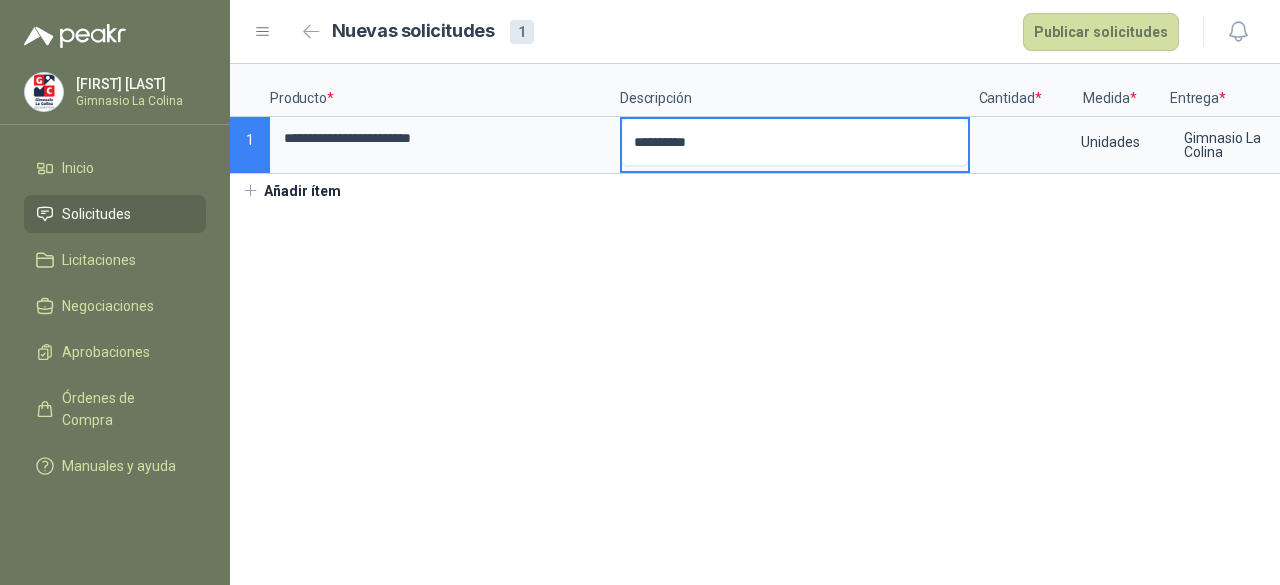 type 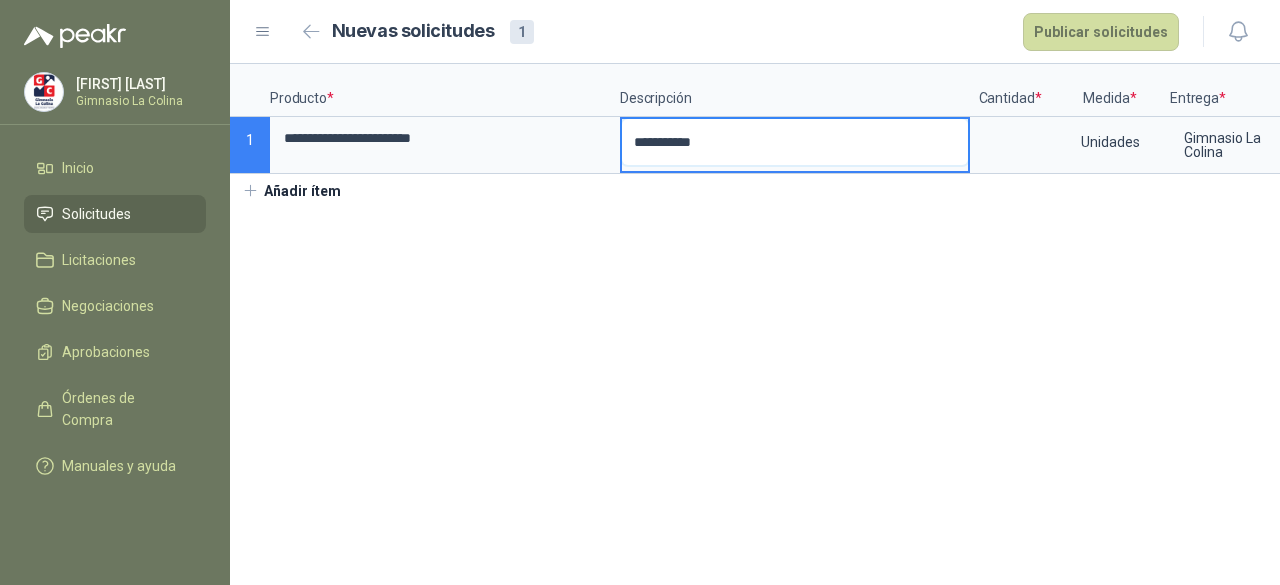 type 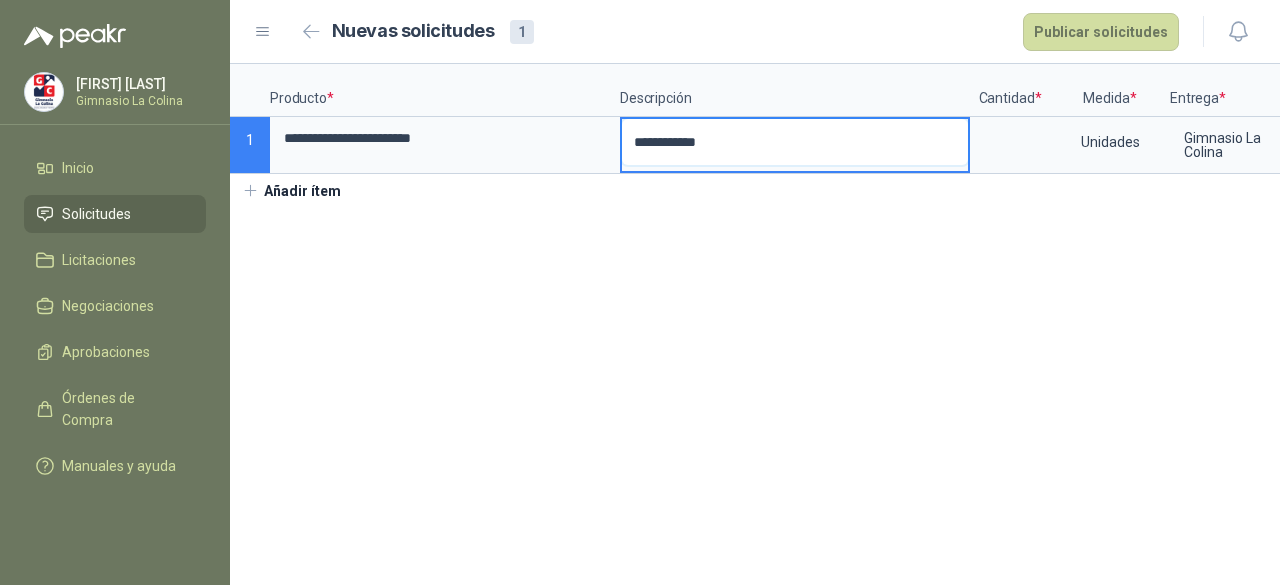 type 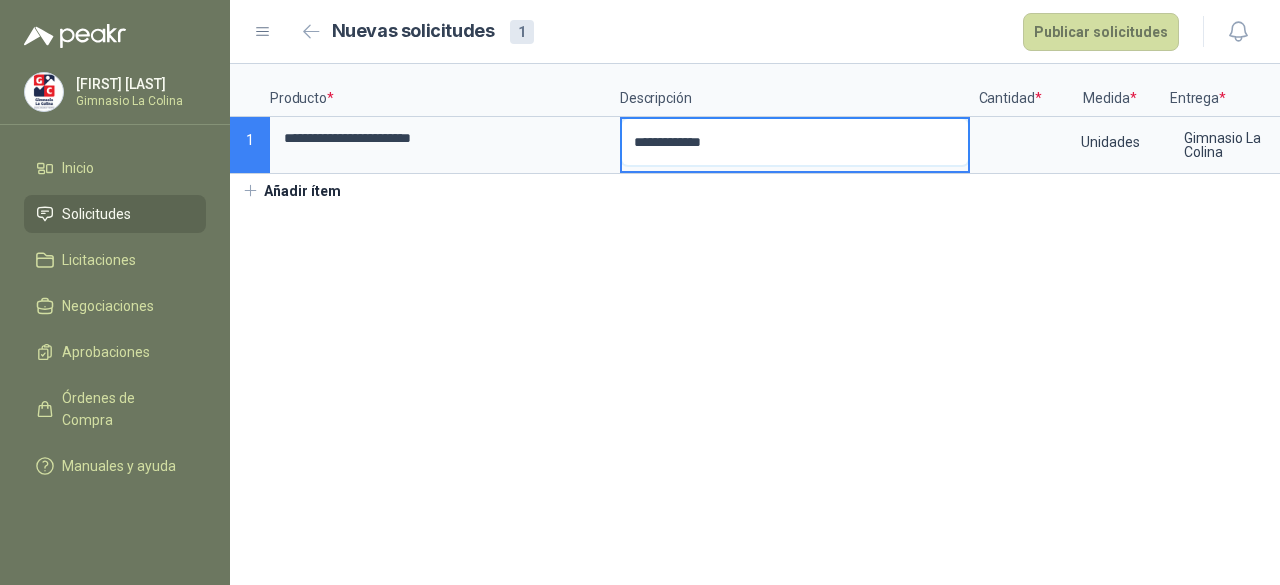 type 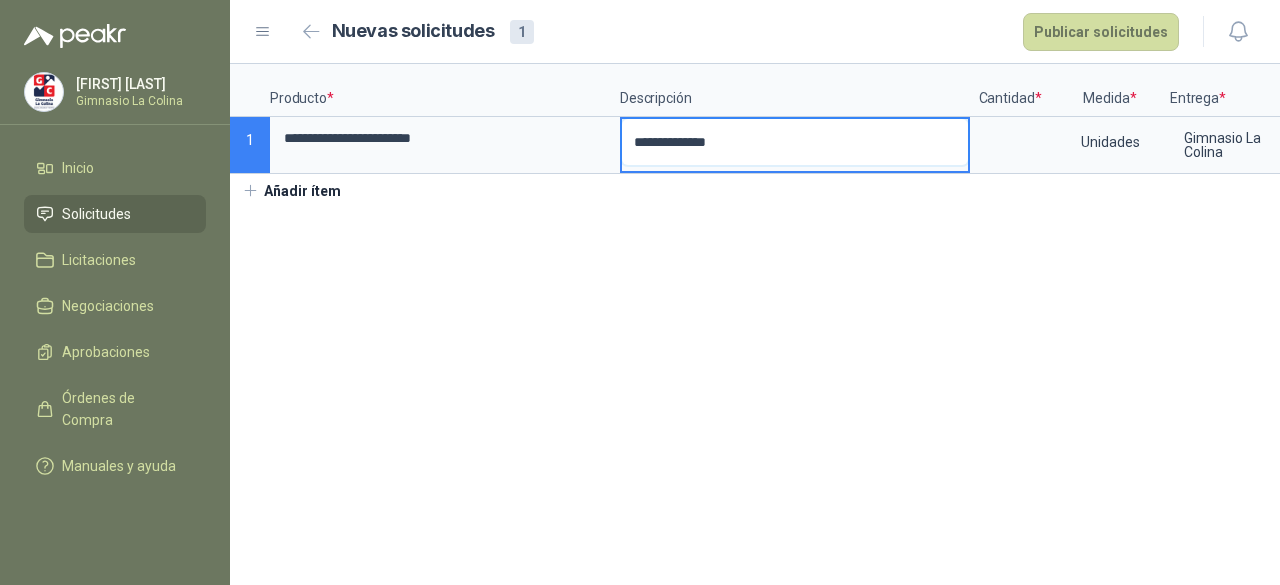 type 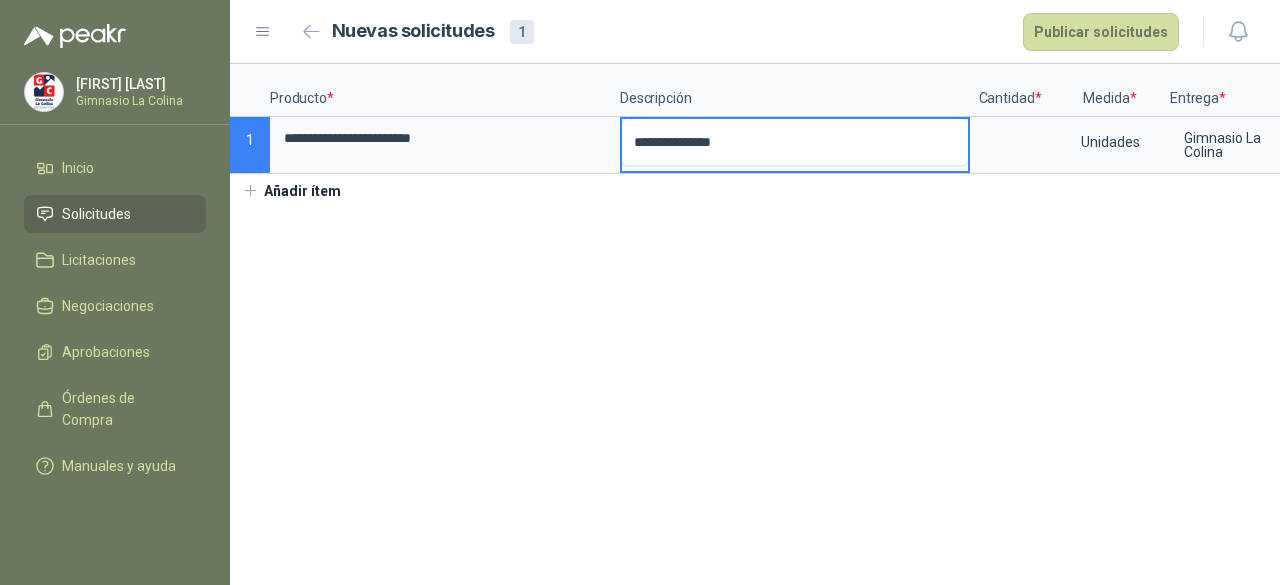 type 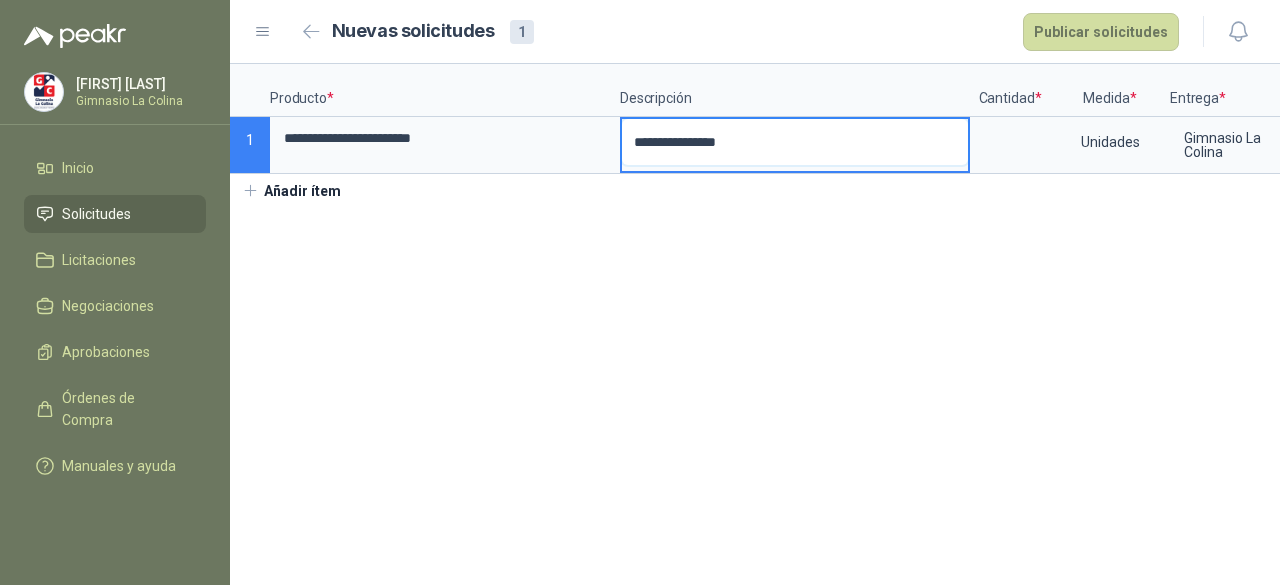 type 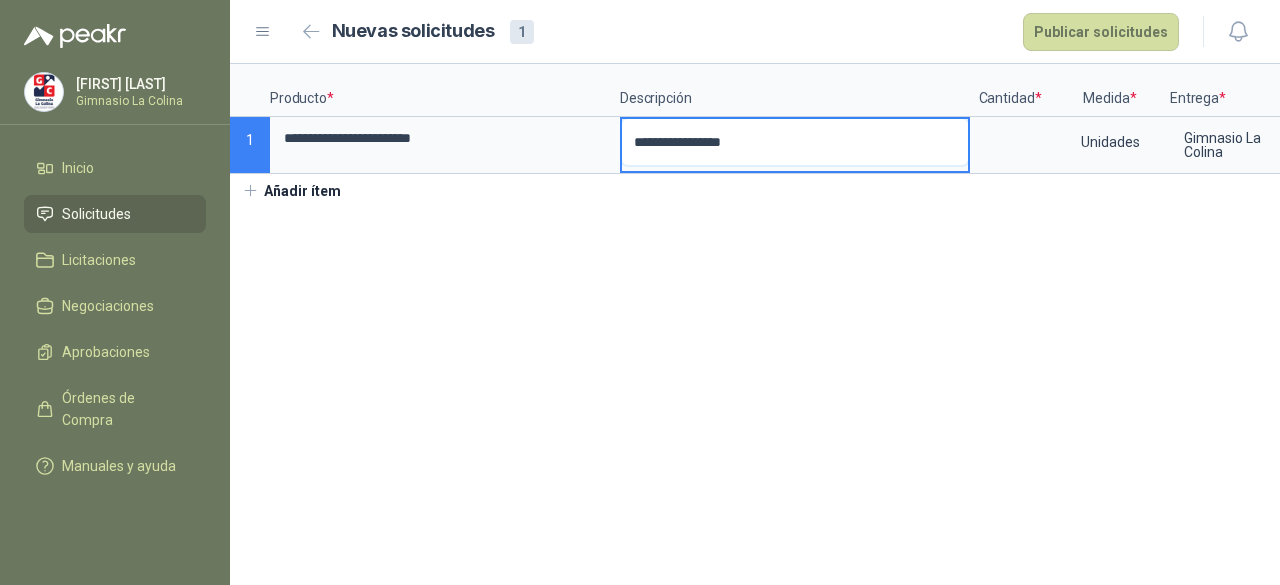 type 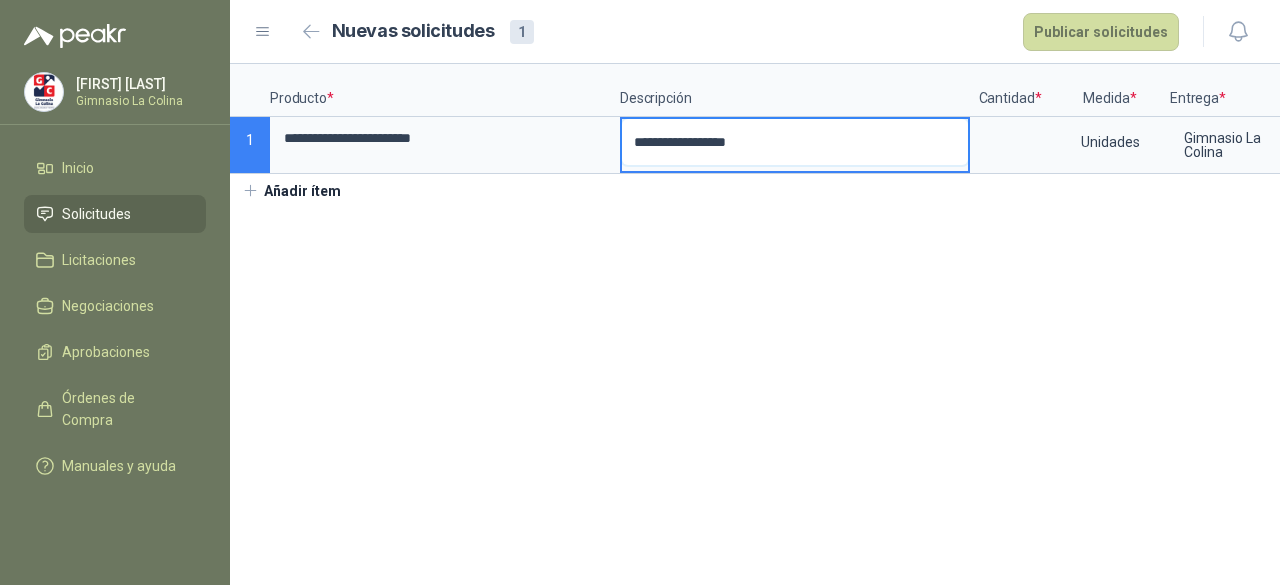 type 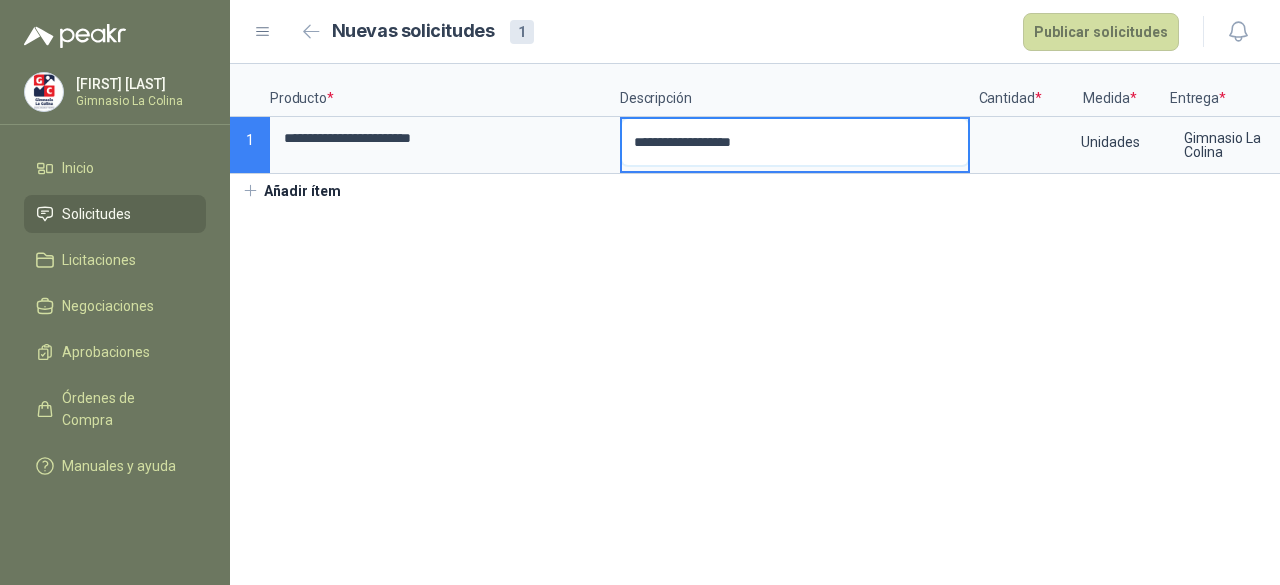 type 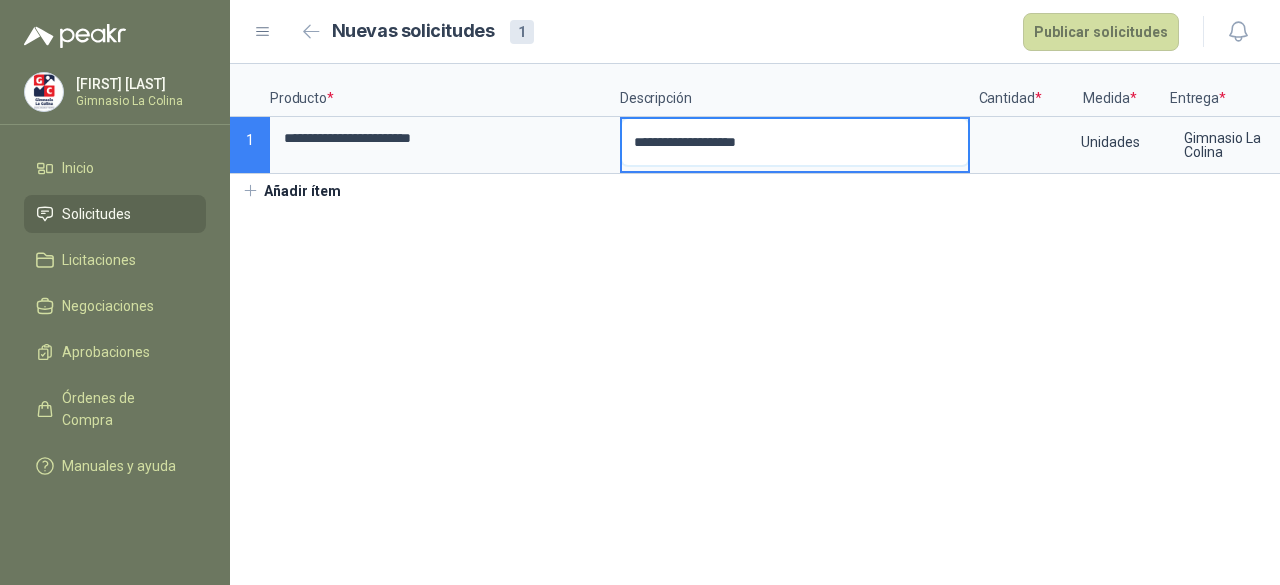 type 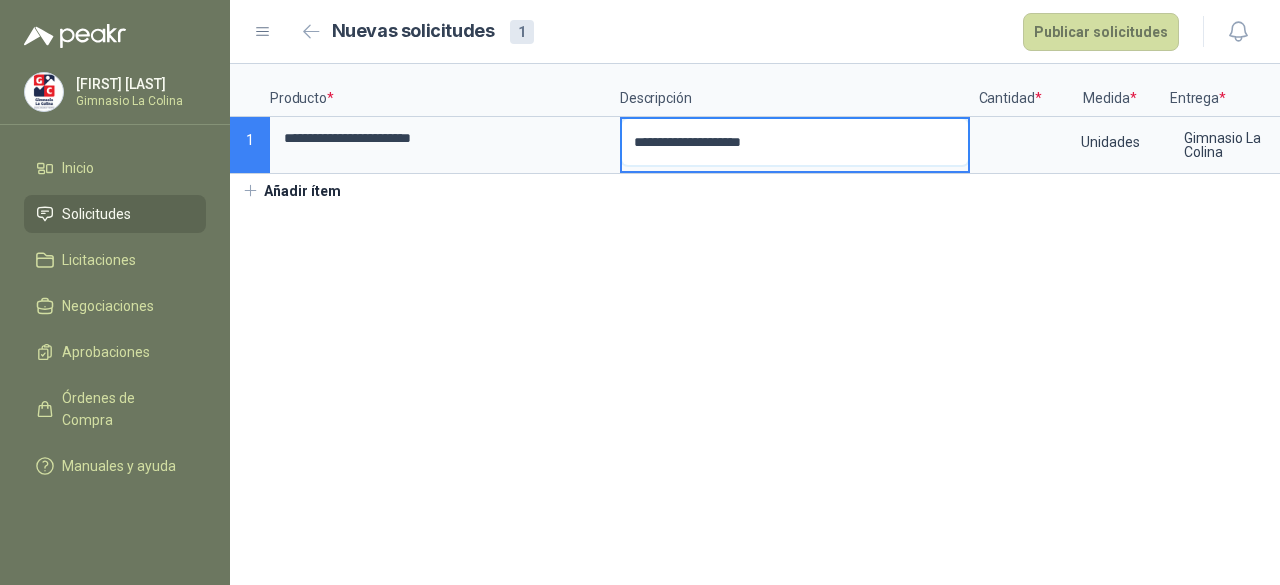 type 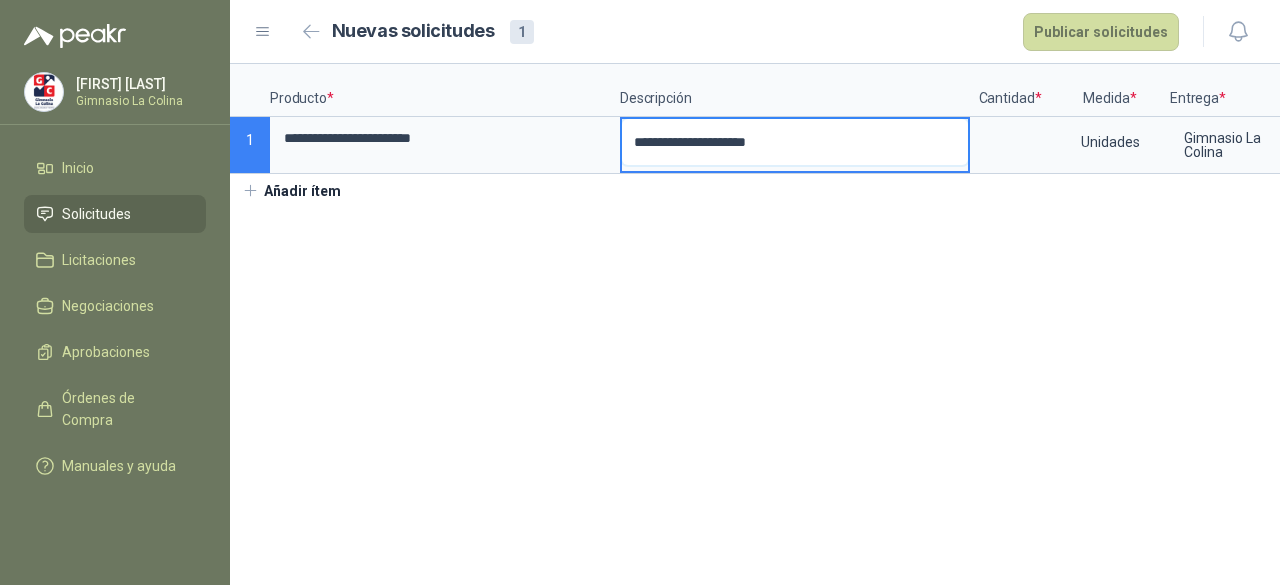 type 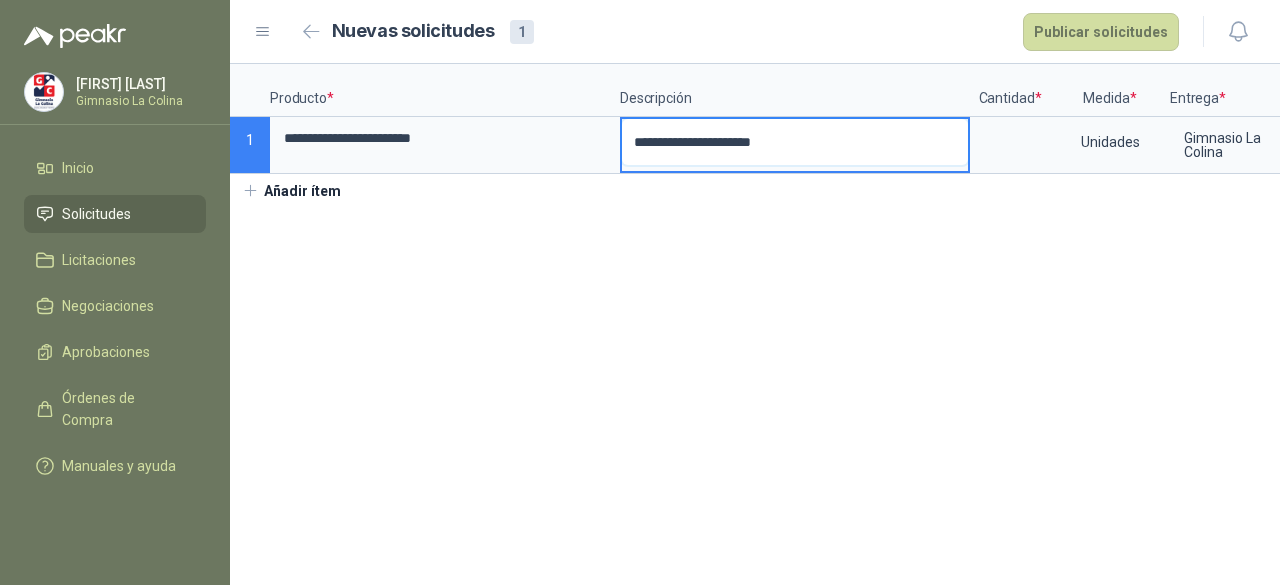 type 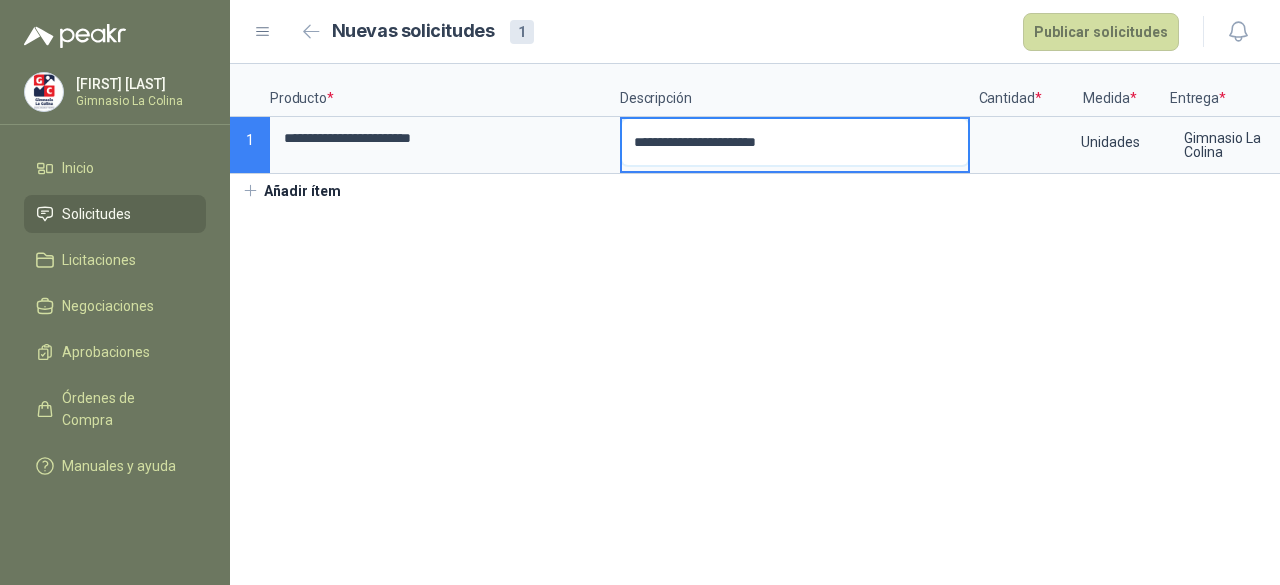 type 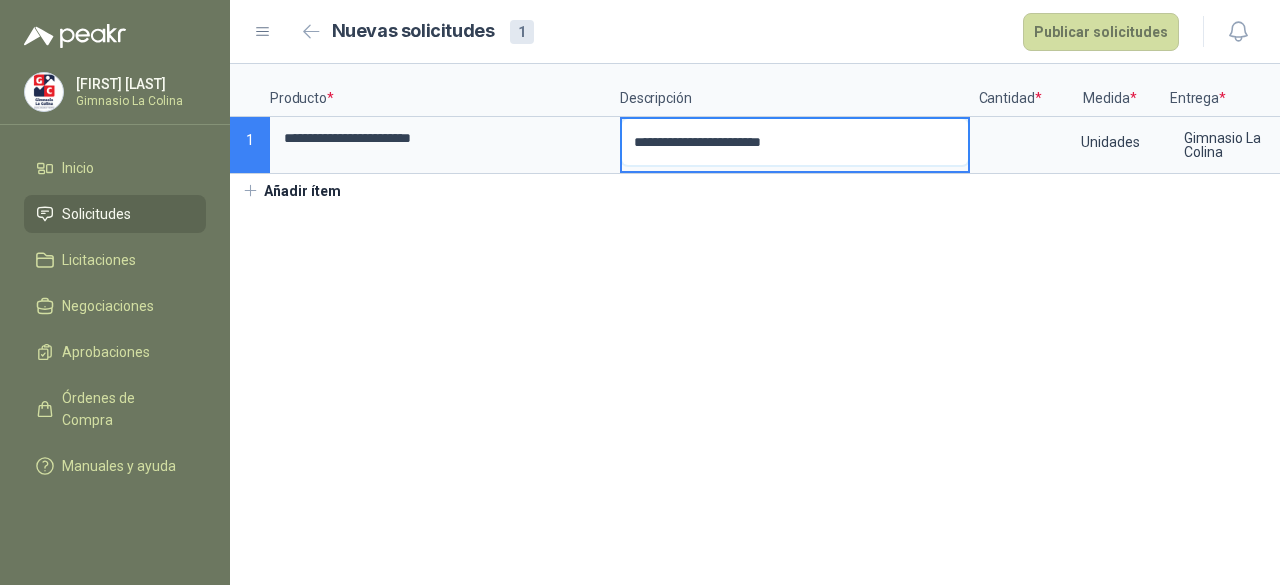 type 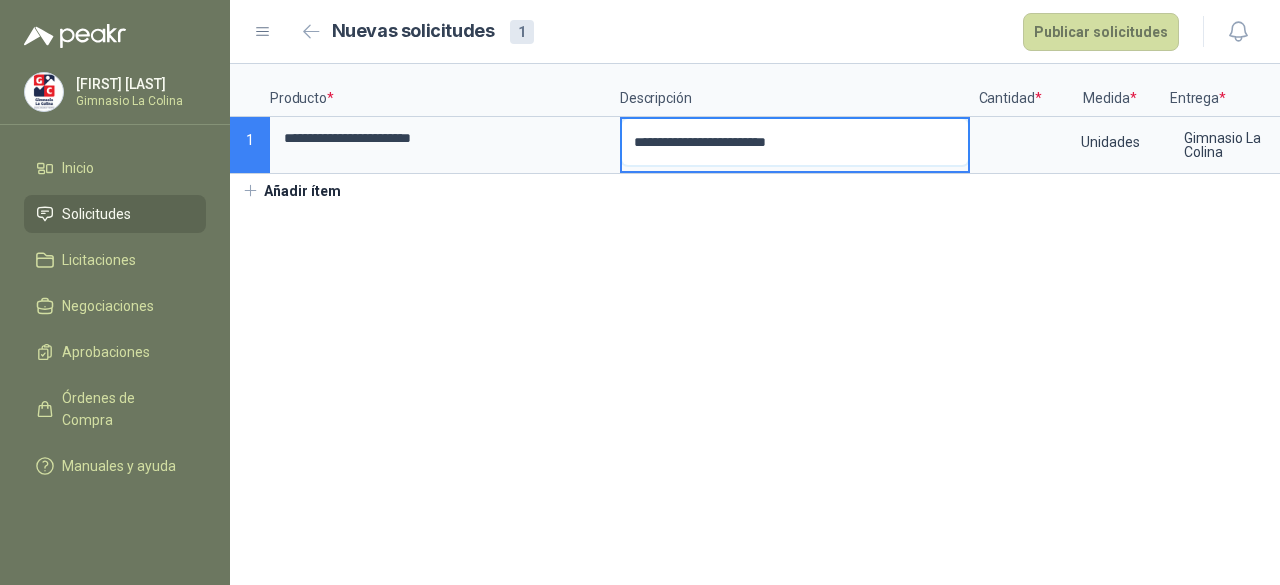 type 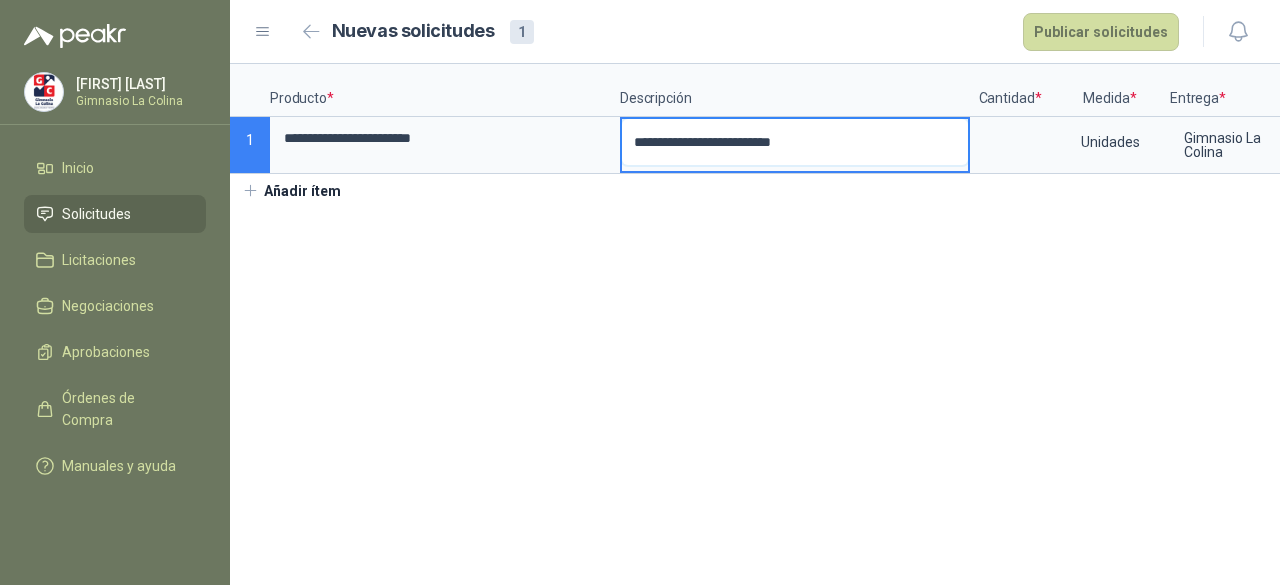 type 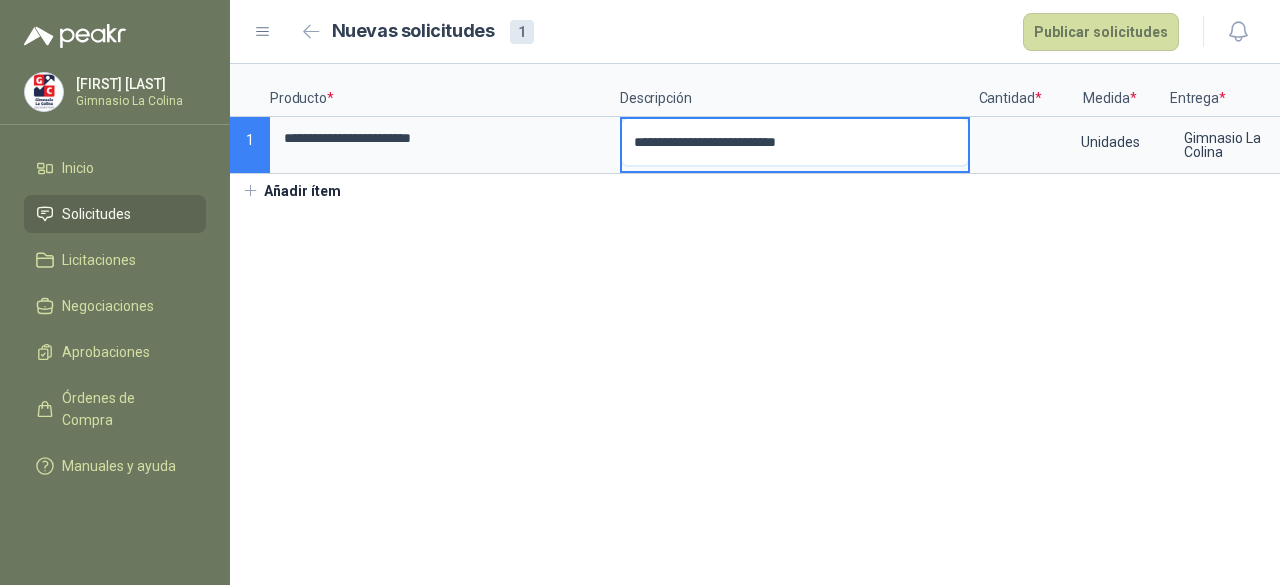 type 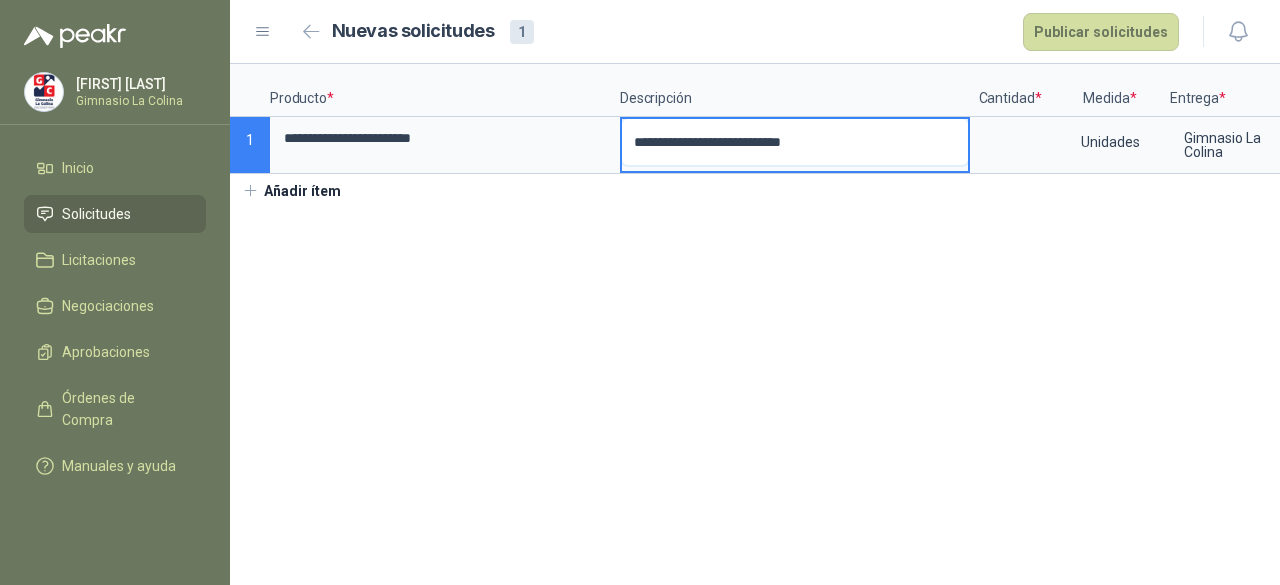 type 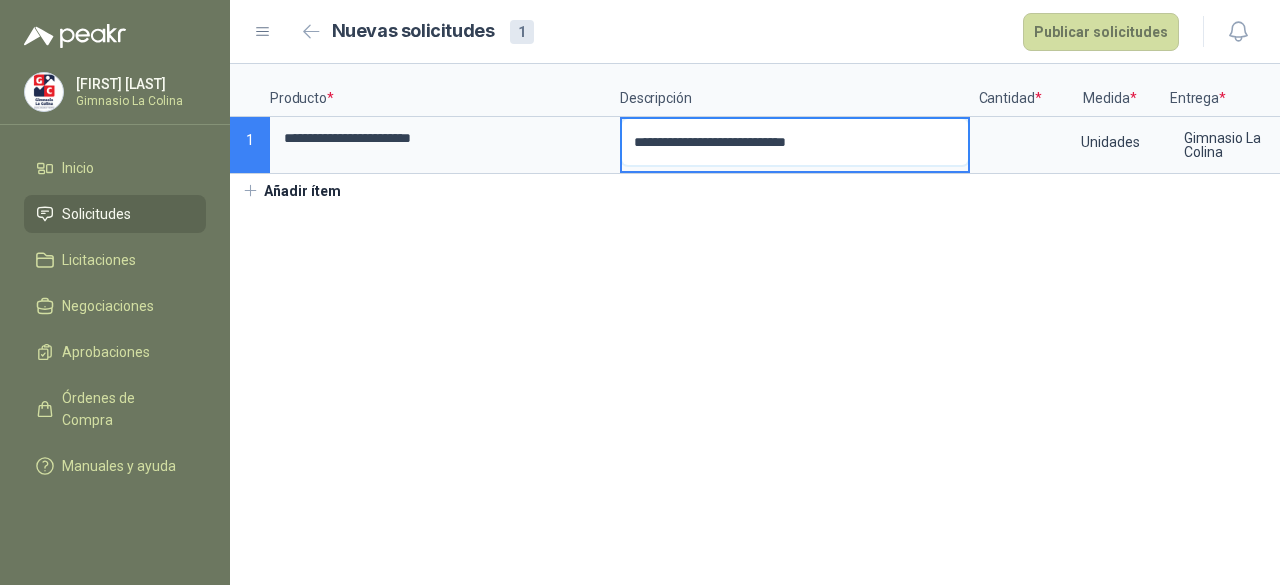 type 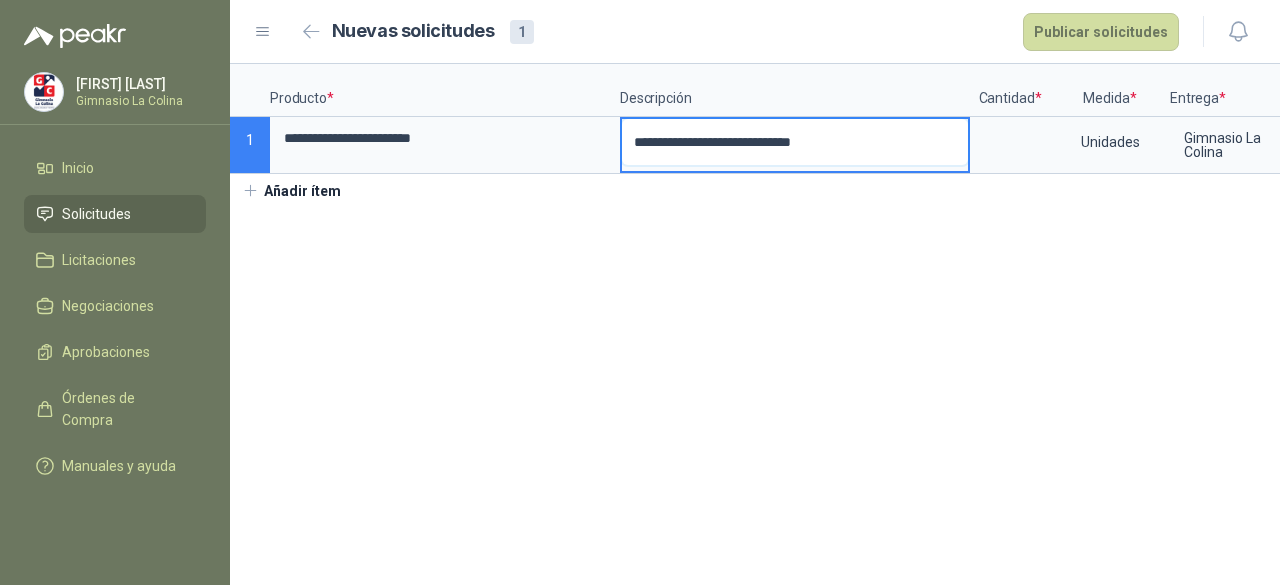 type 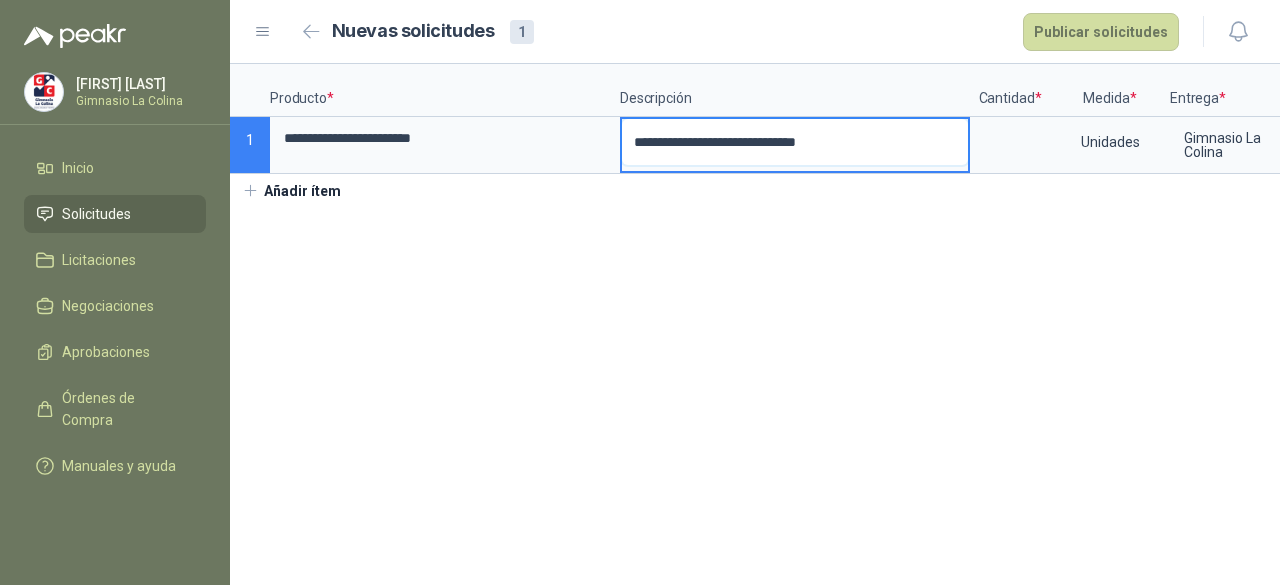 type 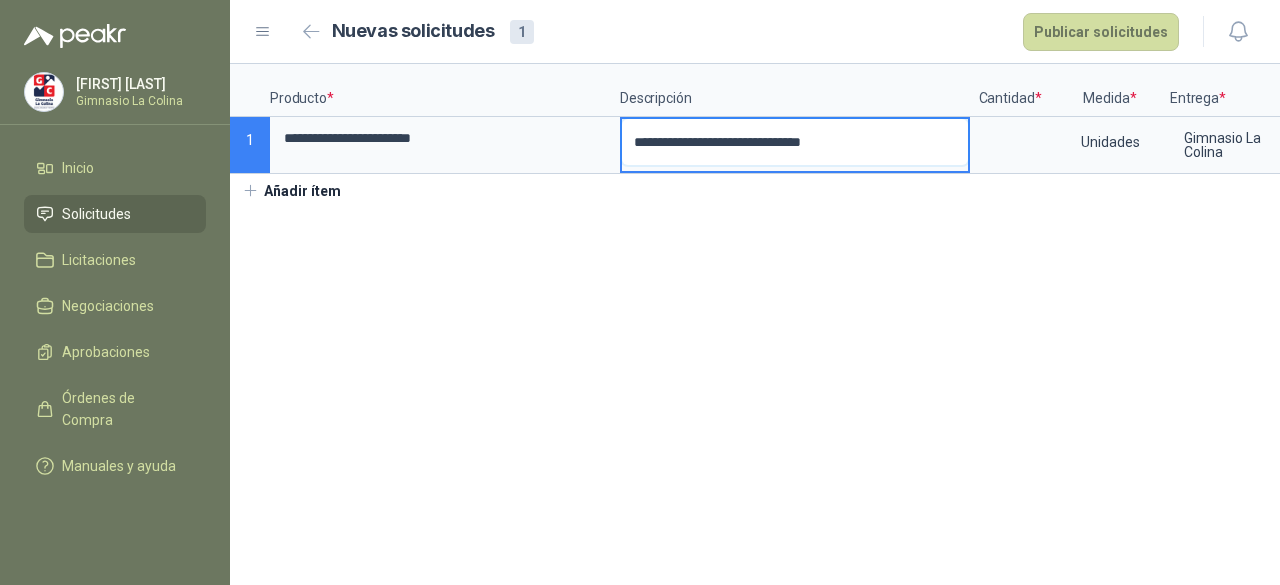 type 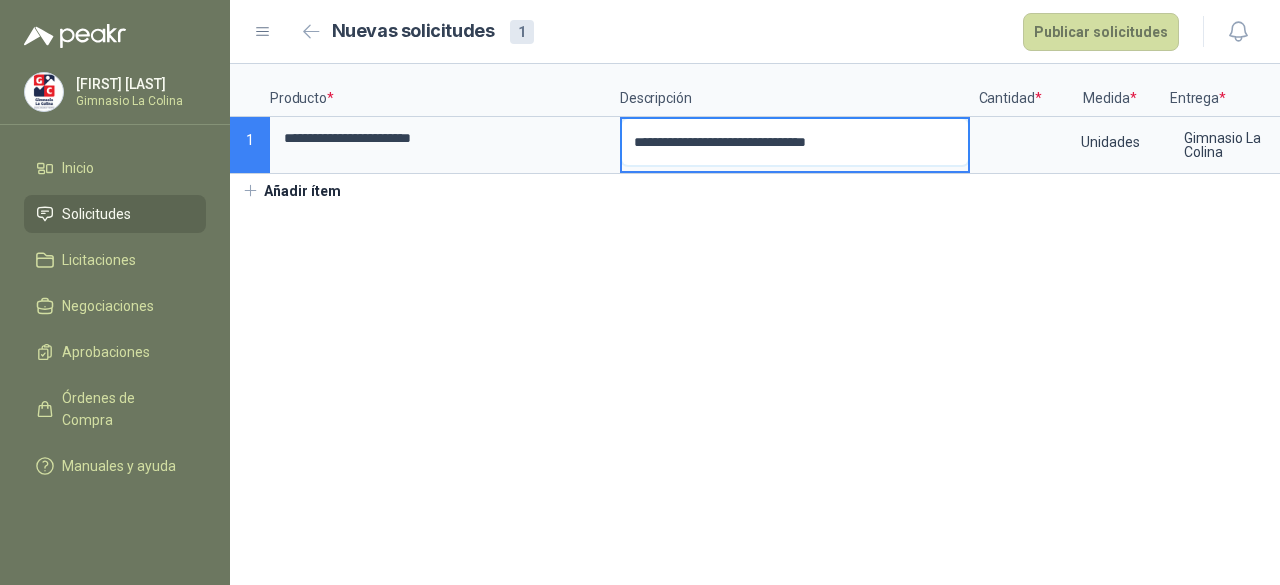 type 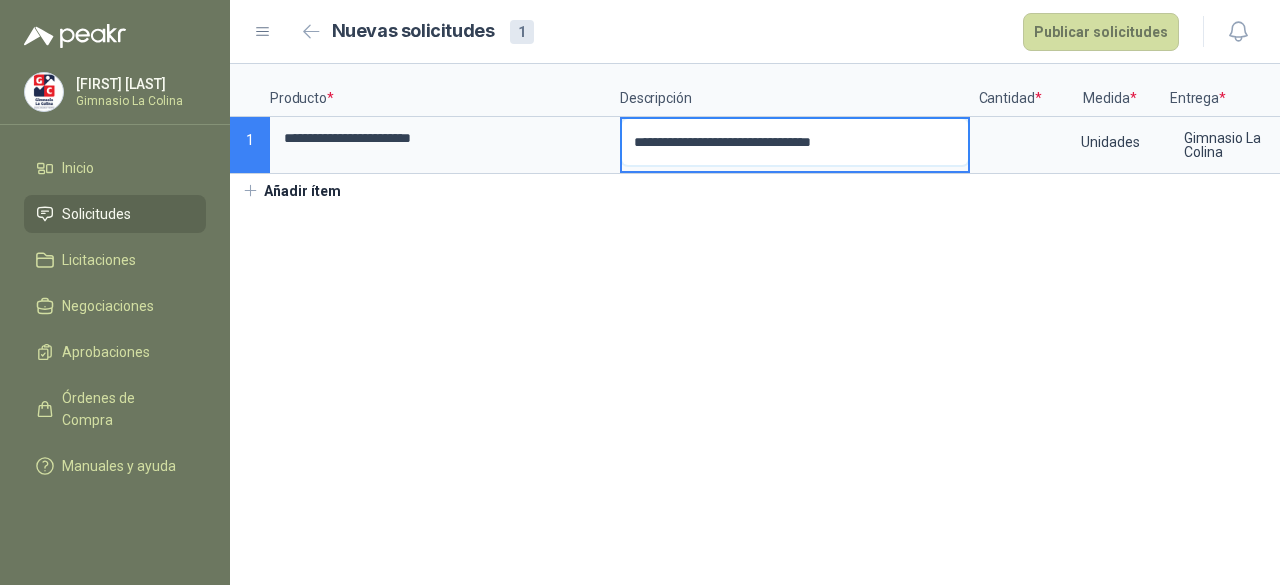 type 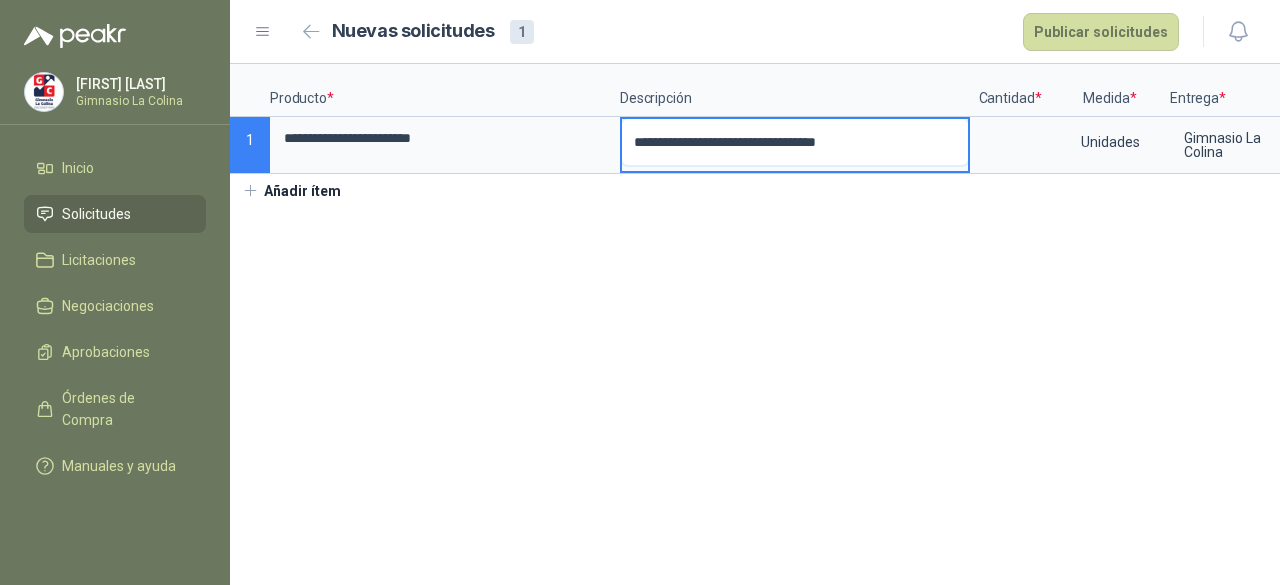 type 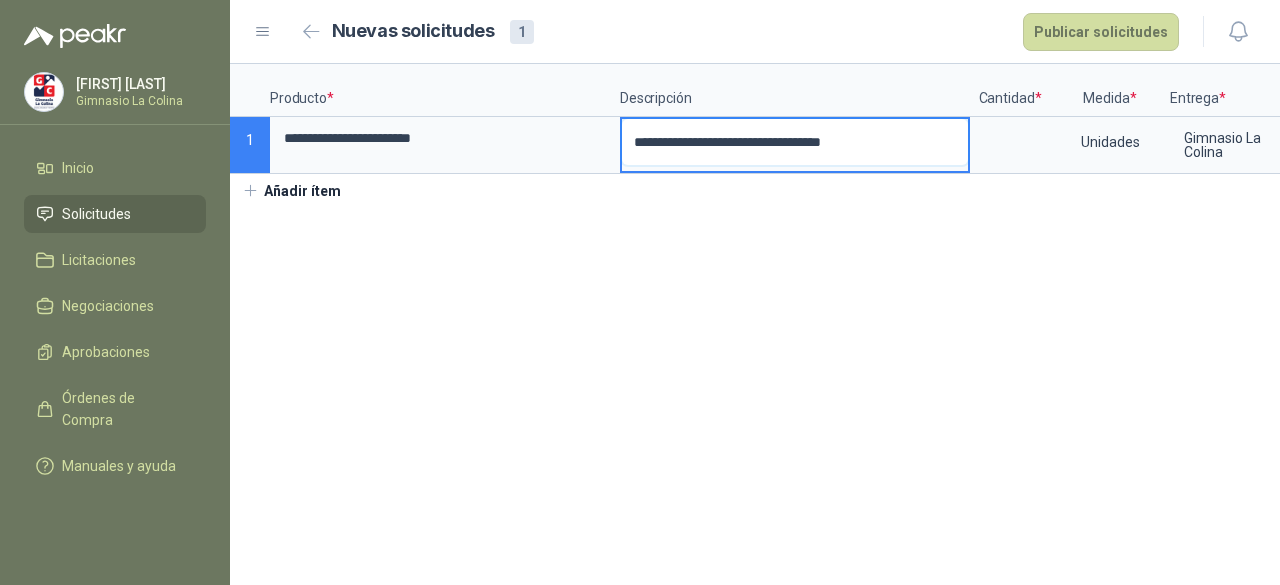 type 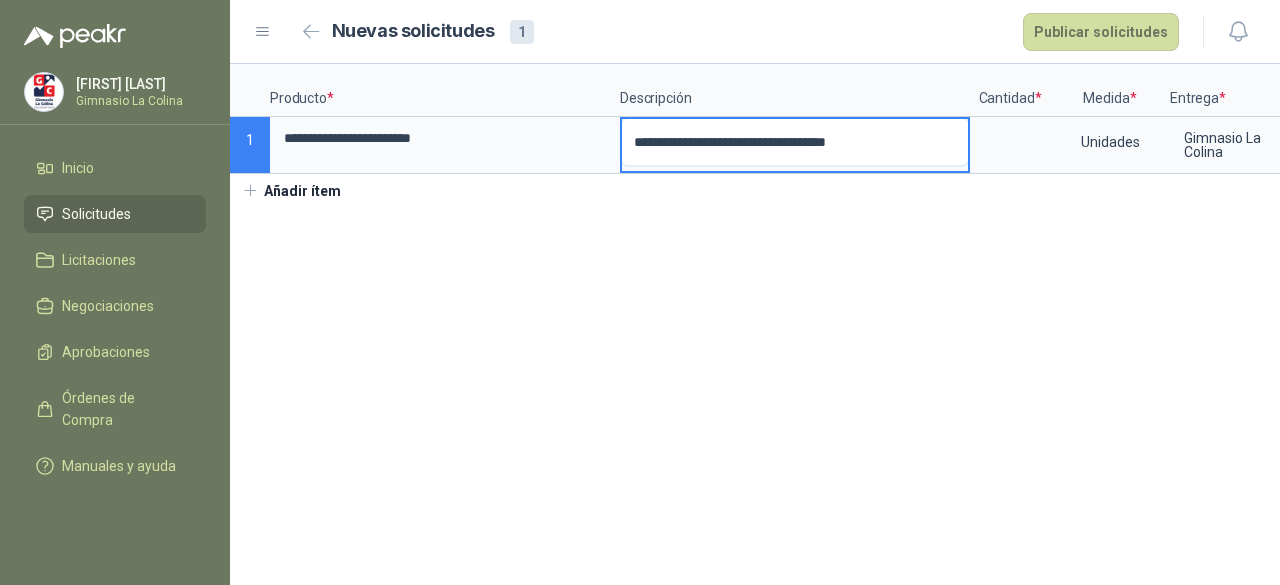 type 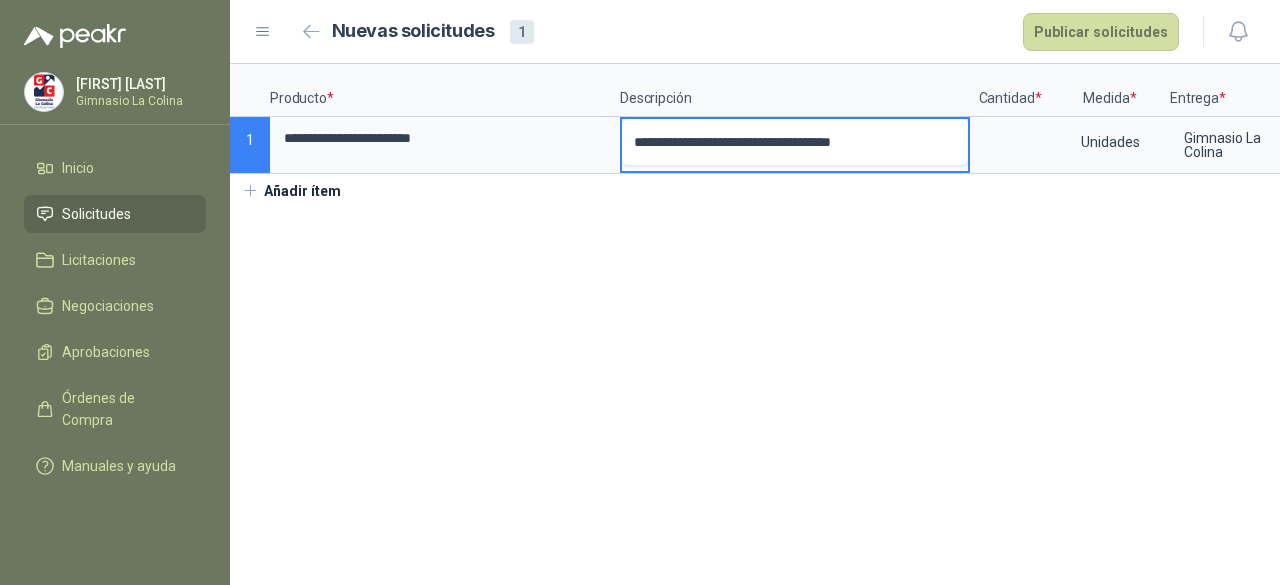 type 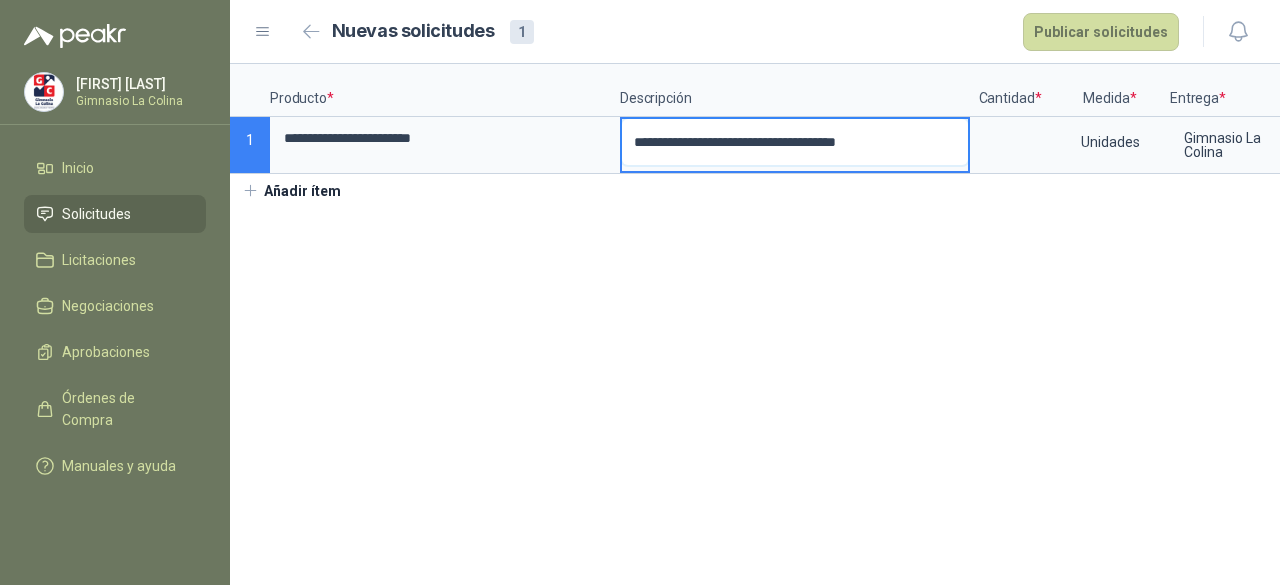 type 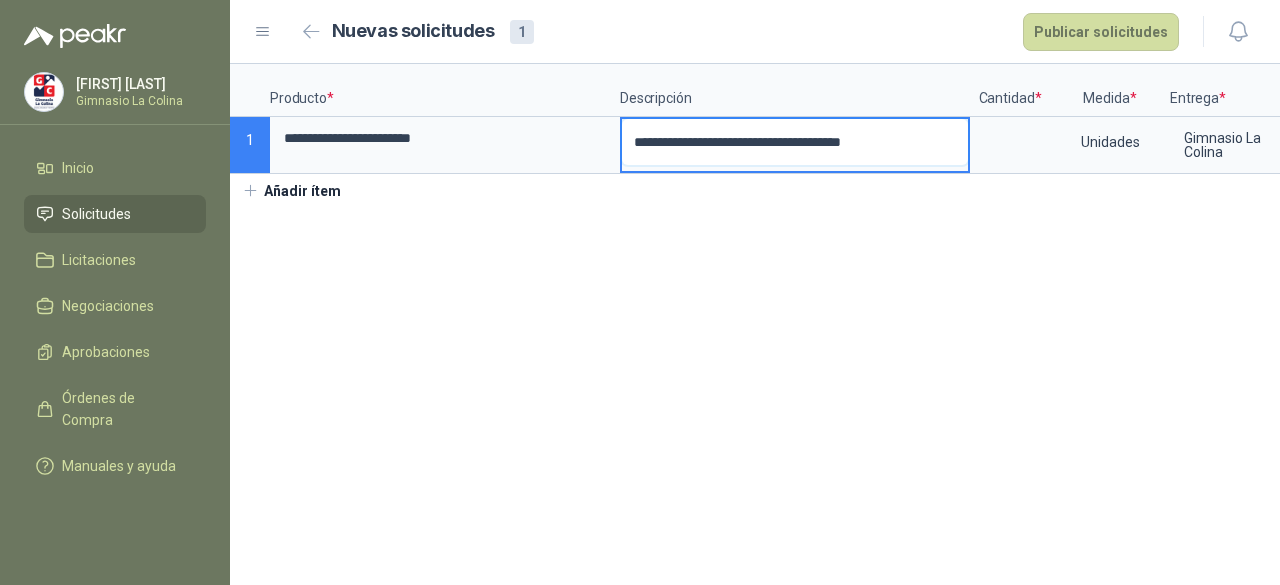 type 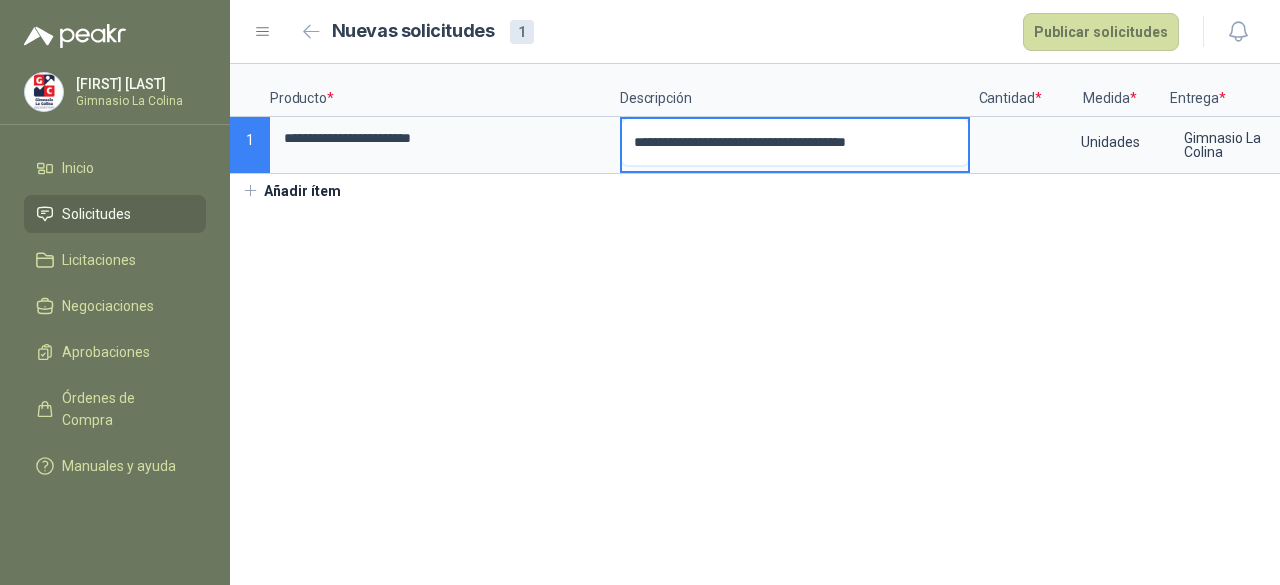 type 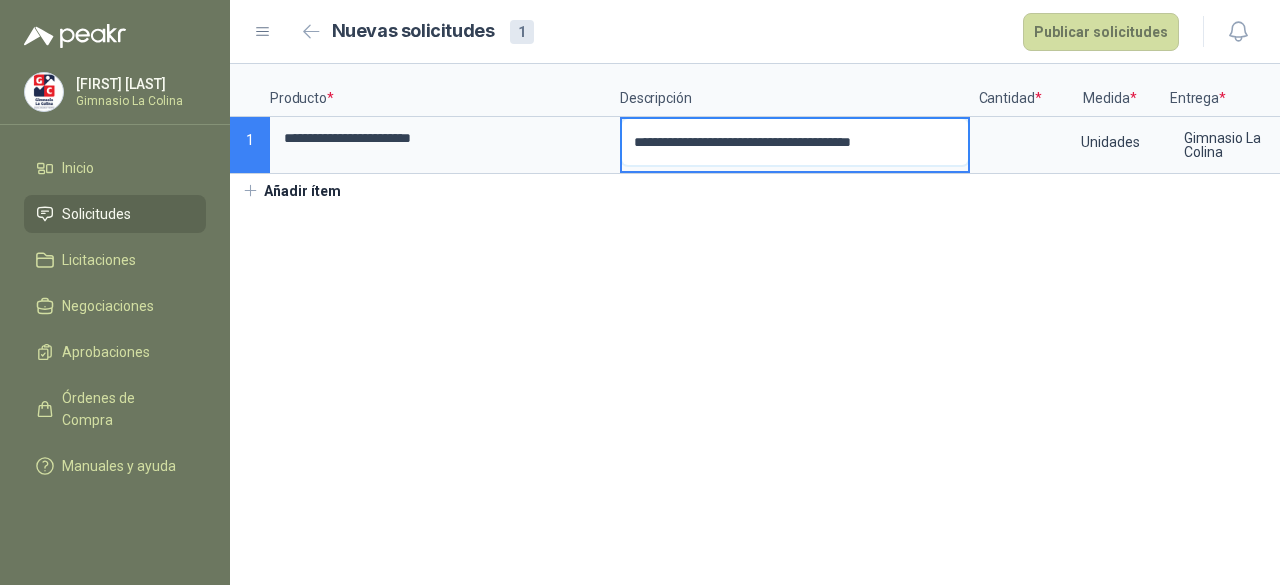 type 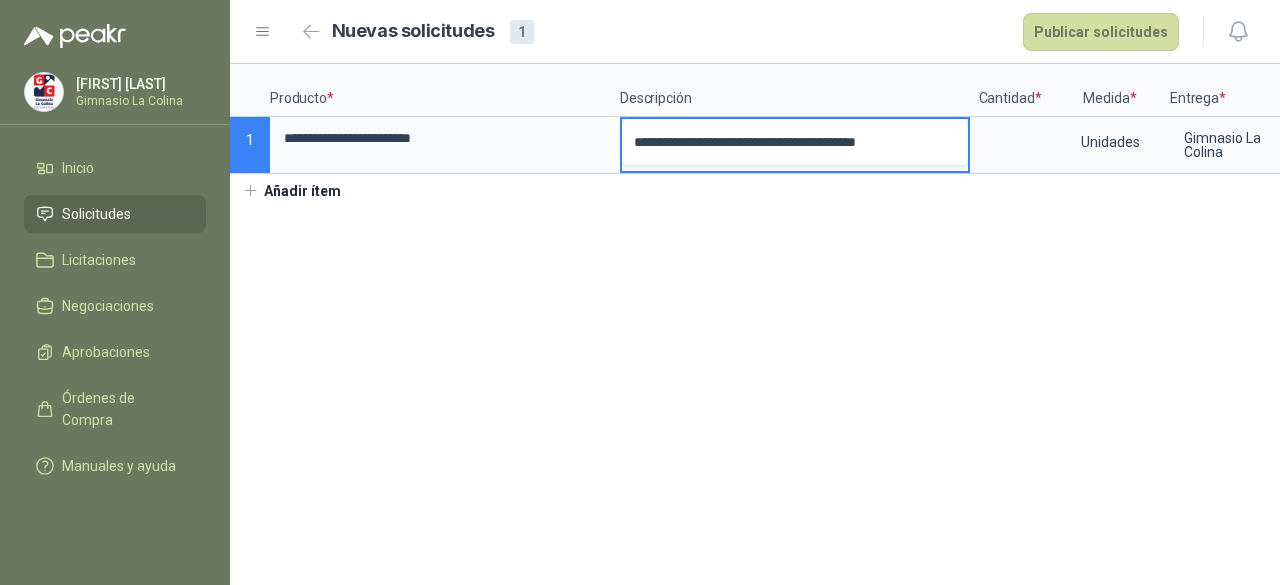 type 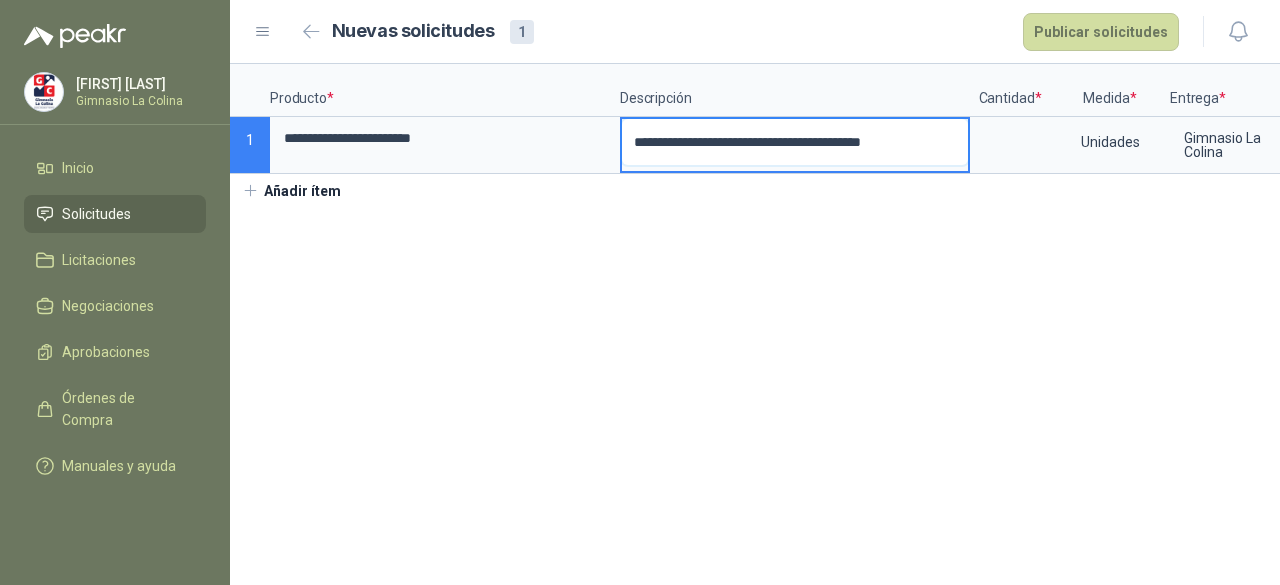 type 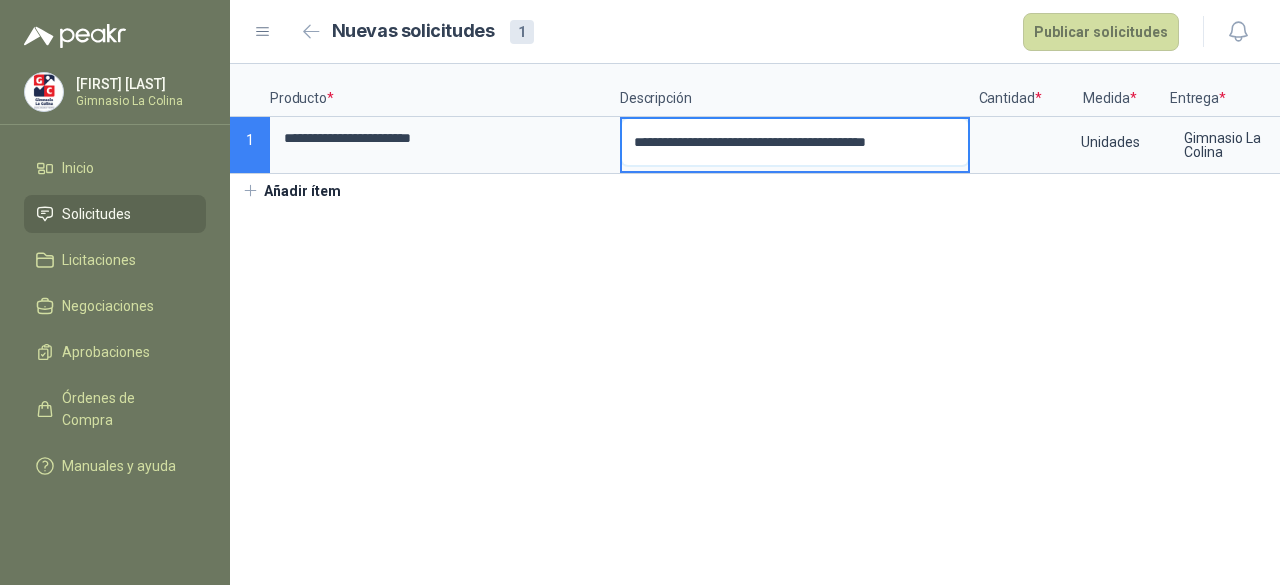 type 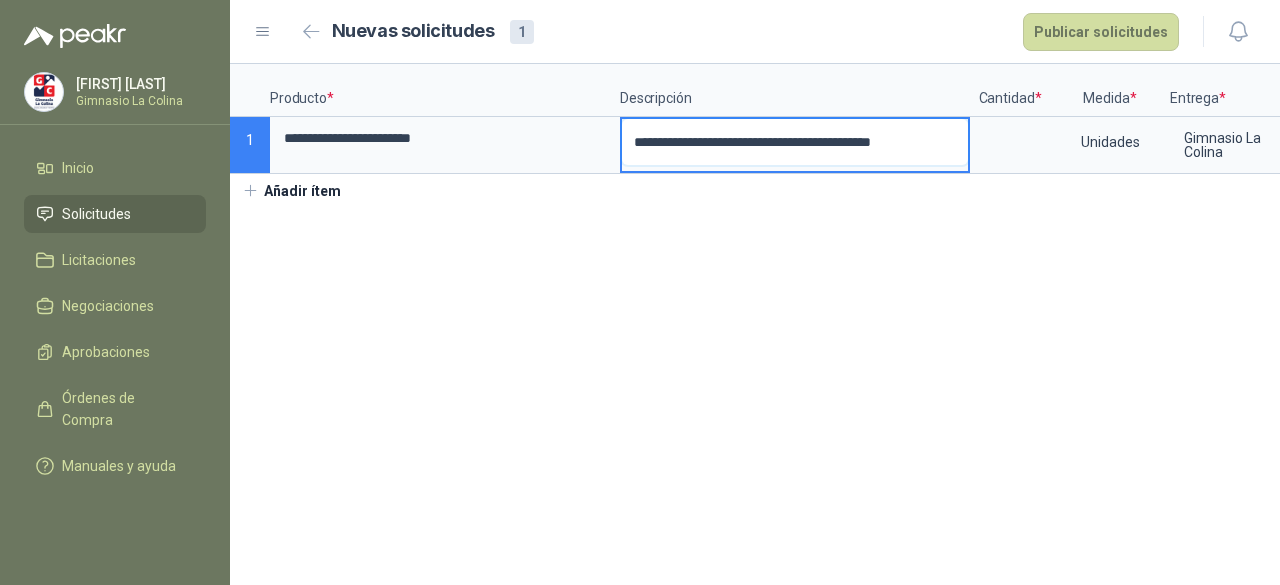 type 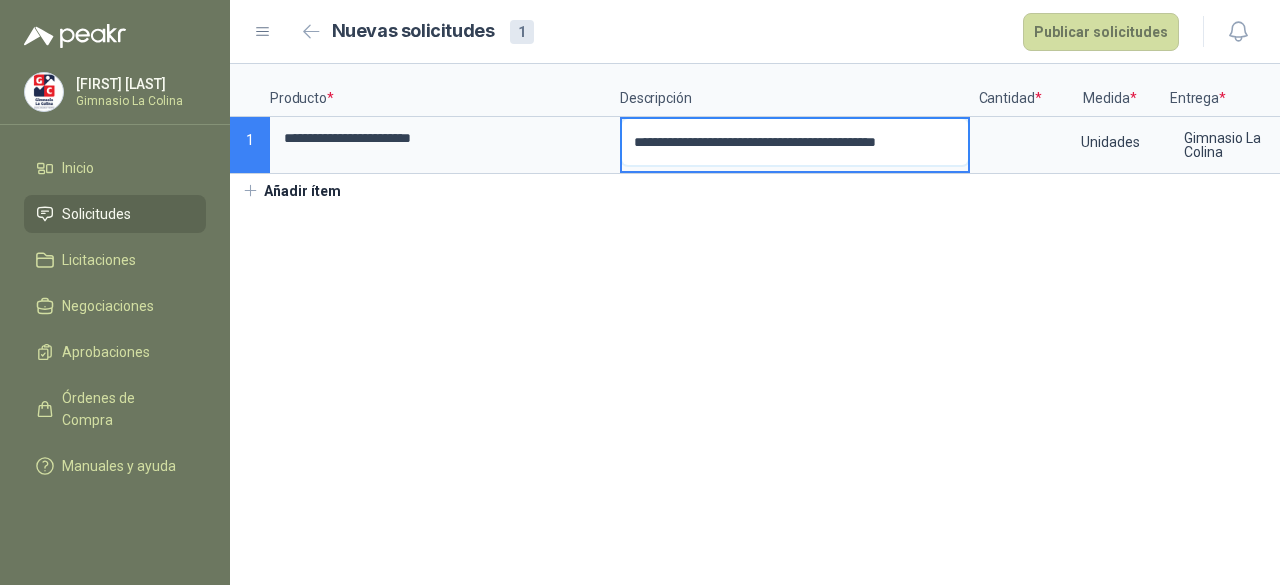 type 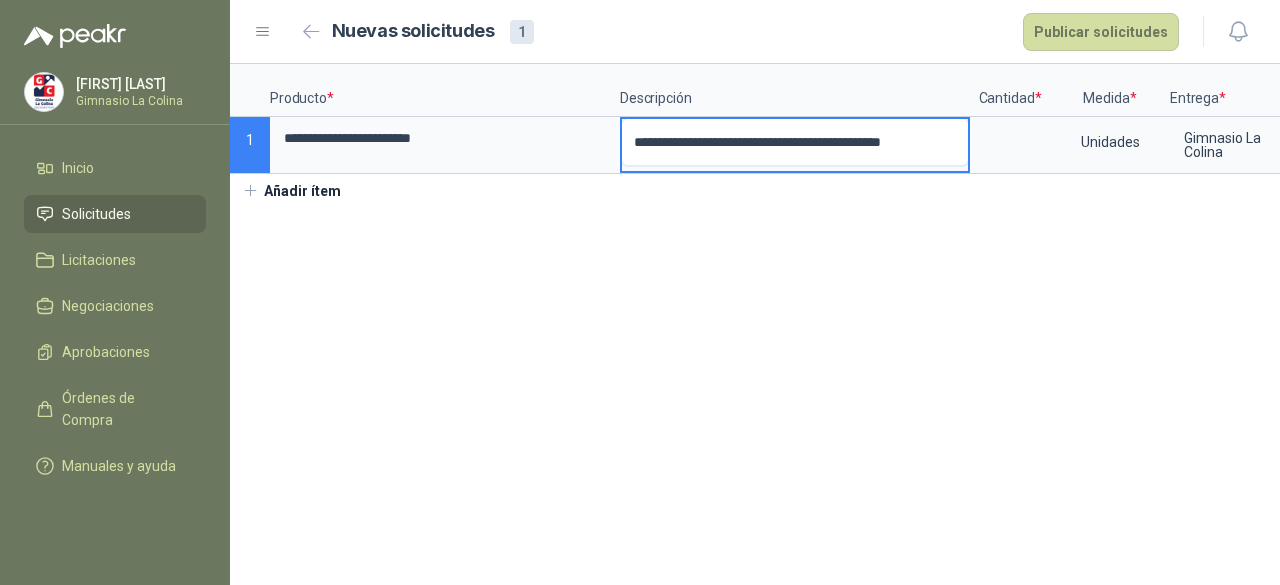 type 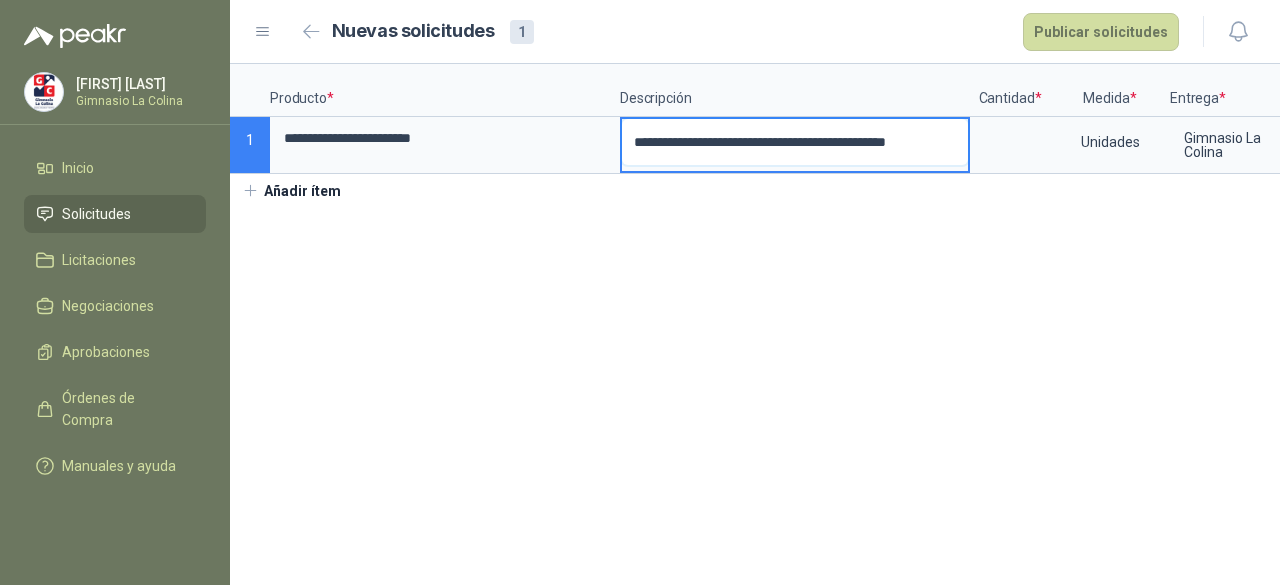 type 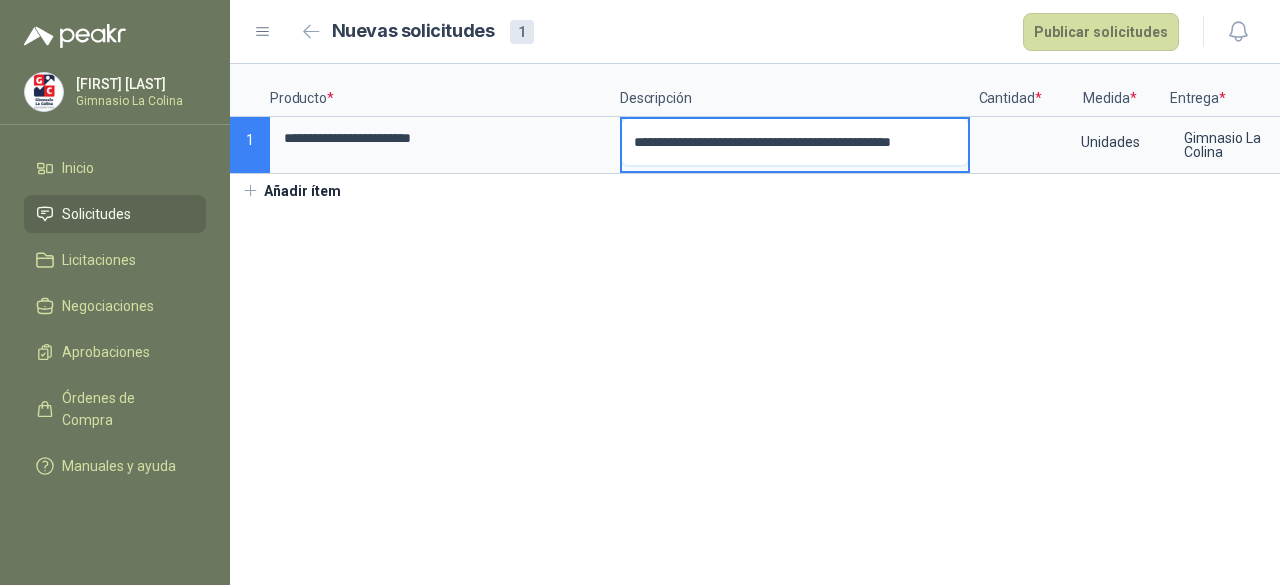 type 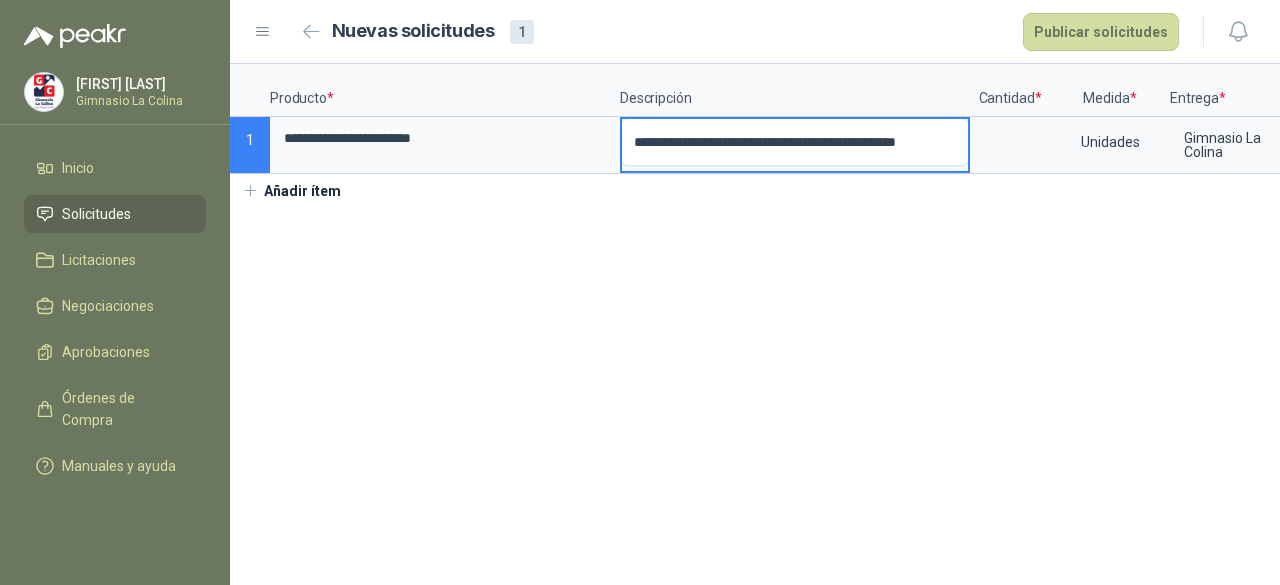 type 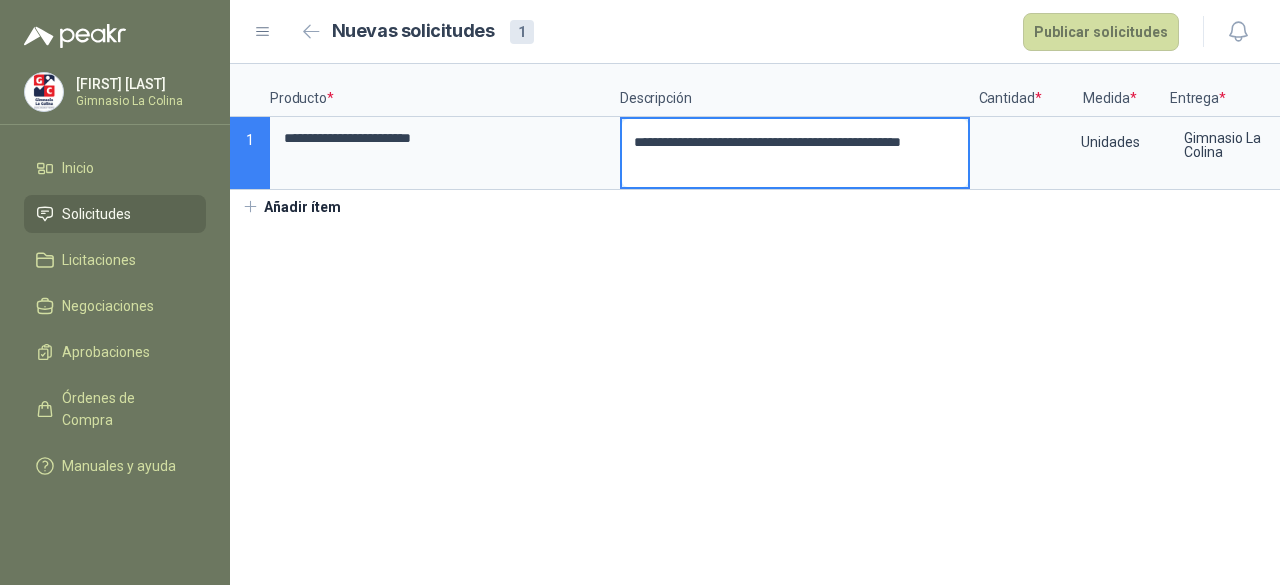 type 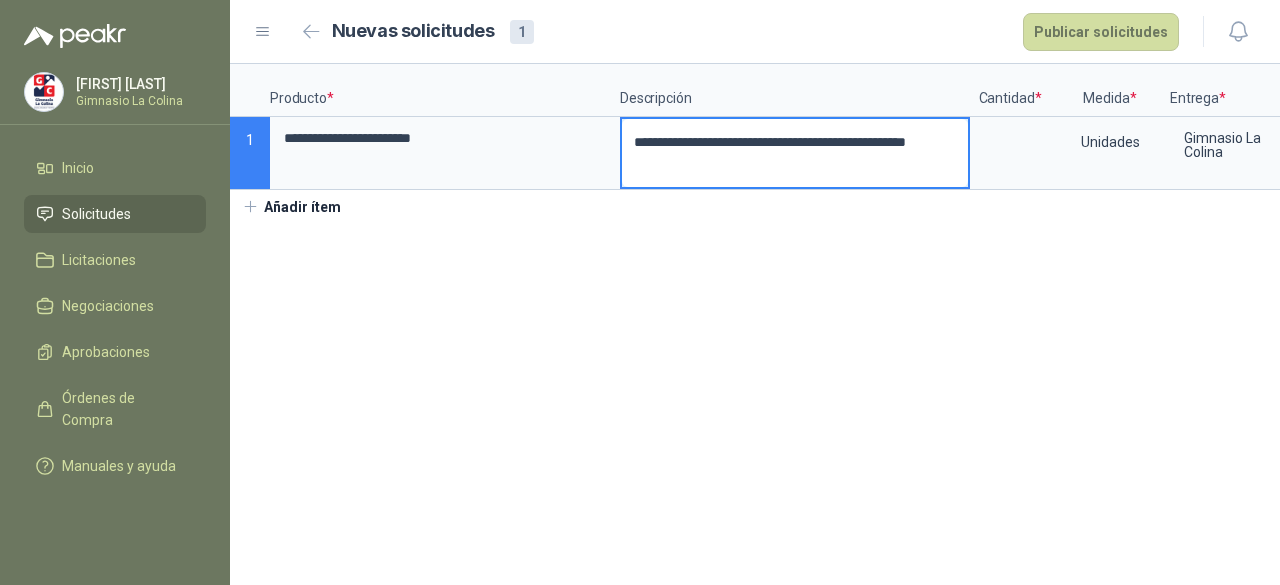 type 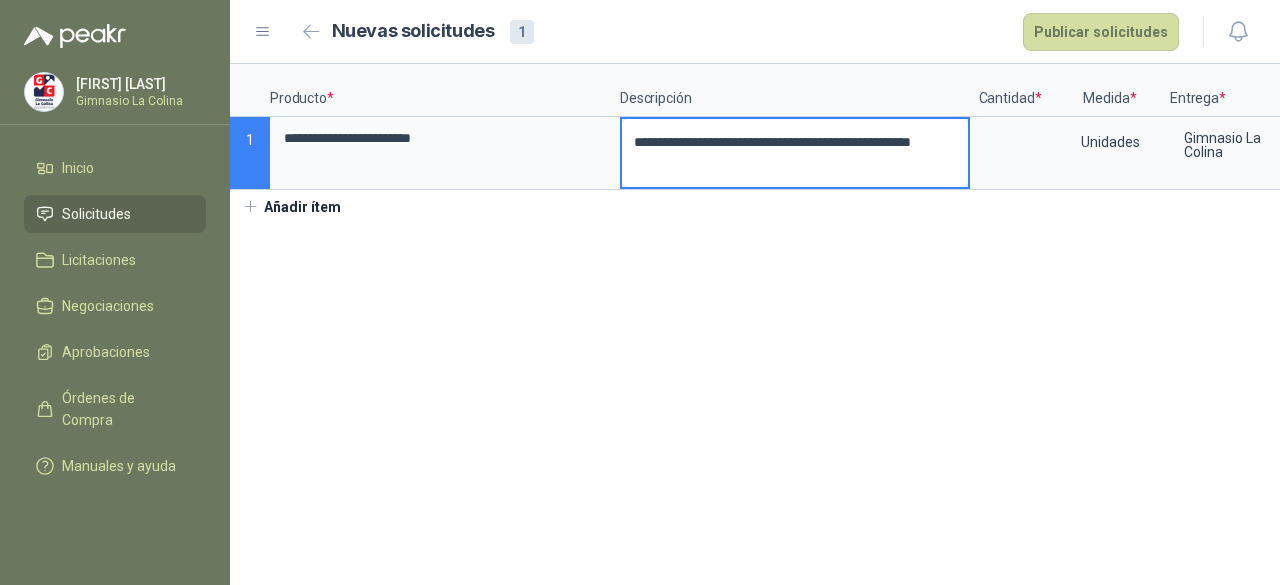 type 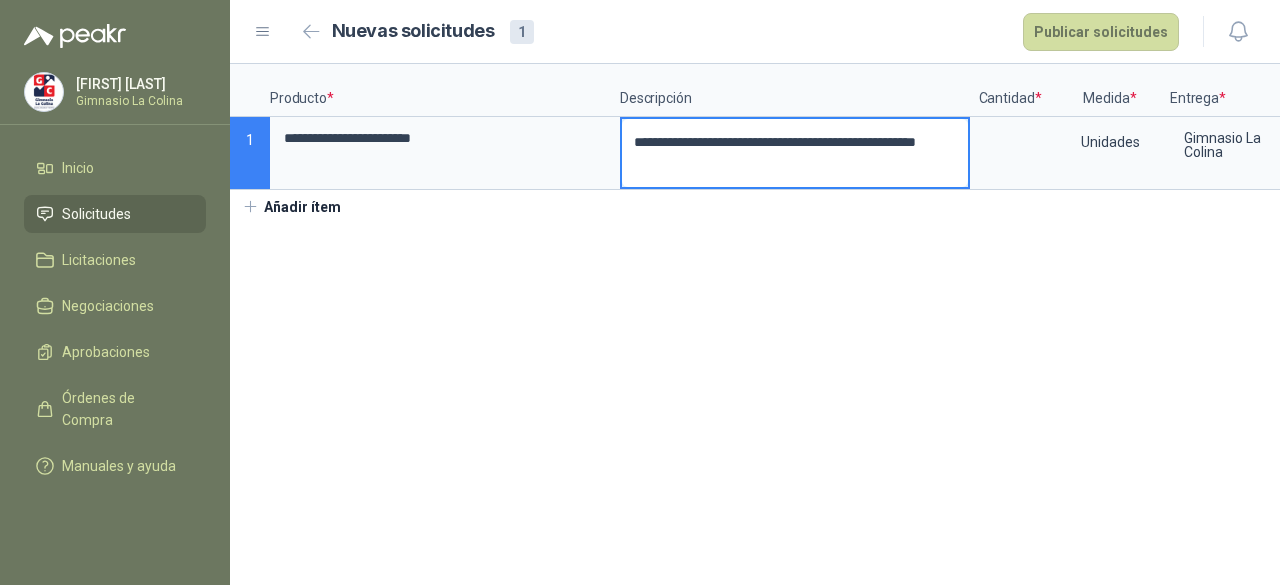 type 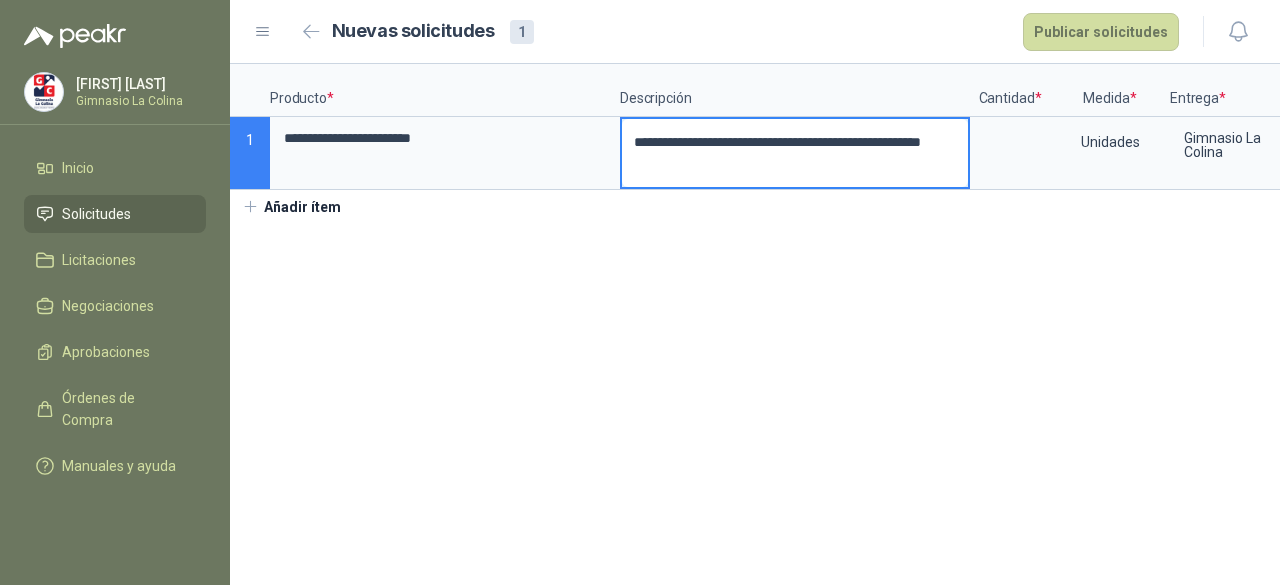 type 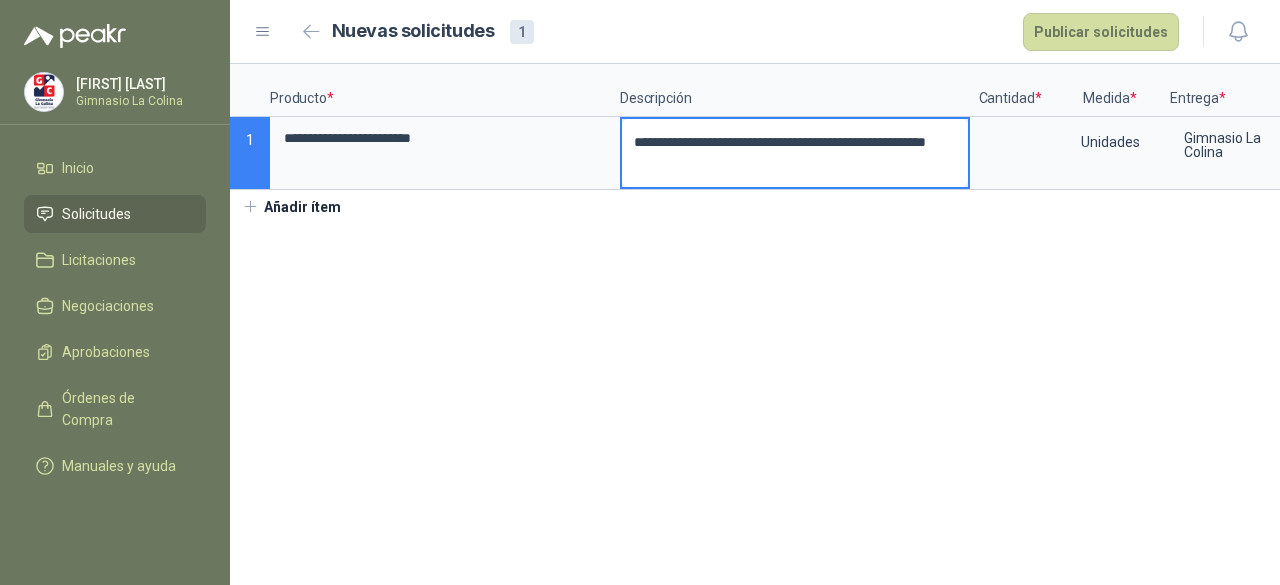 type 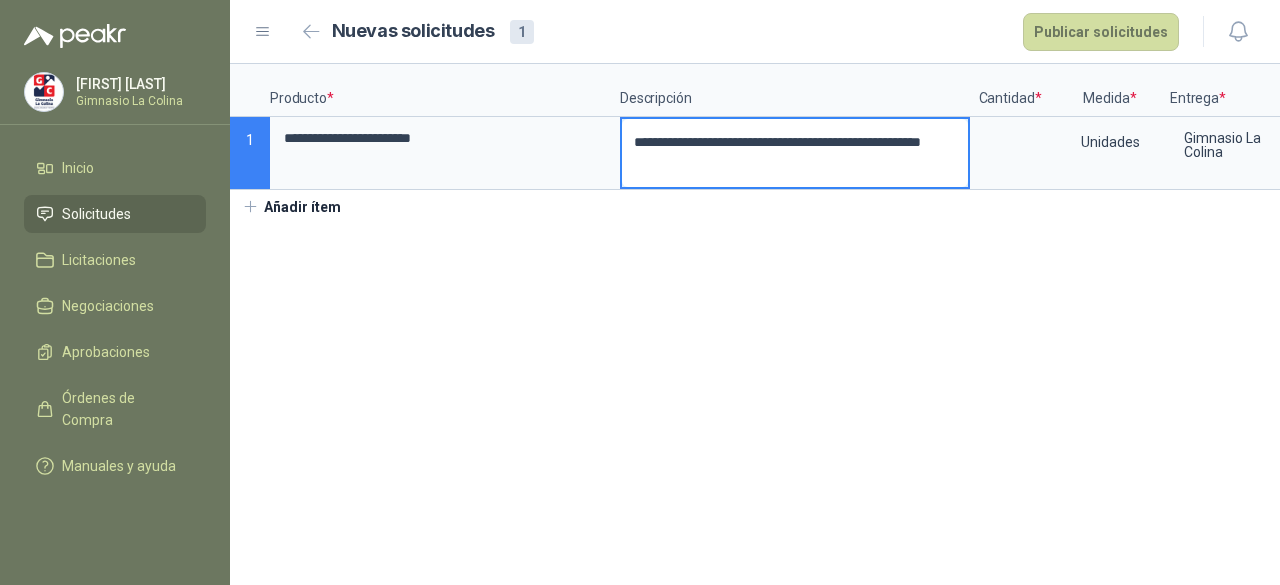 type 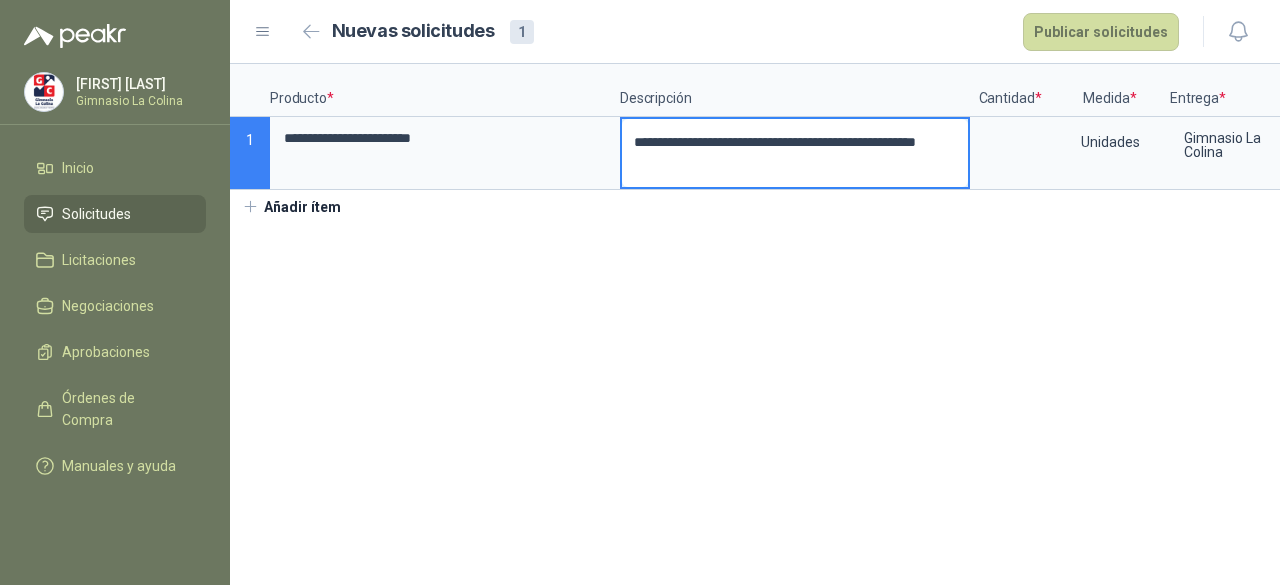 type 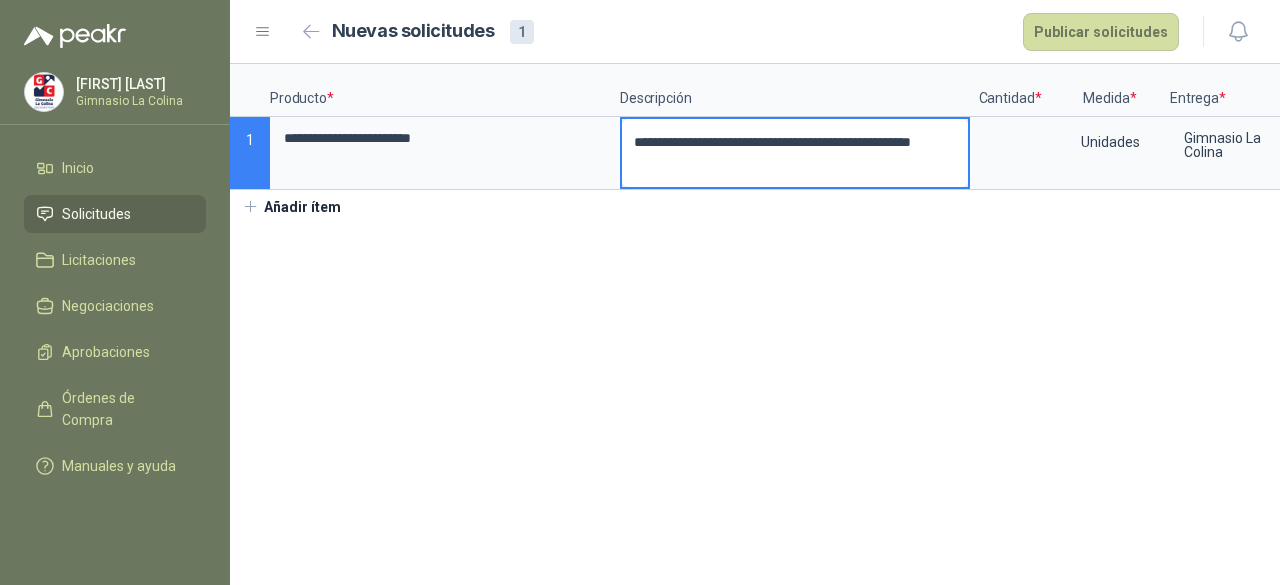 type 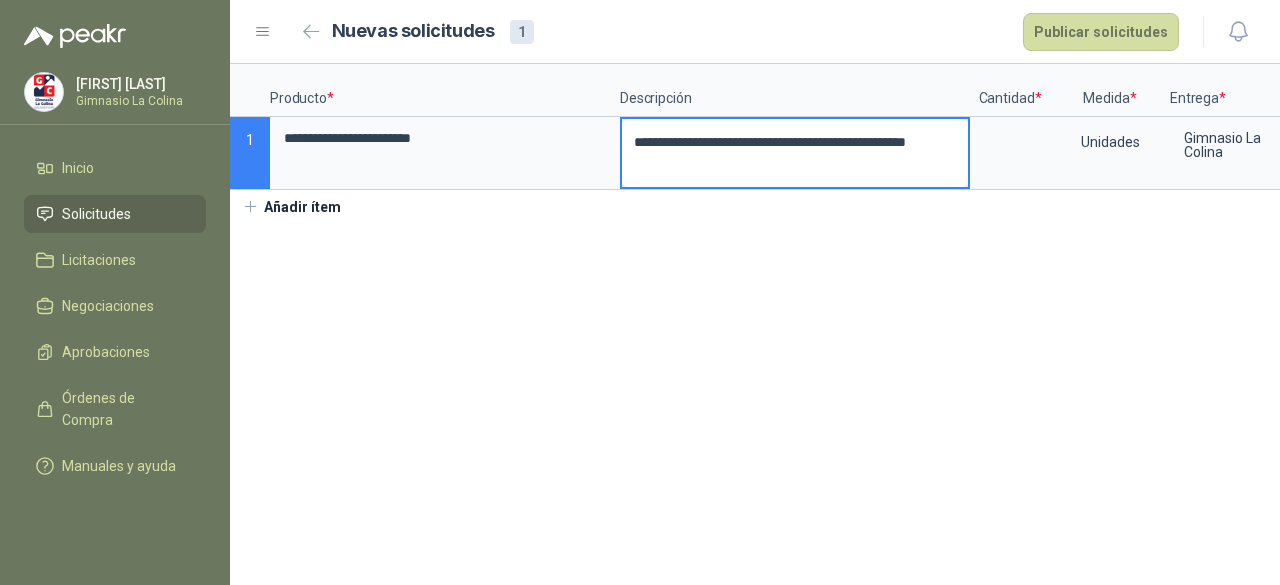 type 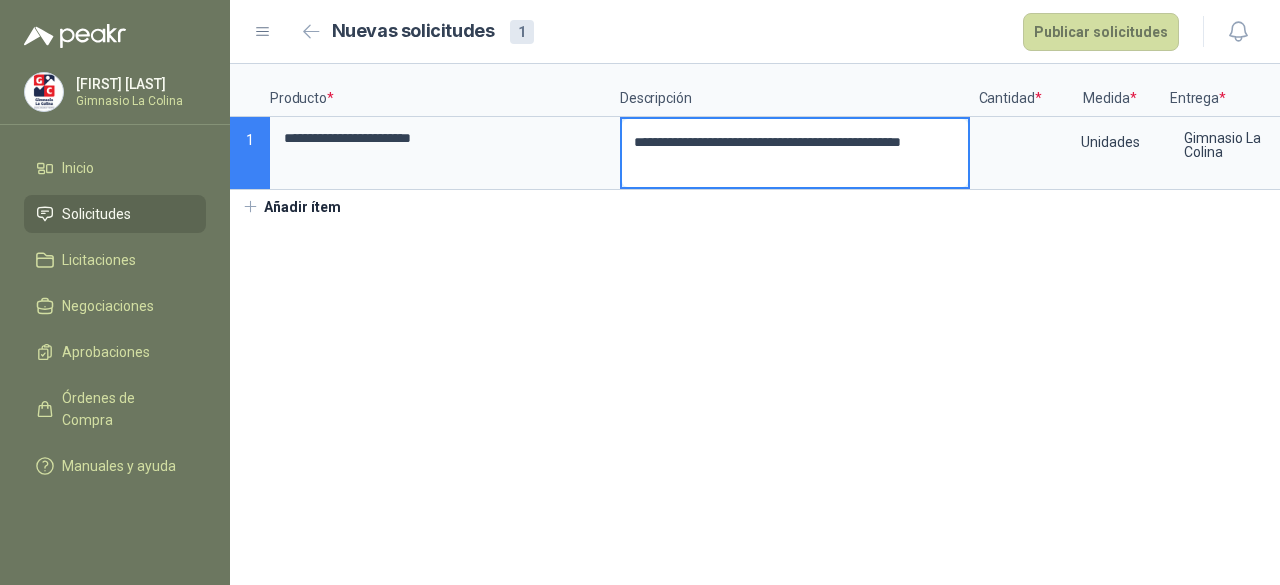 type 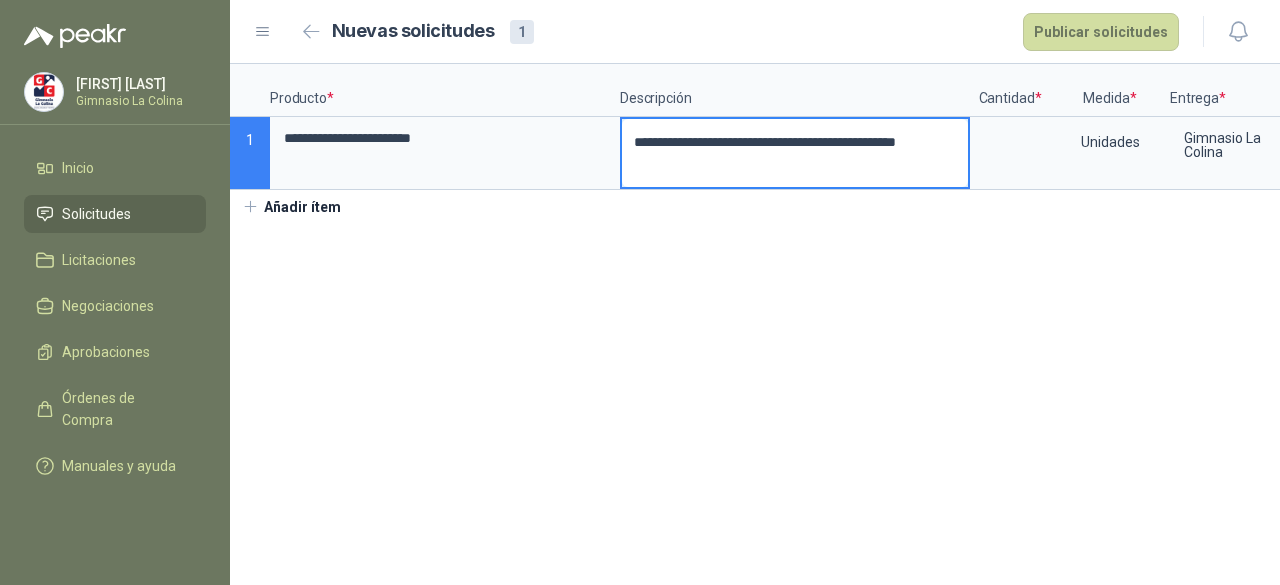 type 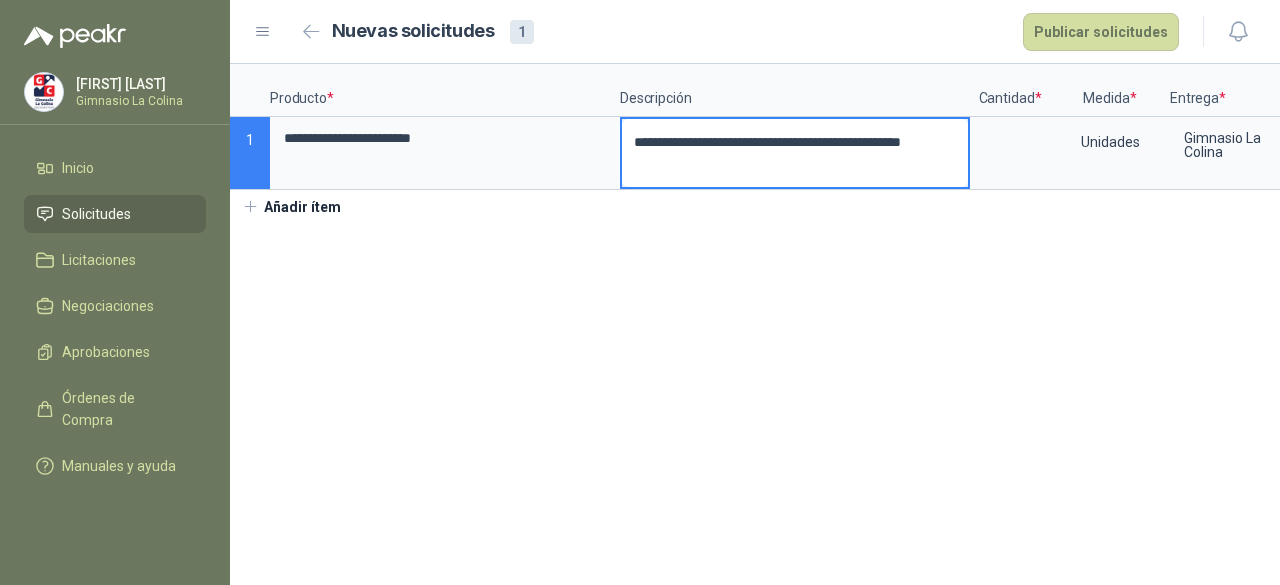 type 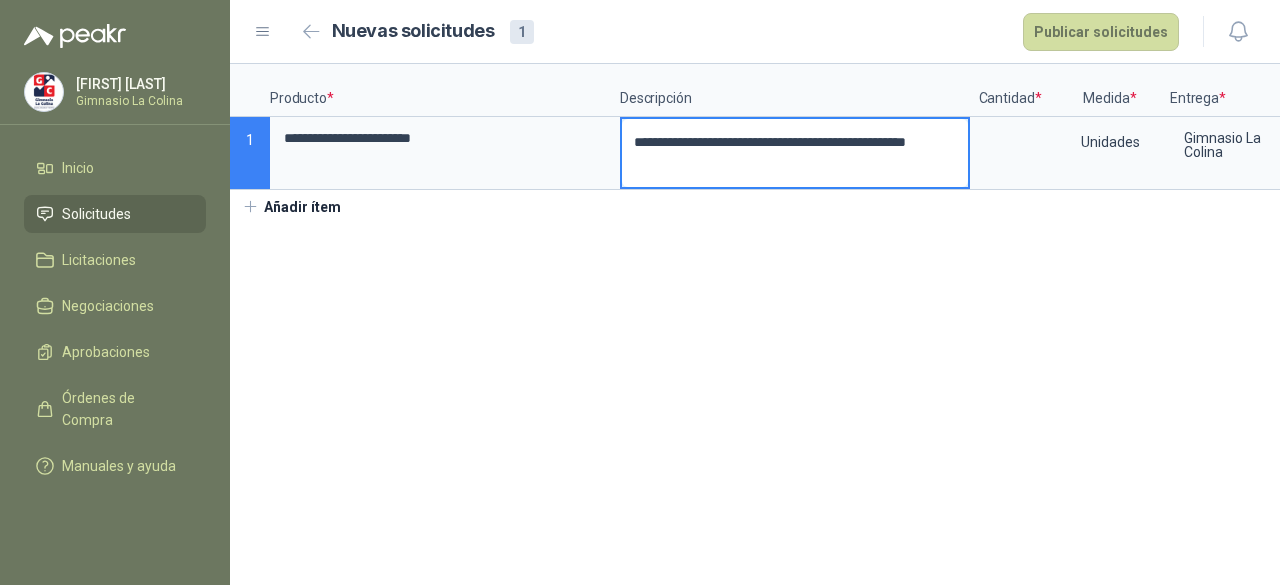 type 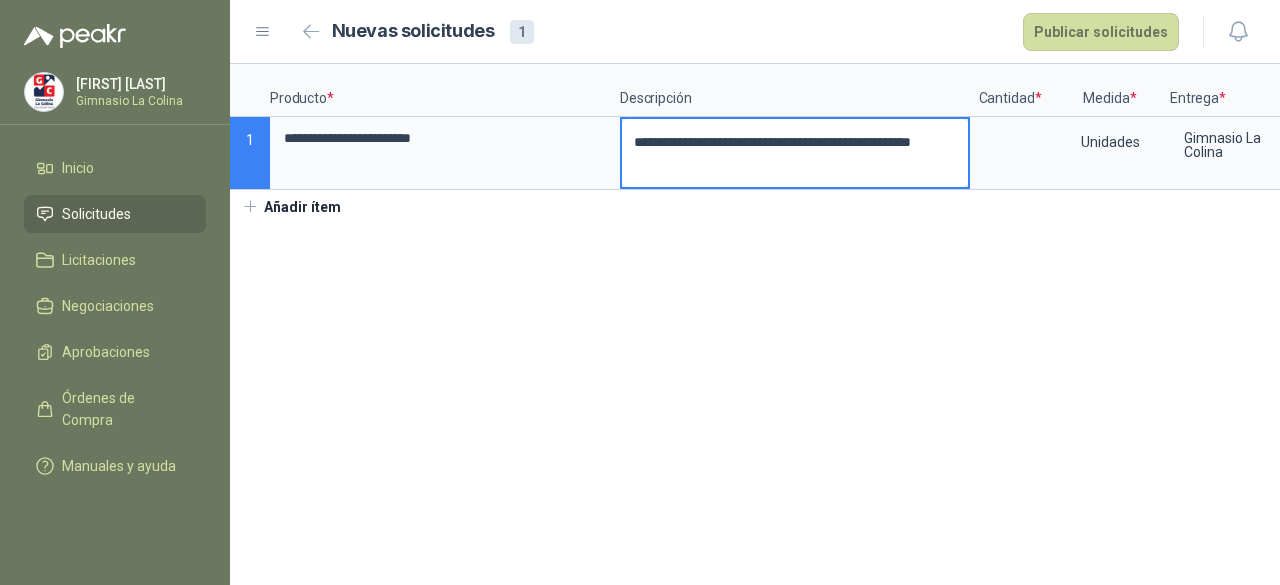type 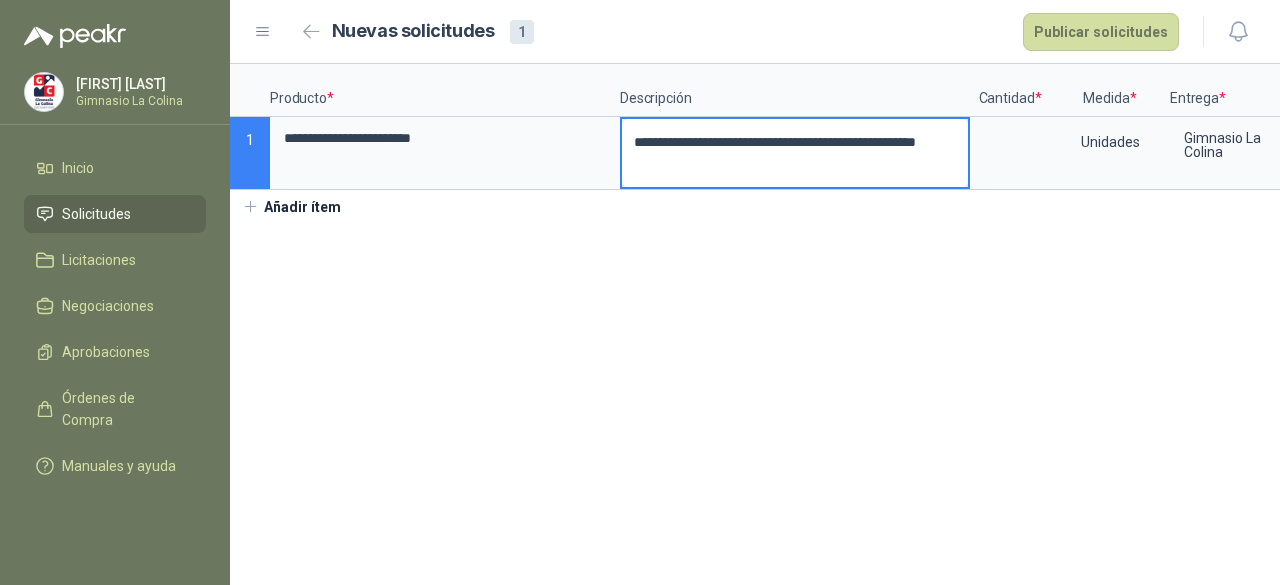 type 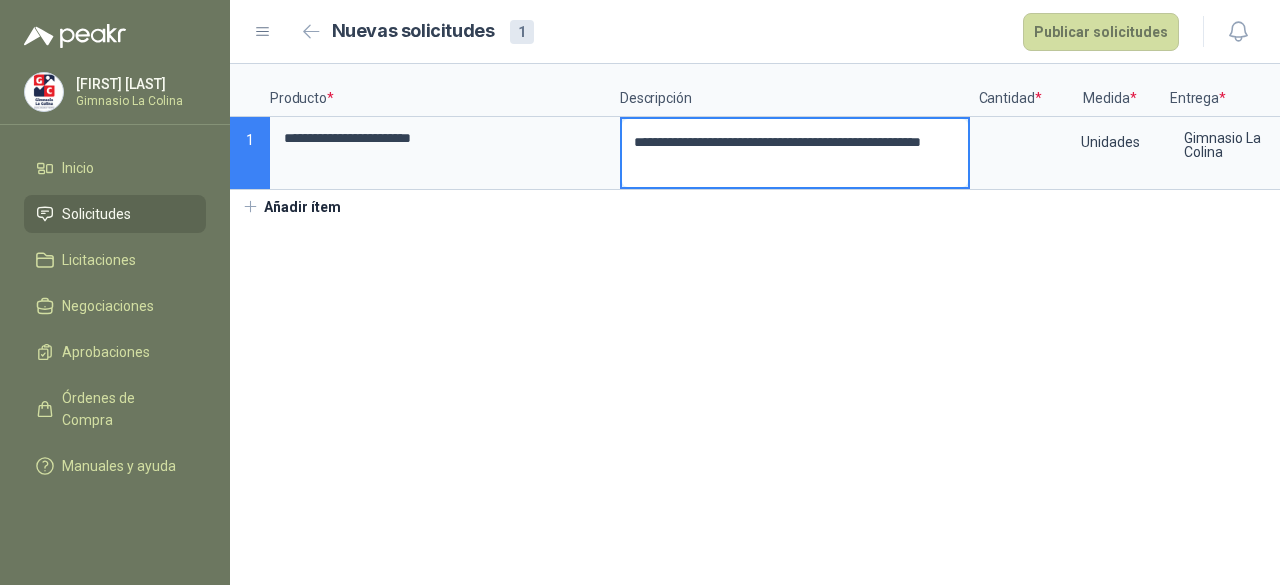 type 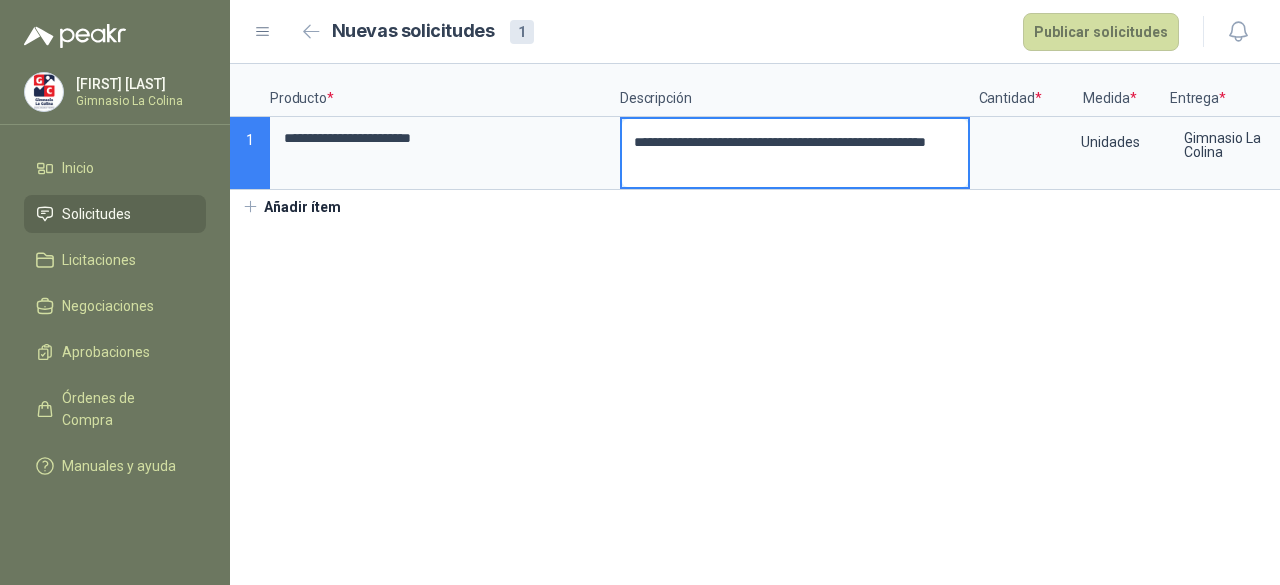 type 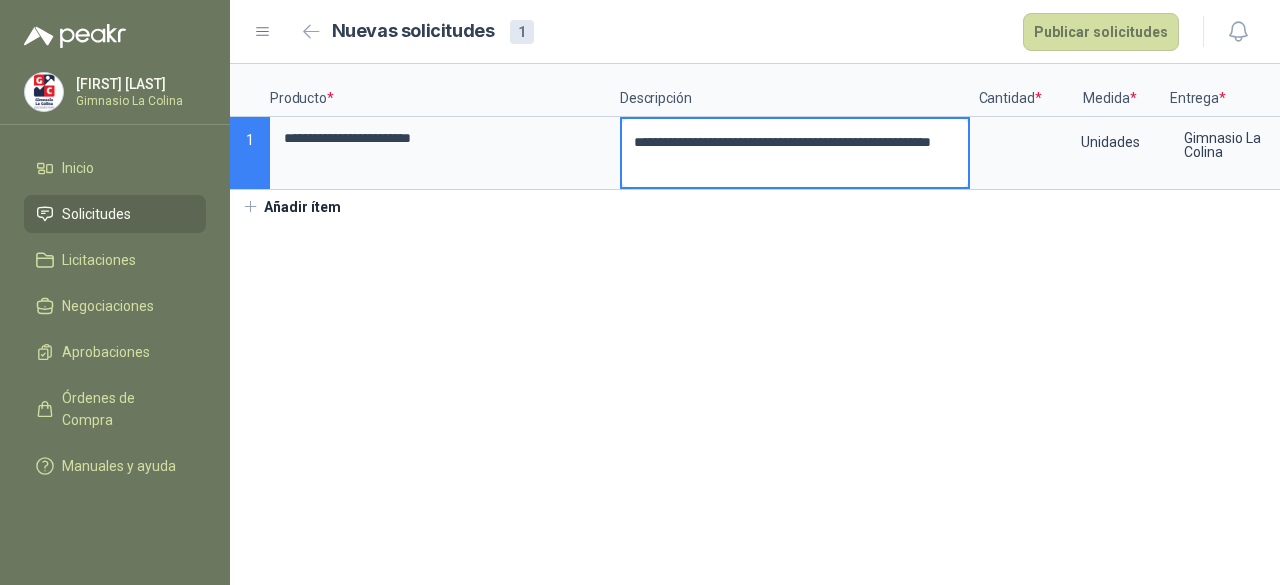 type 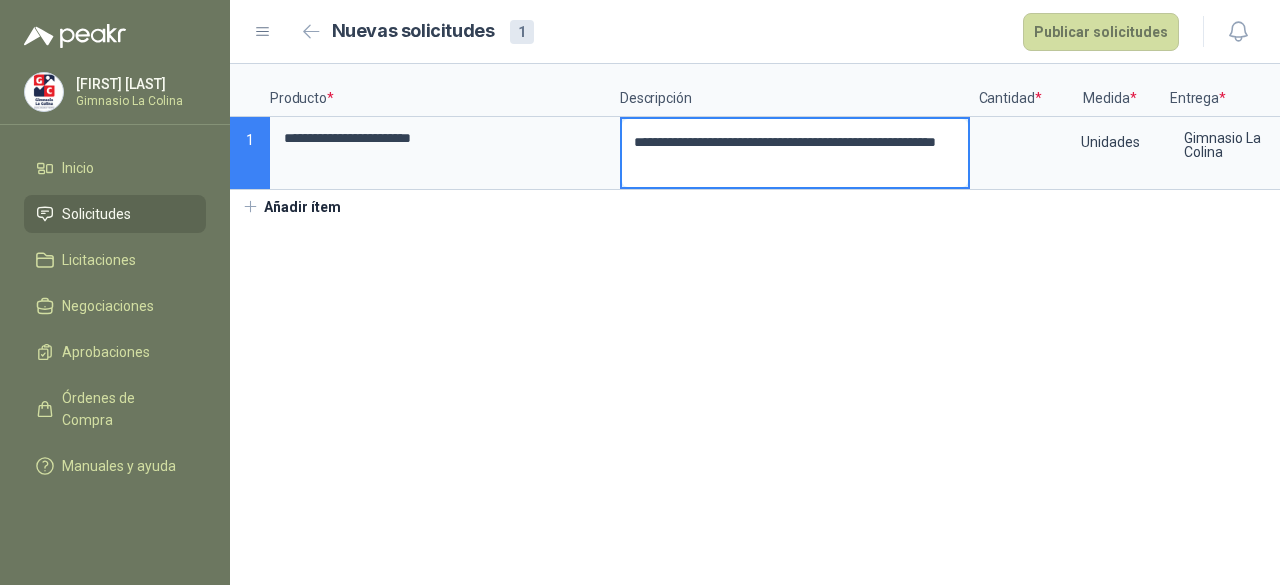 type 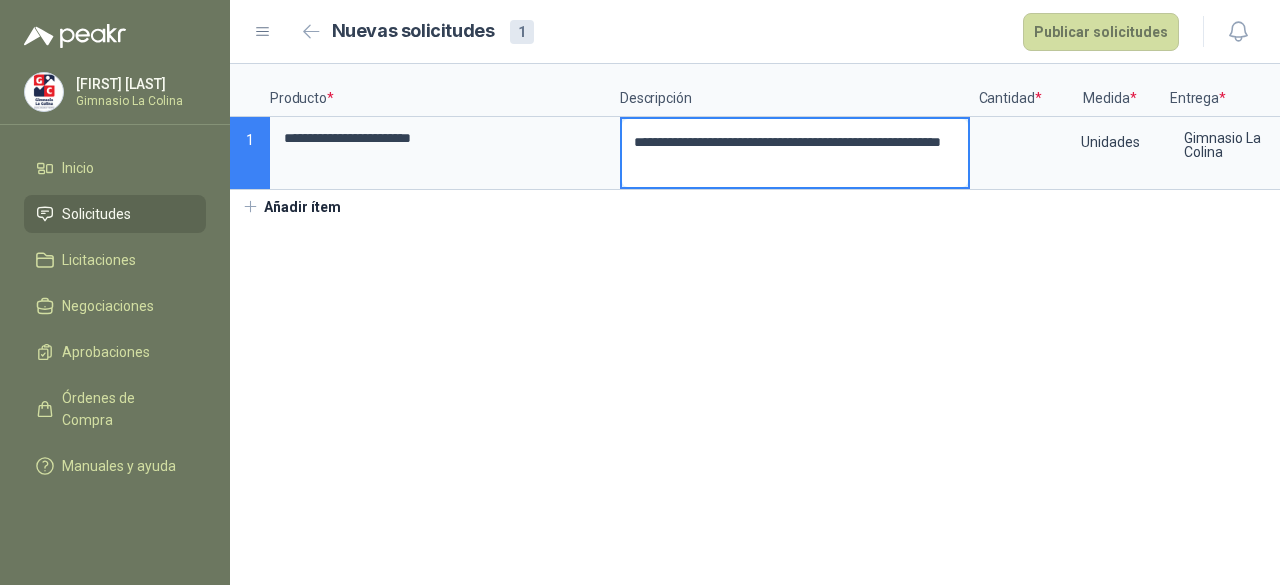 type 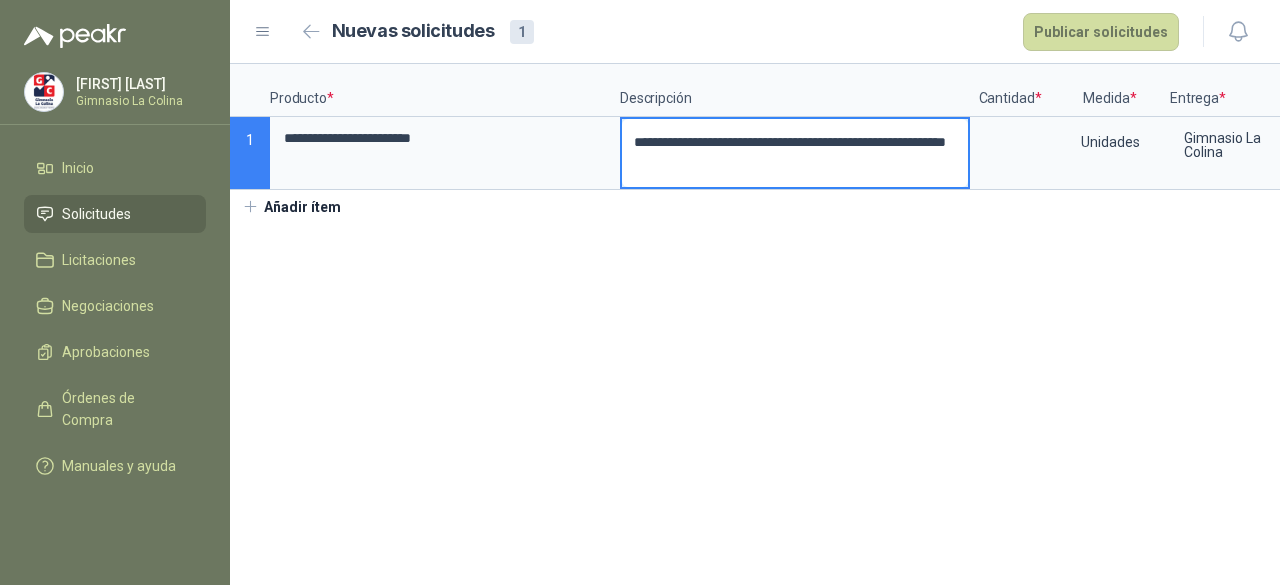 type 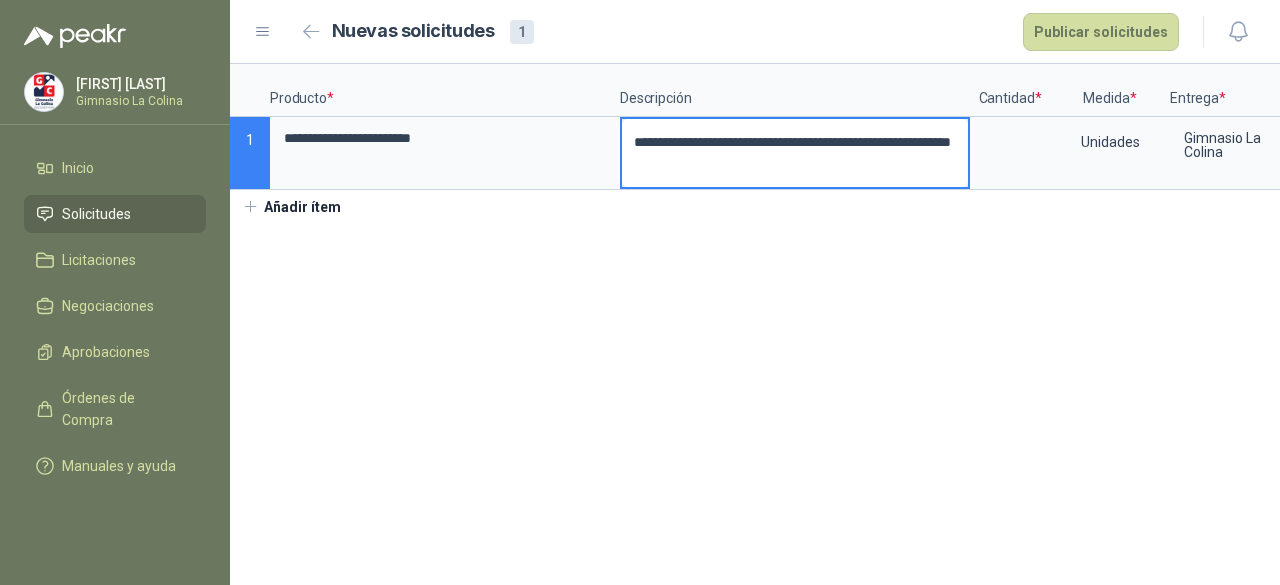 type 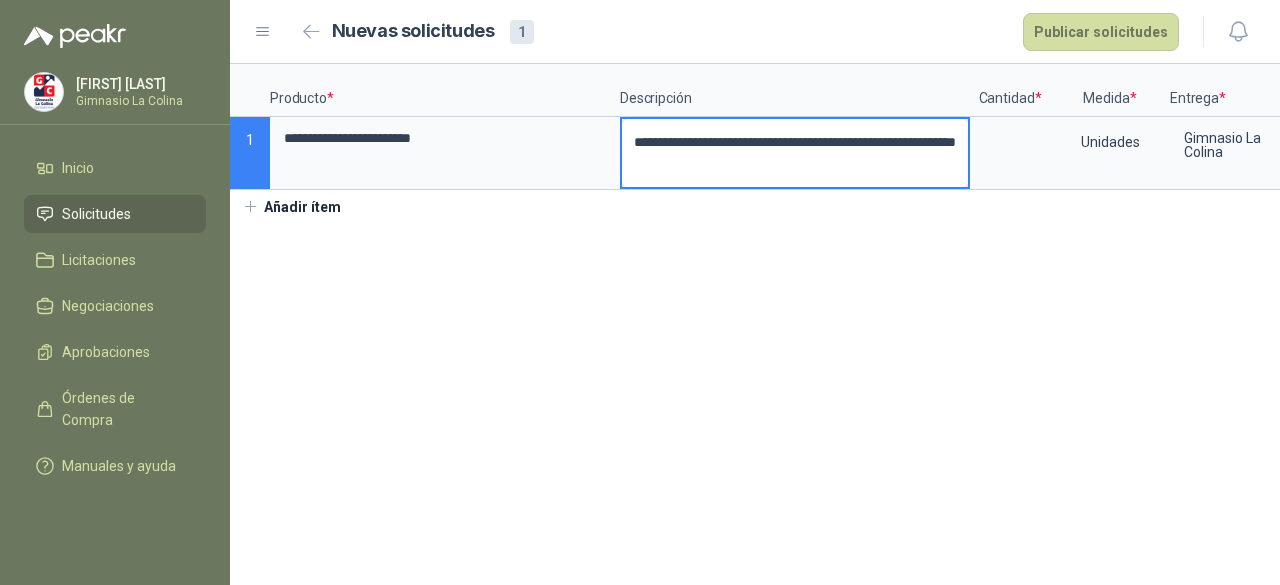 type 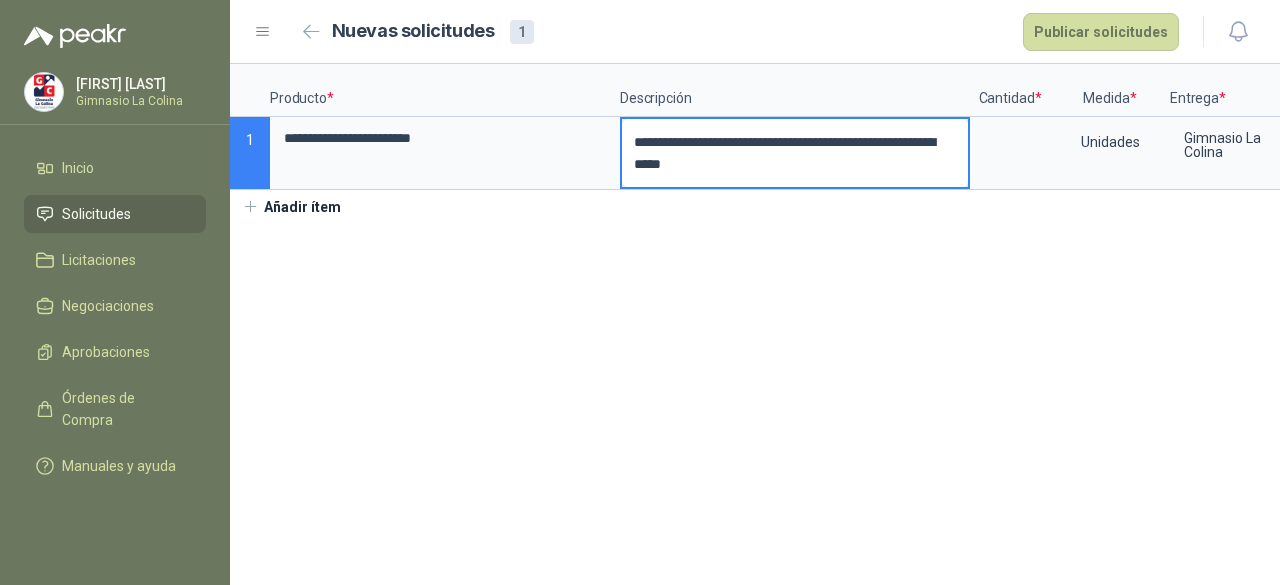 type 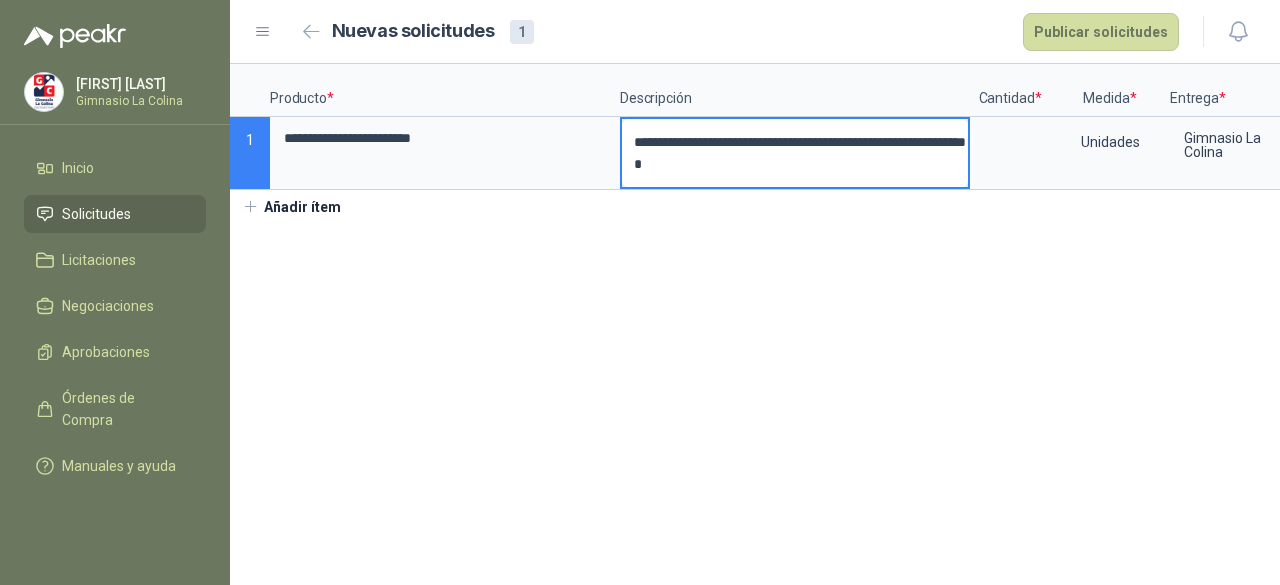 type 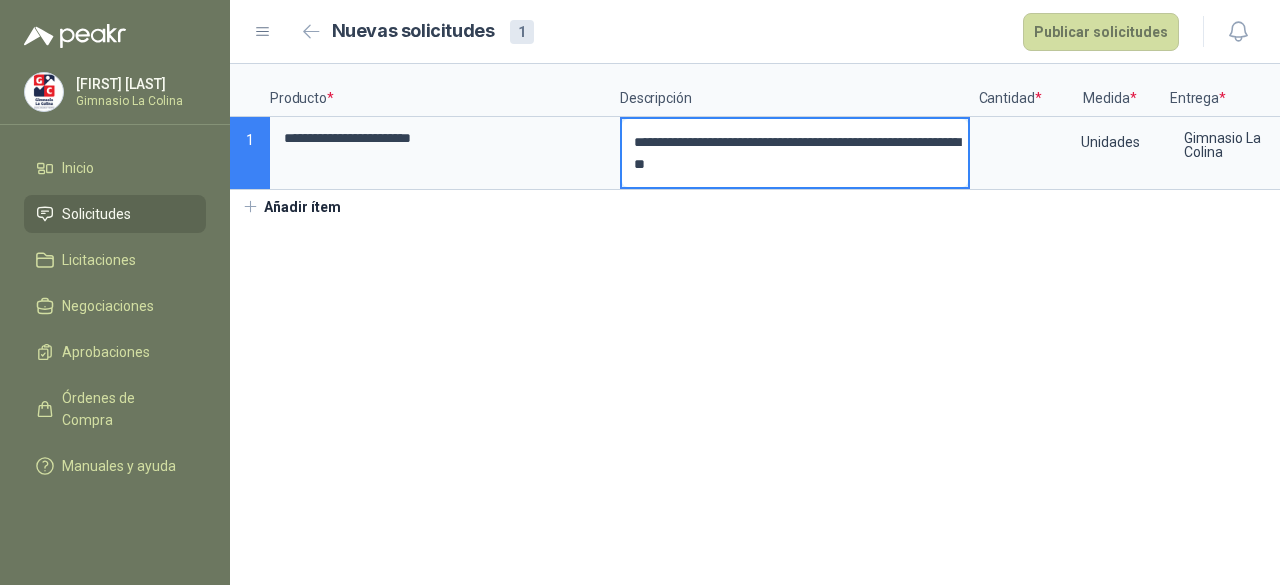 type 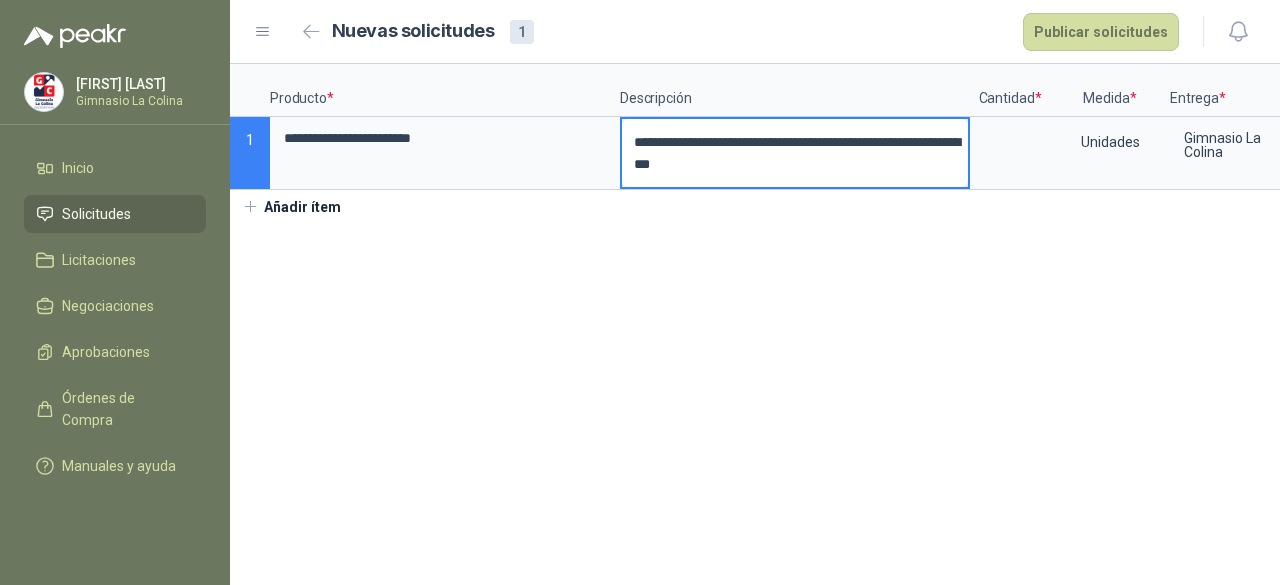type 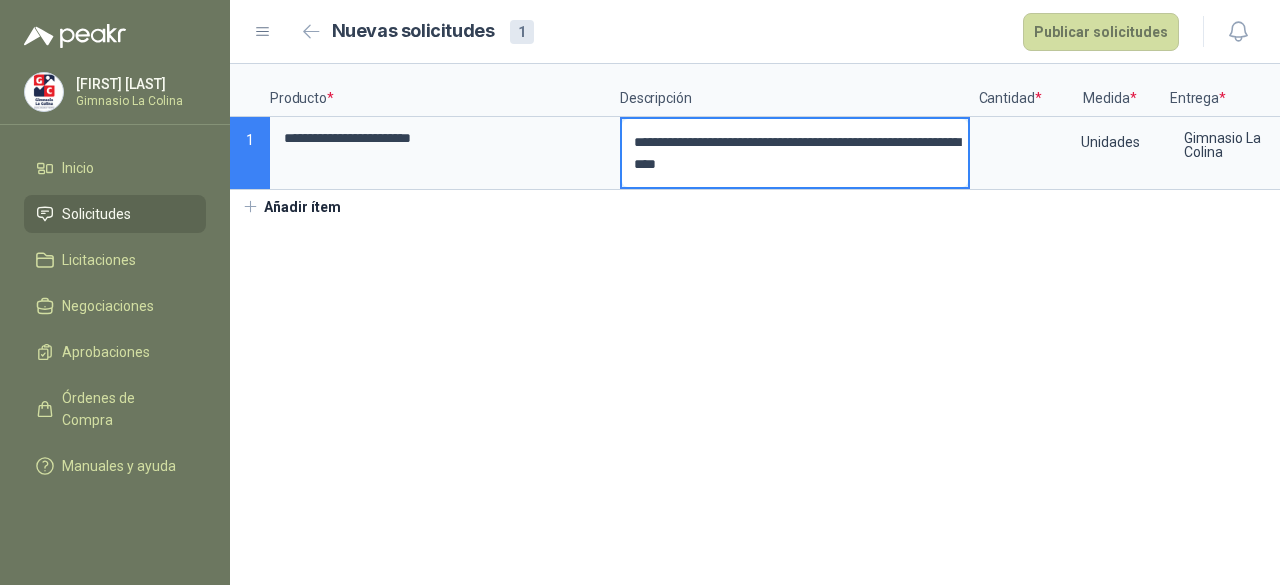 type 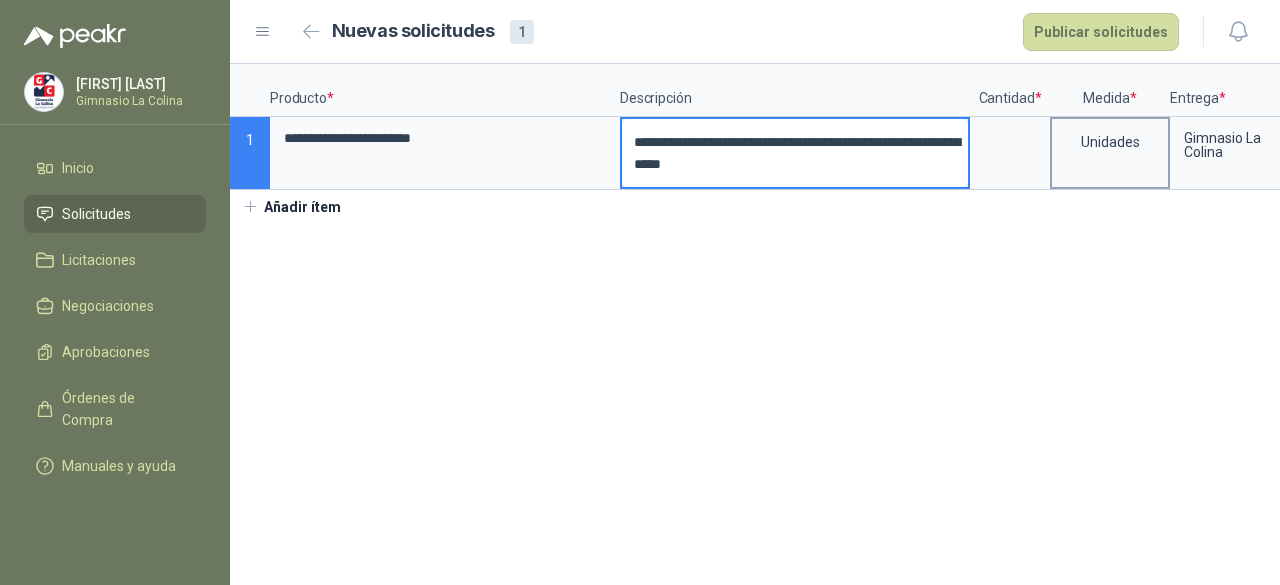 type on "**********" 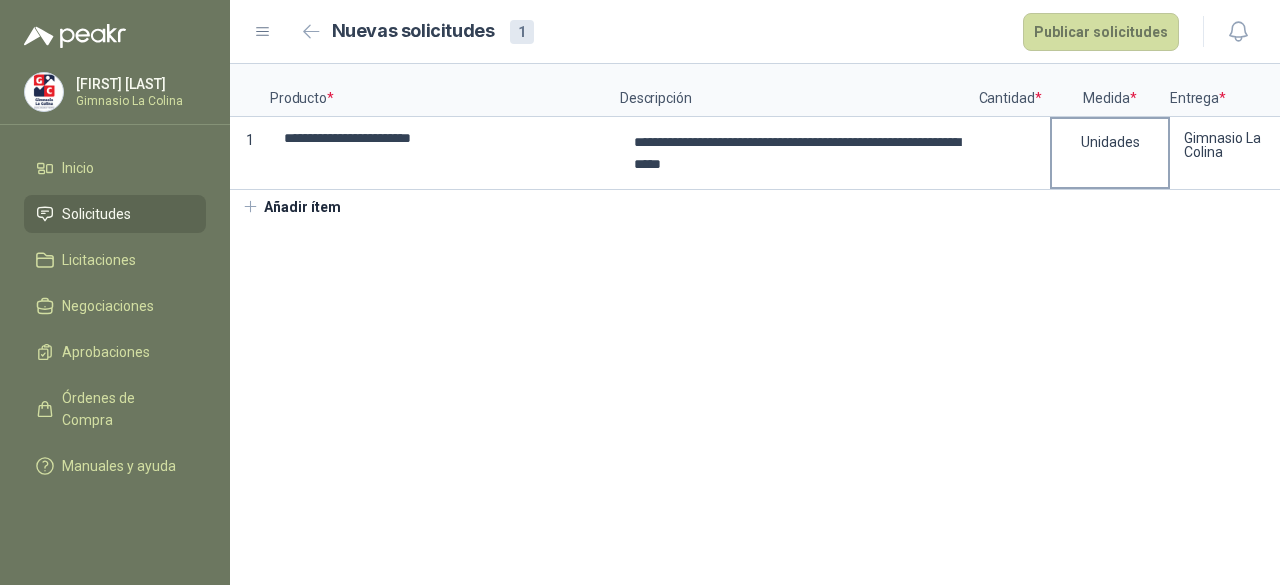 click on "Unidades" at bounding box center (1110, 142) 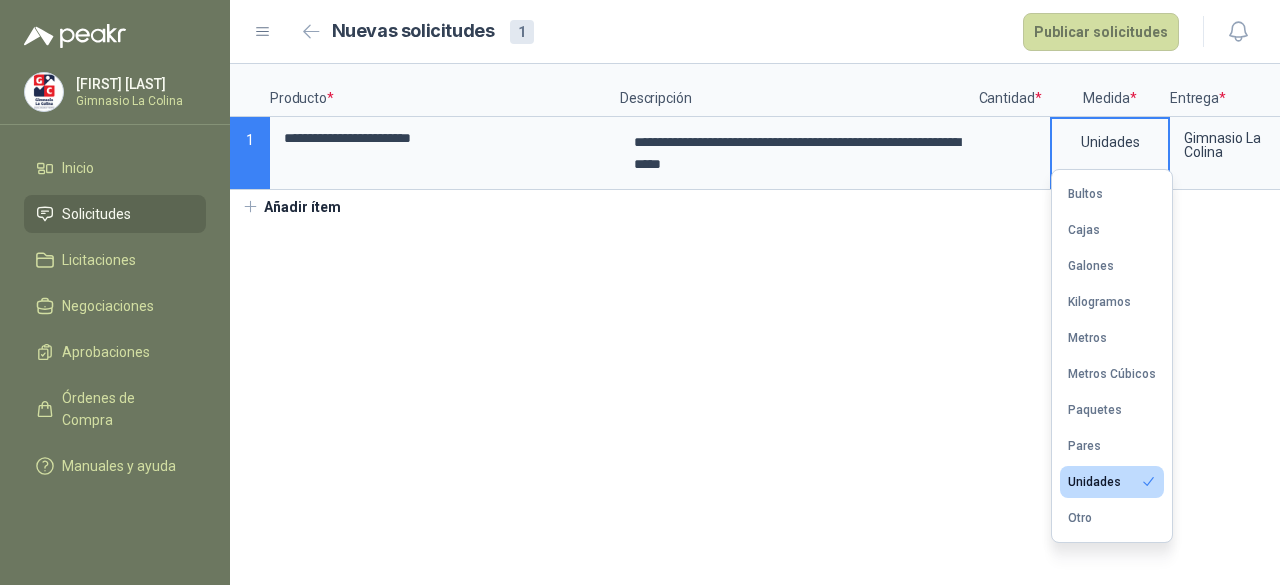 click on "Unidades" at bounding box center [1094, 482] 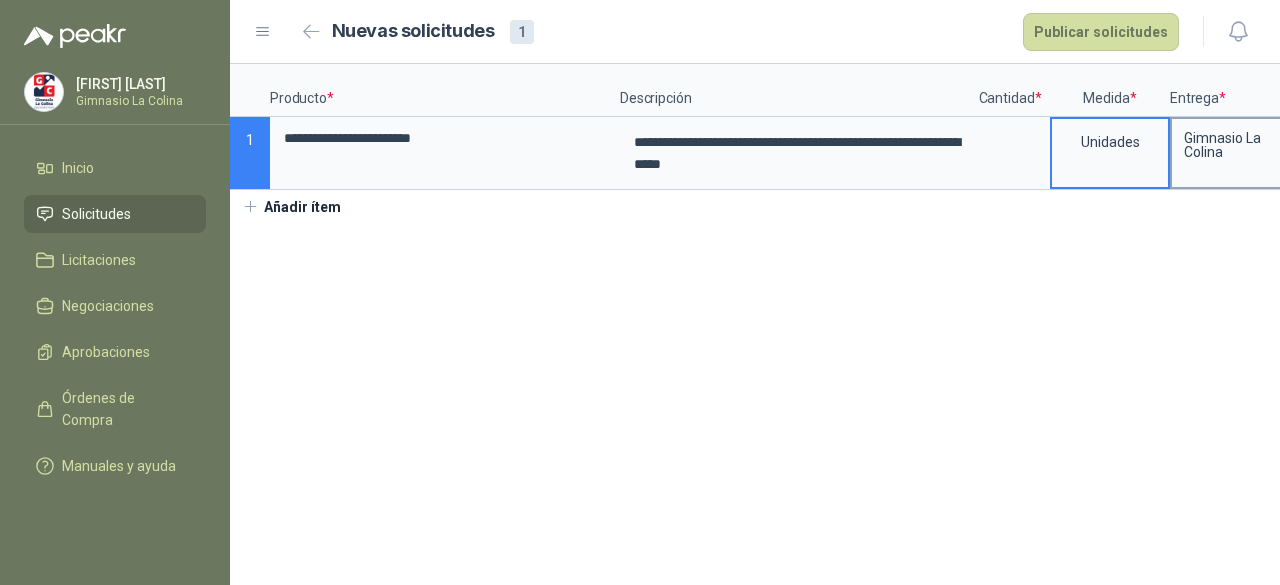 scroll, scrollTop: 0, scrollLeft: 142, axis: horizontal 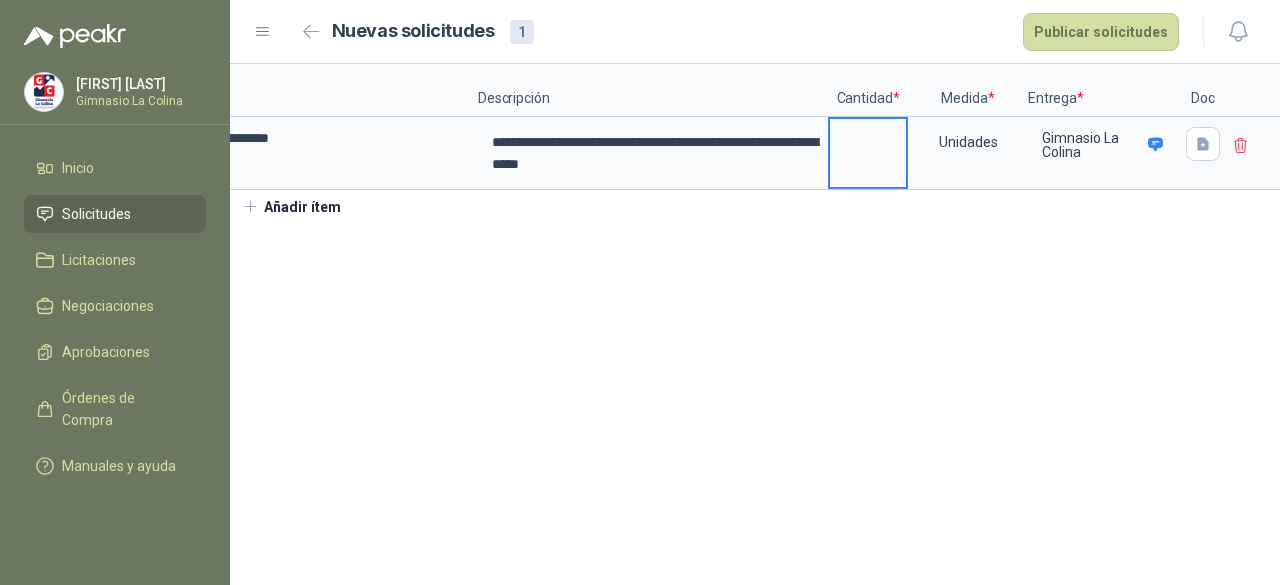 click at bounding box center (868, 138) 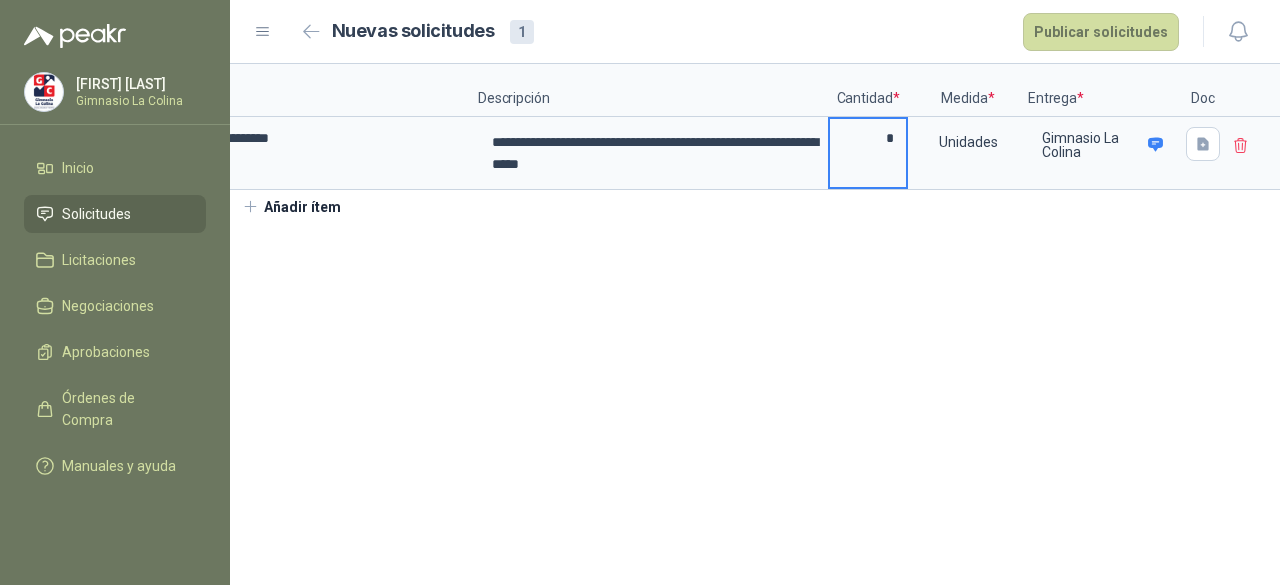 type on "*" 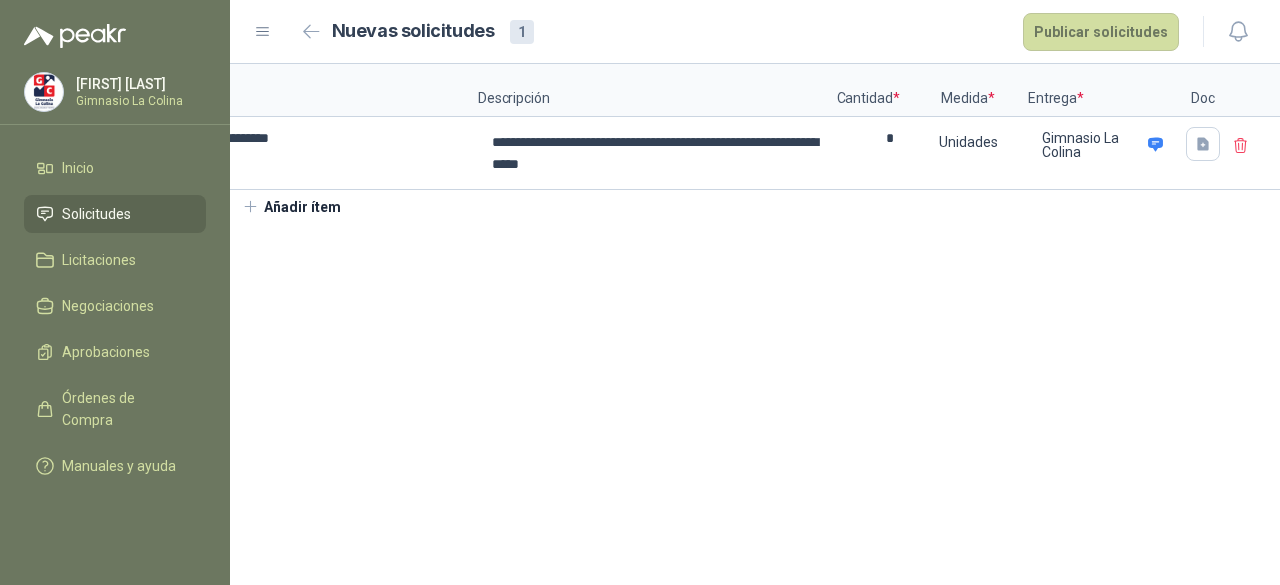 click on "**********" at bounding box center [755, 324] 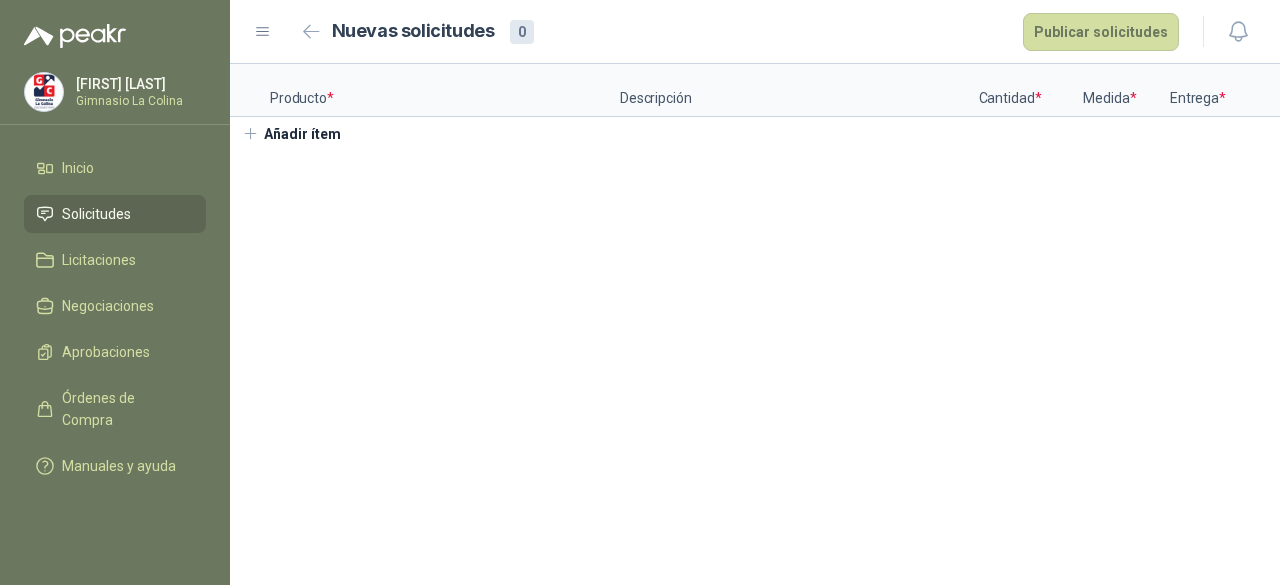 type 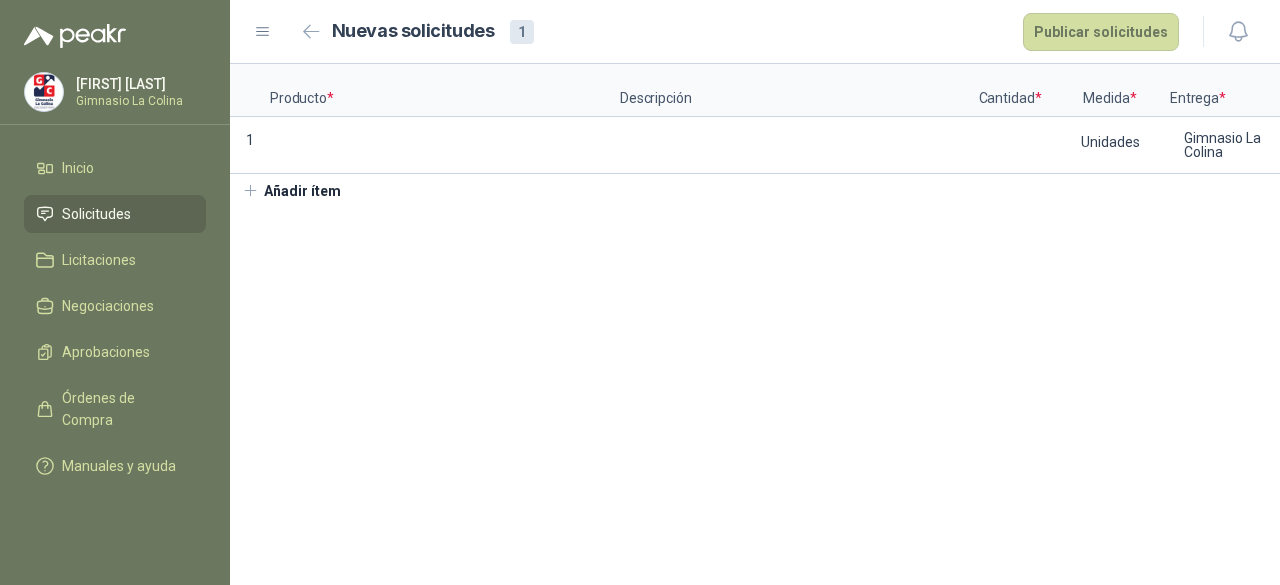 click on "1" at bounding box center [522, 32] 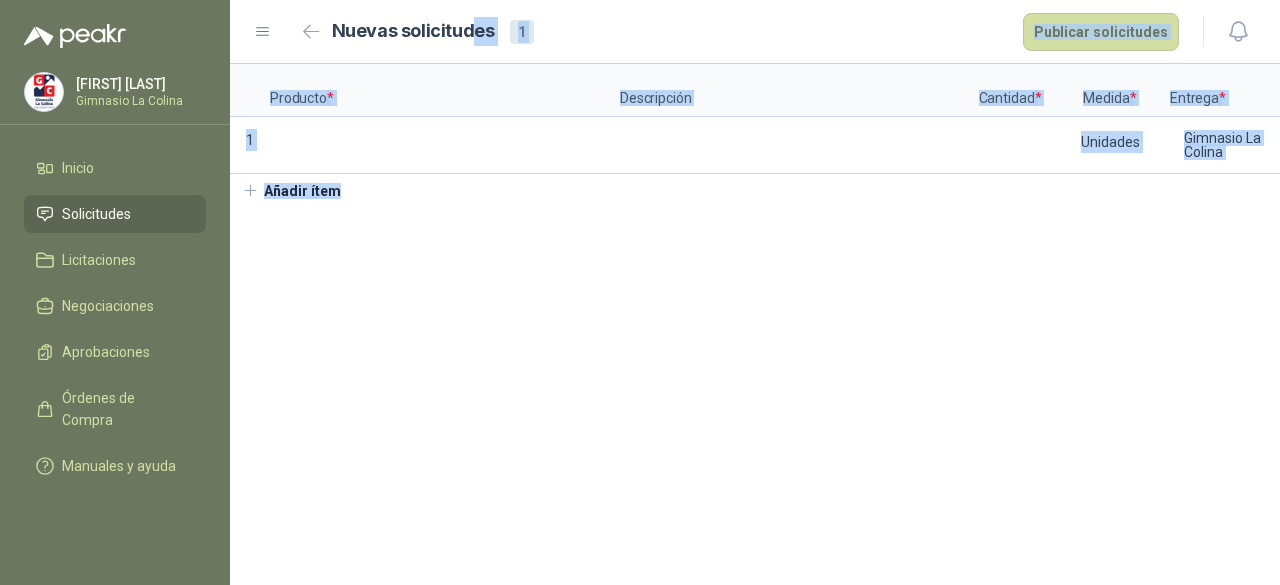 drag, startPoint x: 476, startPoint y: 32, endPoint x: 374, endPoint y: 301, distance: 287.68906 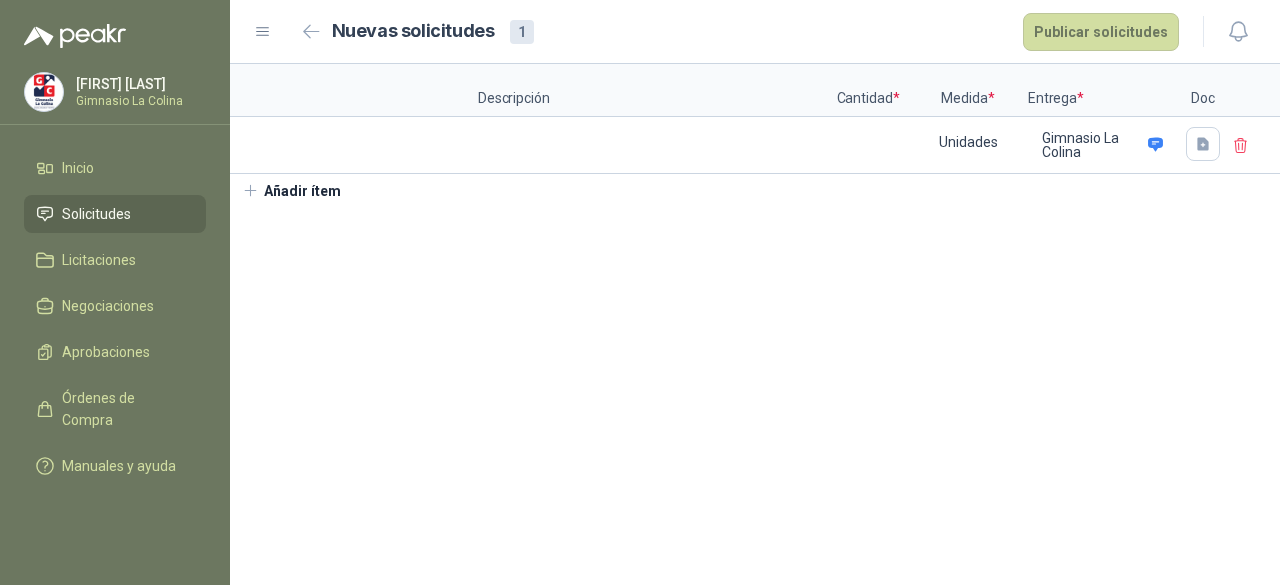 scroll, scrollTop: 0, scrollLeft: 0, axis: both 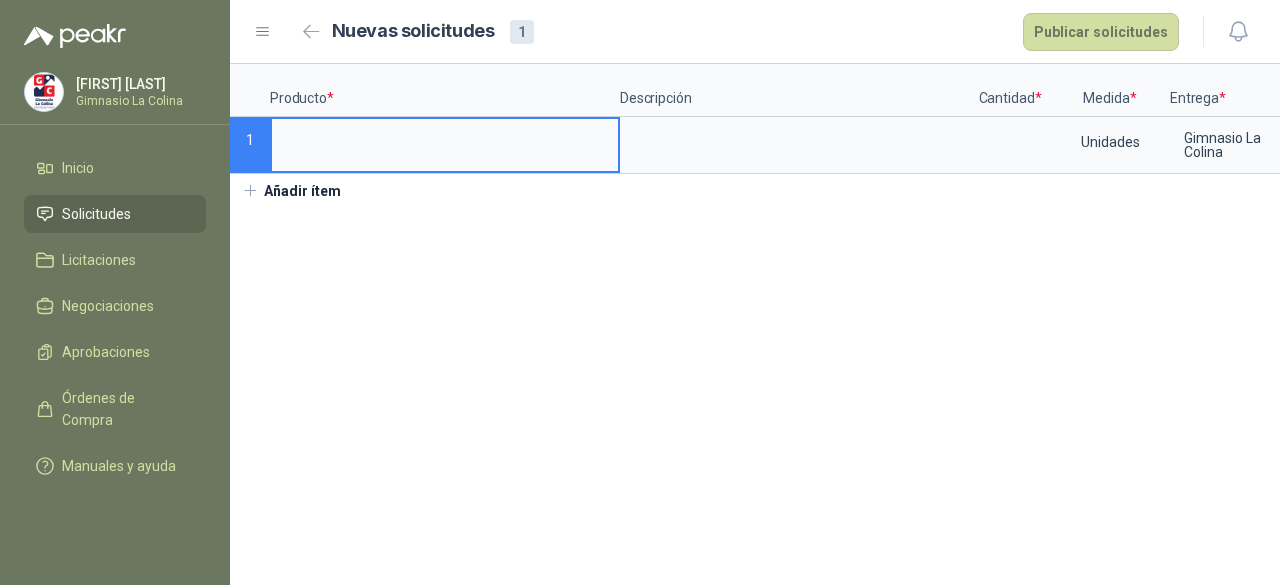 click at bounding box center (445, 138) 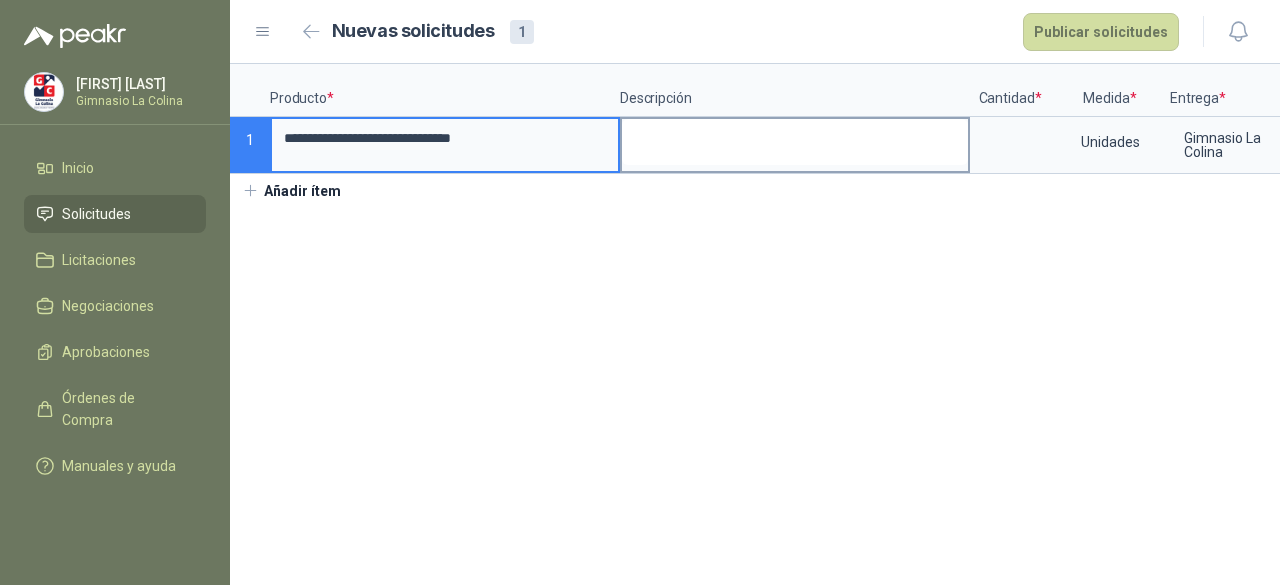 type on "**********" 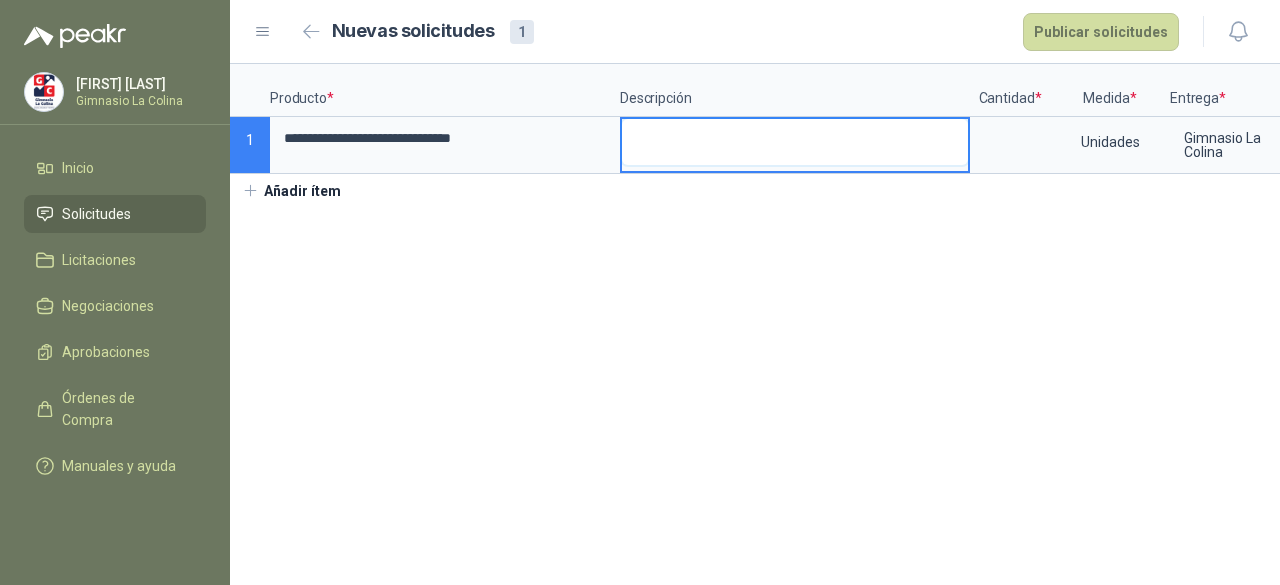 click at bounding box center (795, 142) 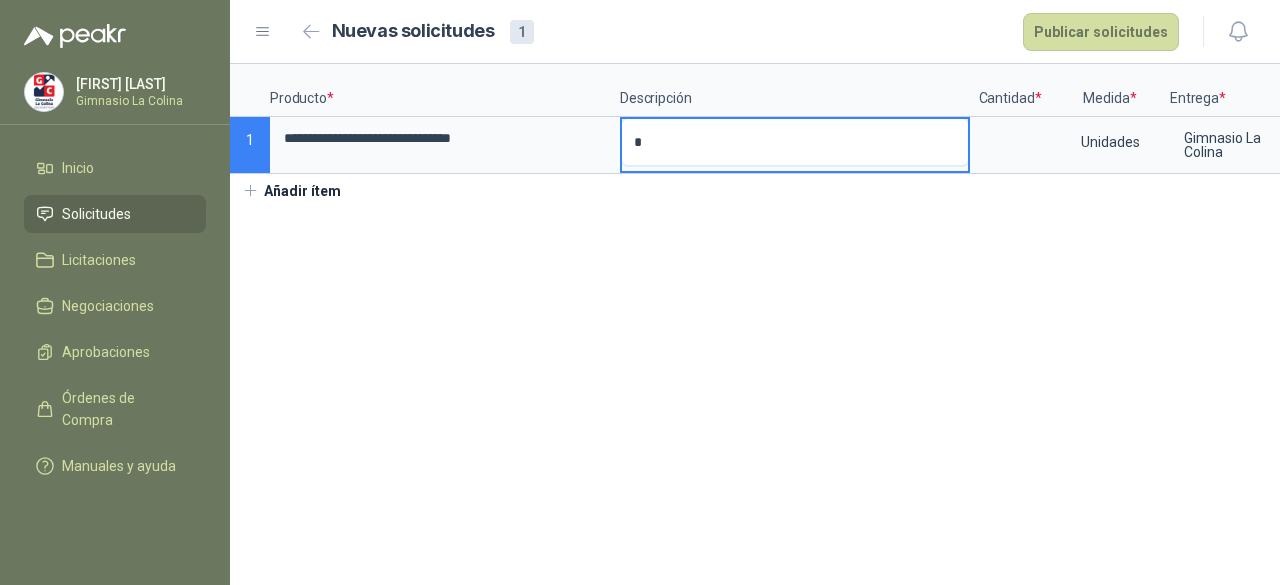 type 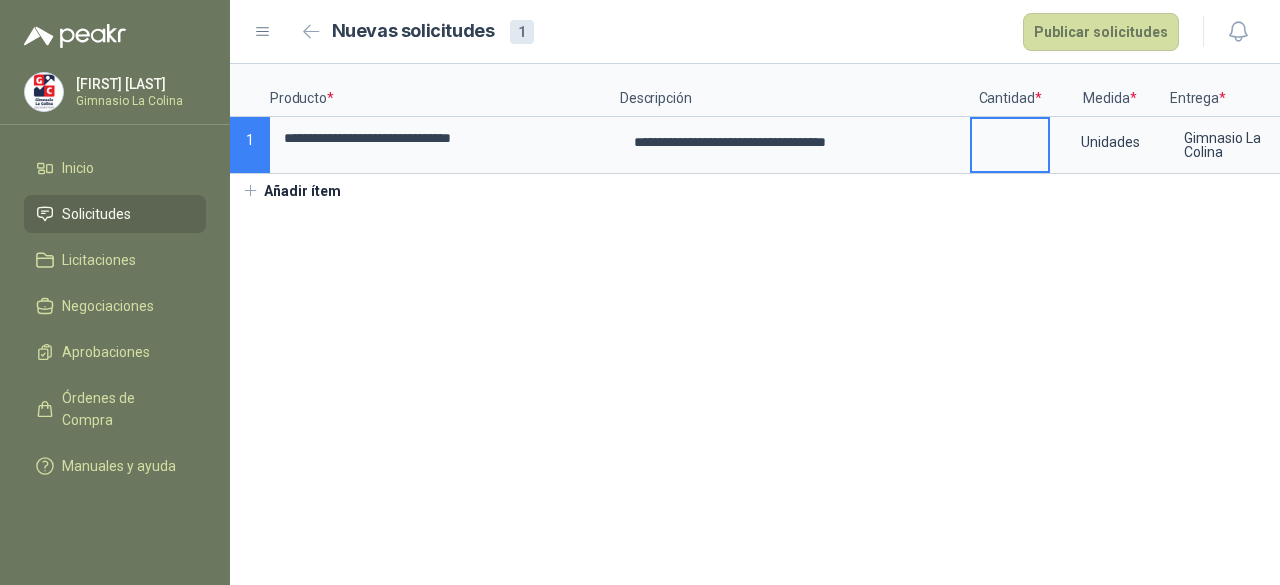click at bounding box center (1010, 138) 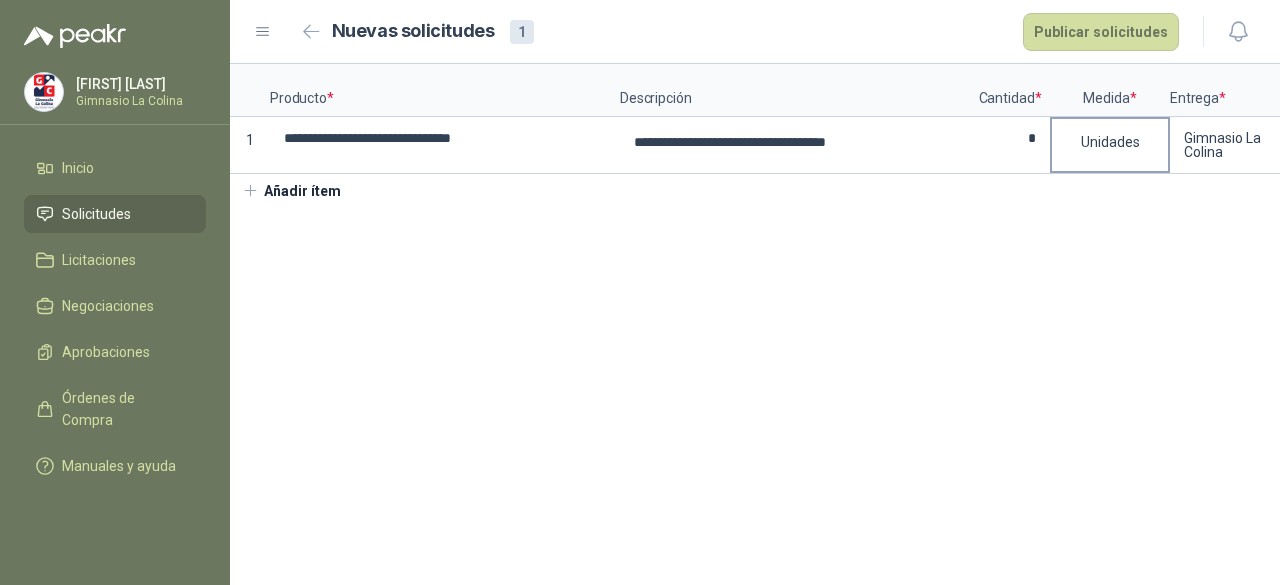 click on "Unidades" at bounding box center (1110, 142) 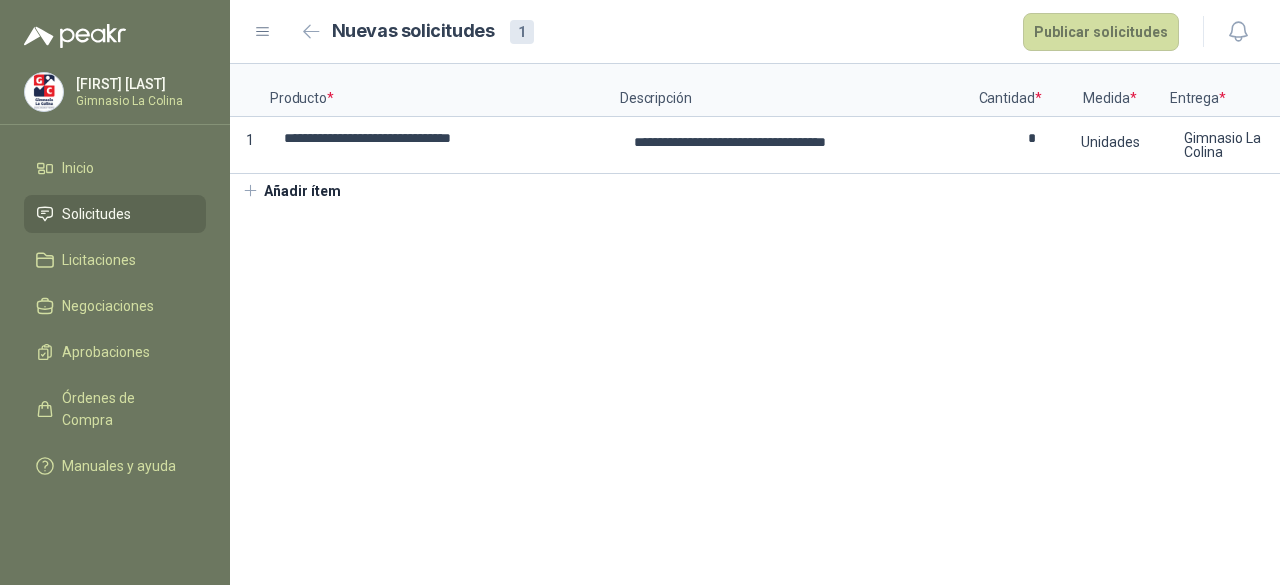 click on "**********" at bounding box center (755, 324) 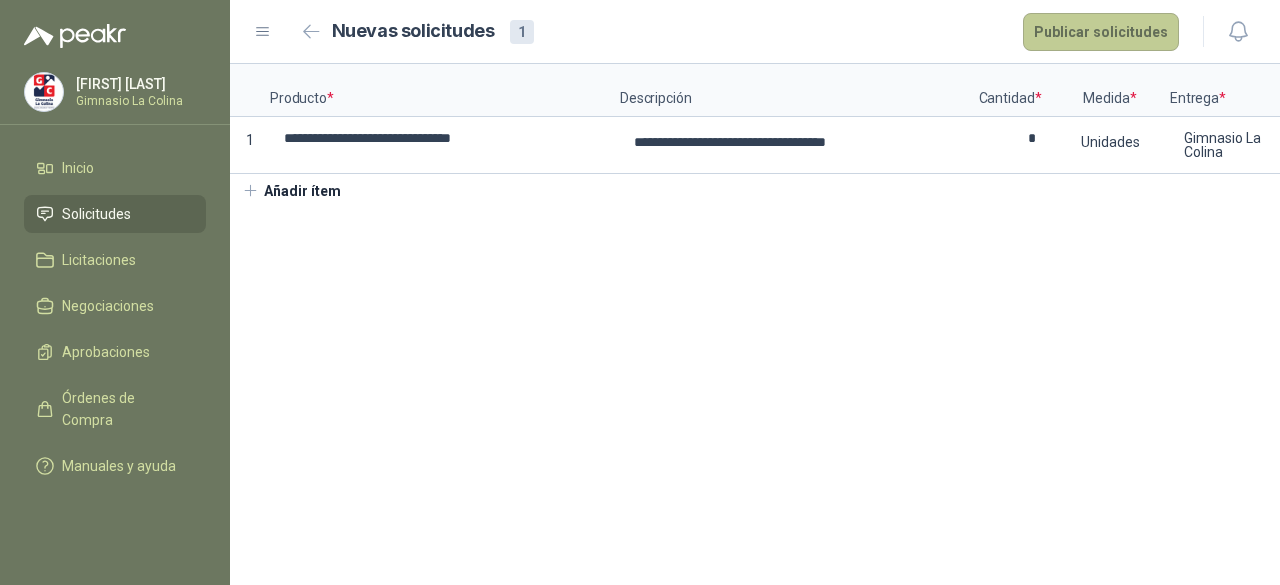 click on "Publicar solicitudes" at bounding box center [1101, 32] 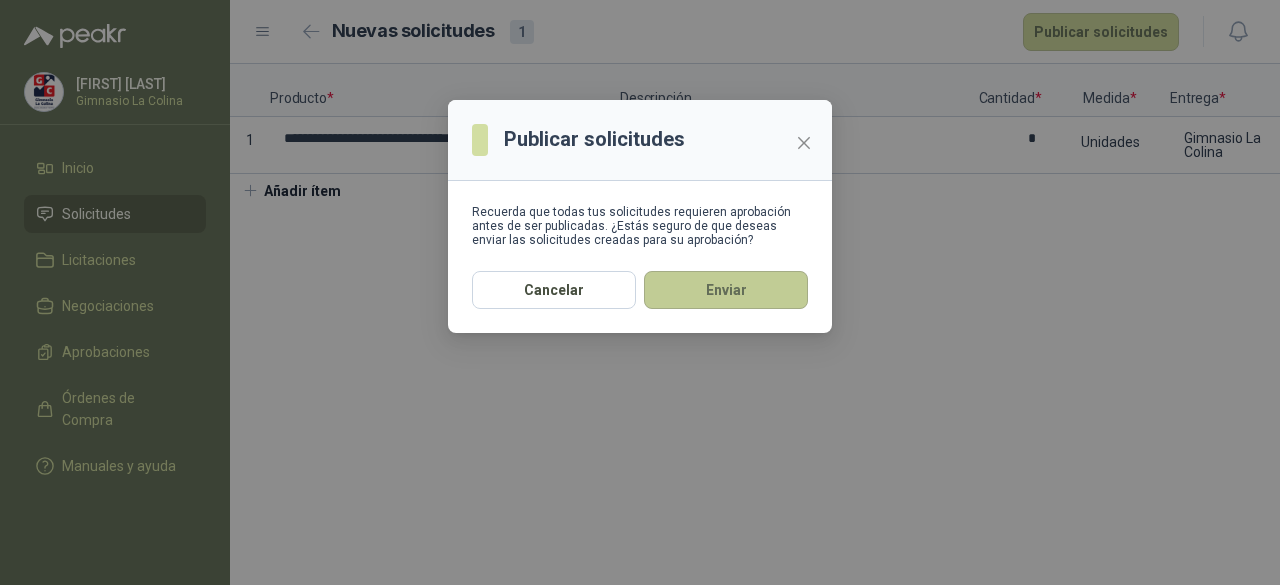 click on "Enviar" at bounding box center (726, 290) 